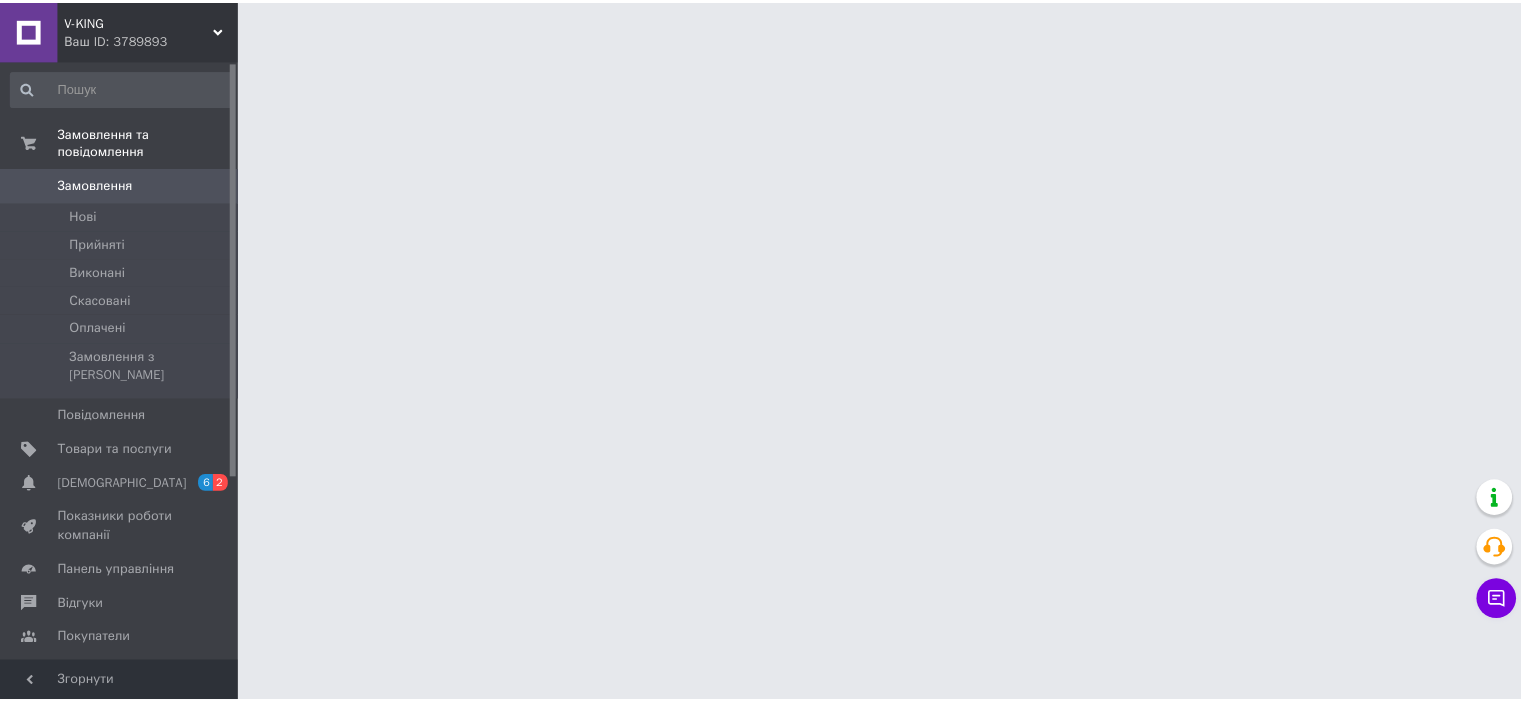 scroll, scrollTop: 0, scrollLeft: 0, axis: both 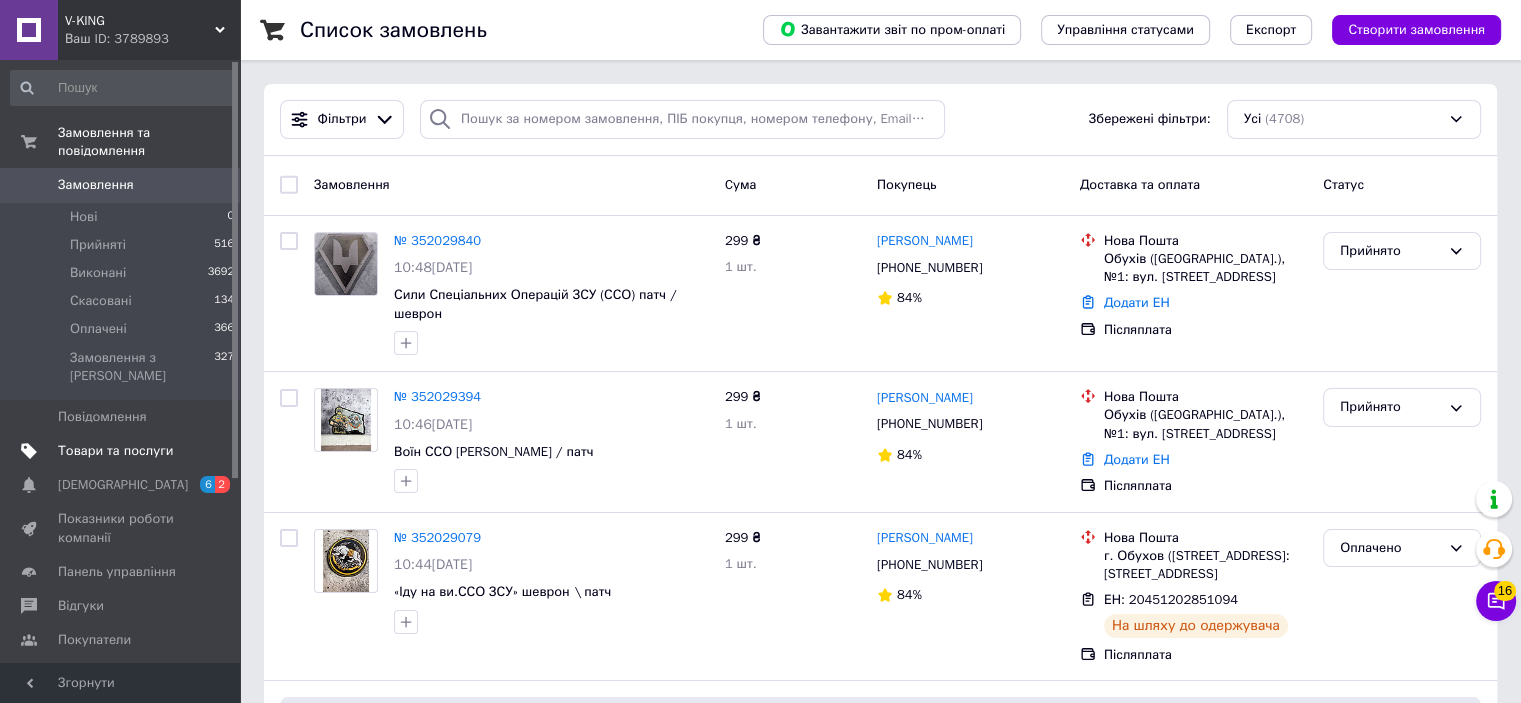 click on "Товари та послуги" at bounding box center [115, 451] 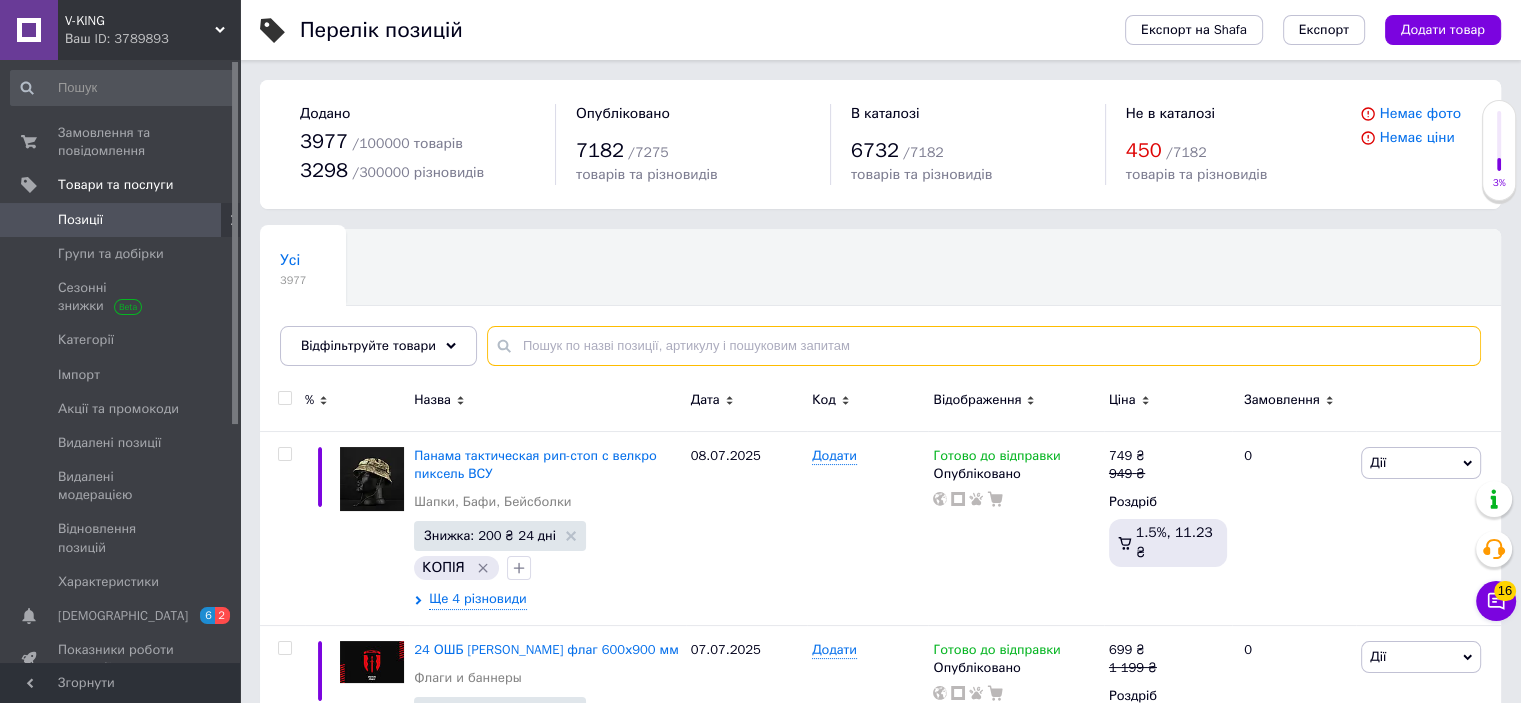 click at bounding box center (984, 346) 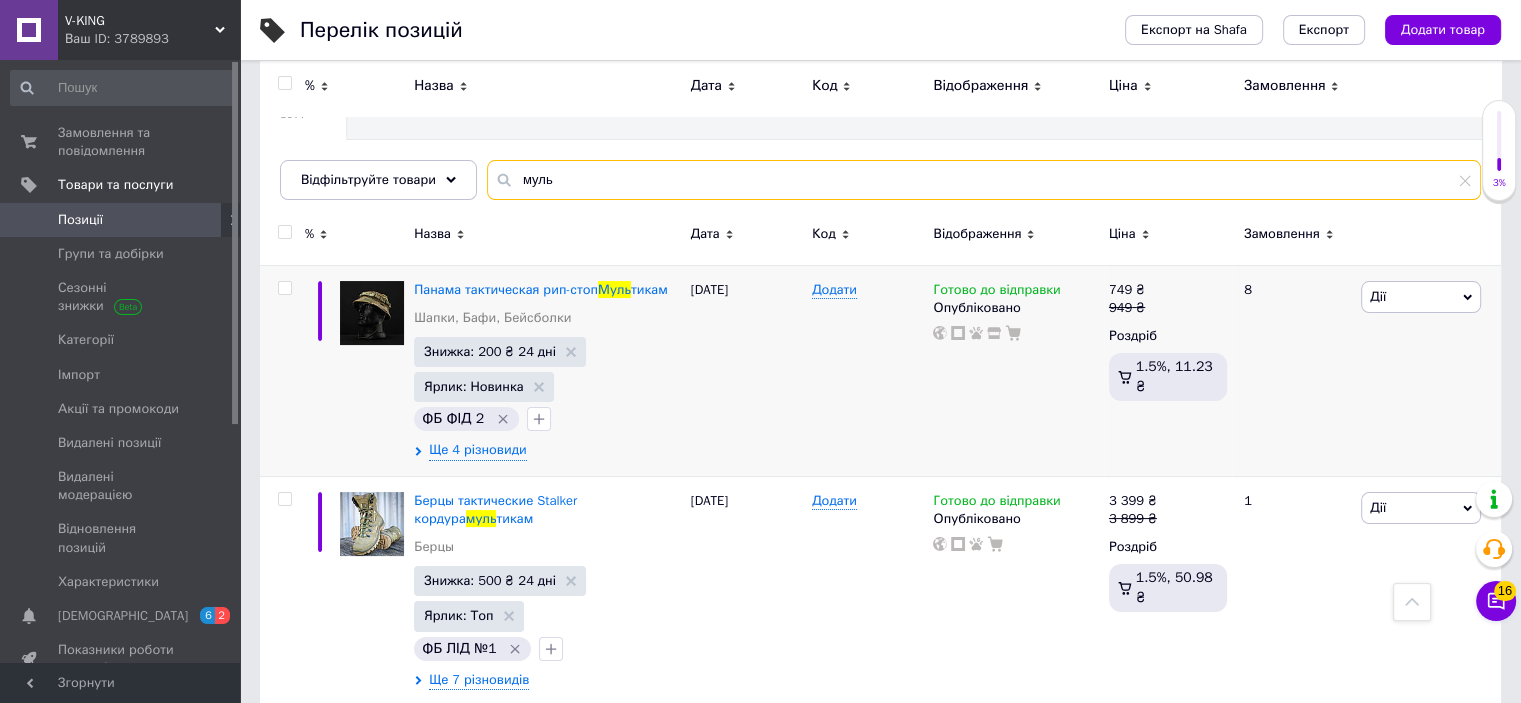 scroll, scrollTop: 0, scrollLeft: 0, axis: both 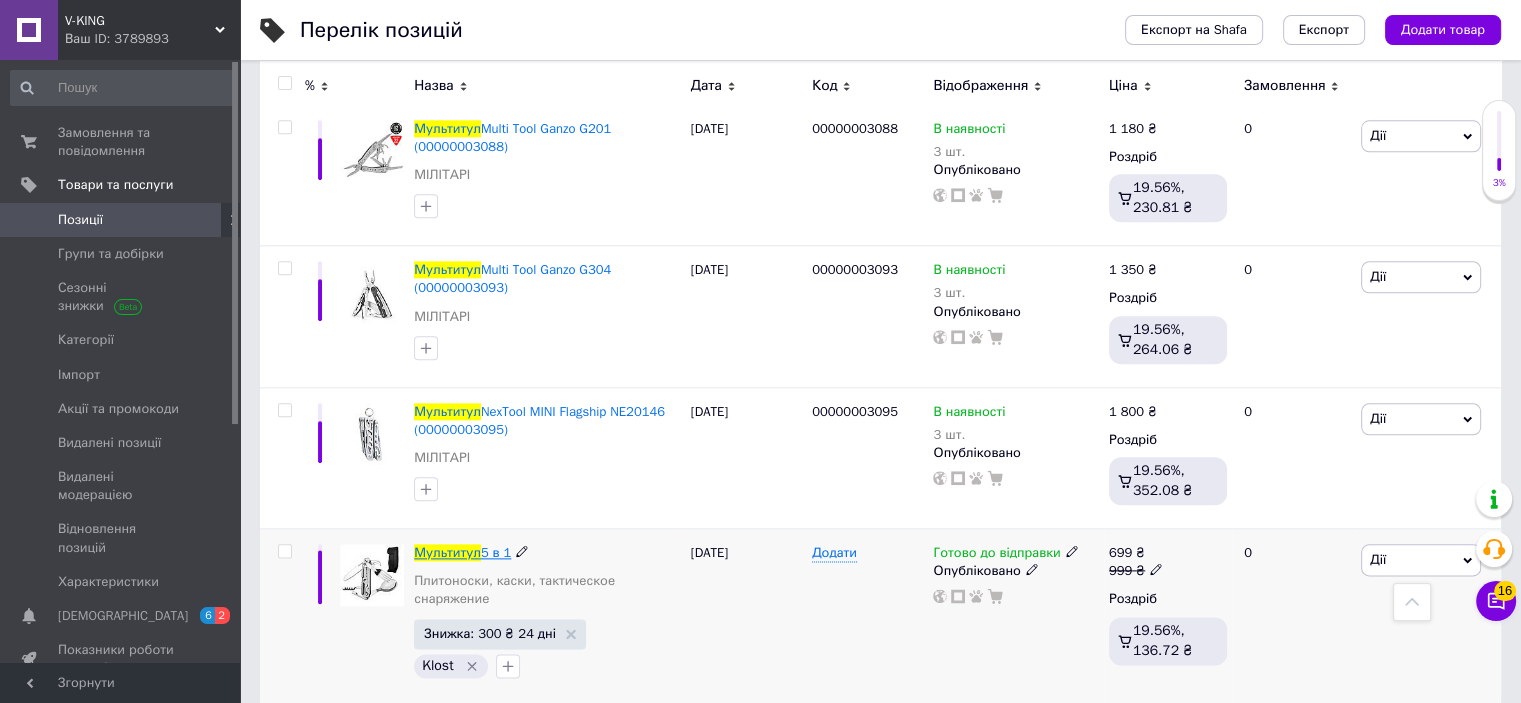 type on "мультитул" 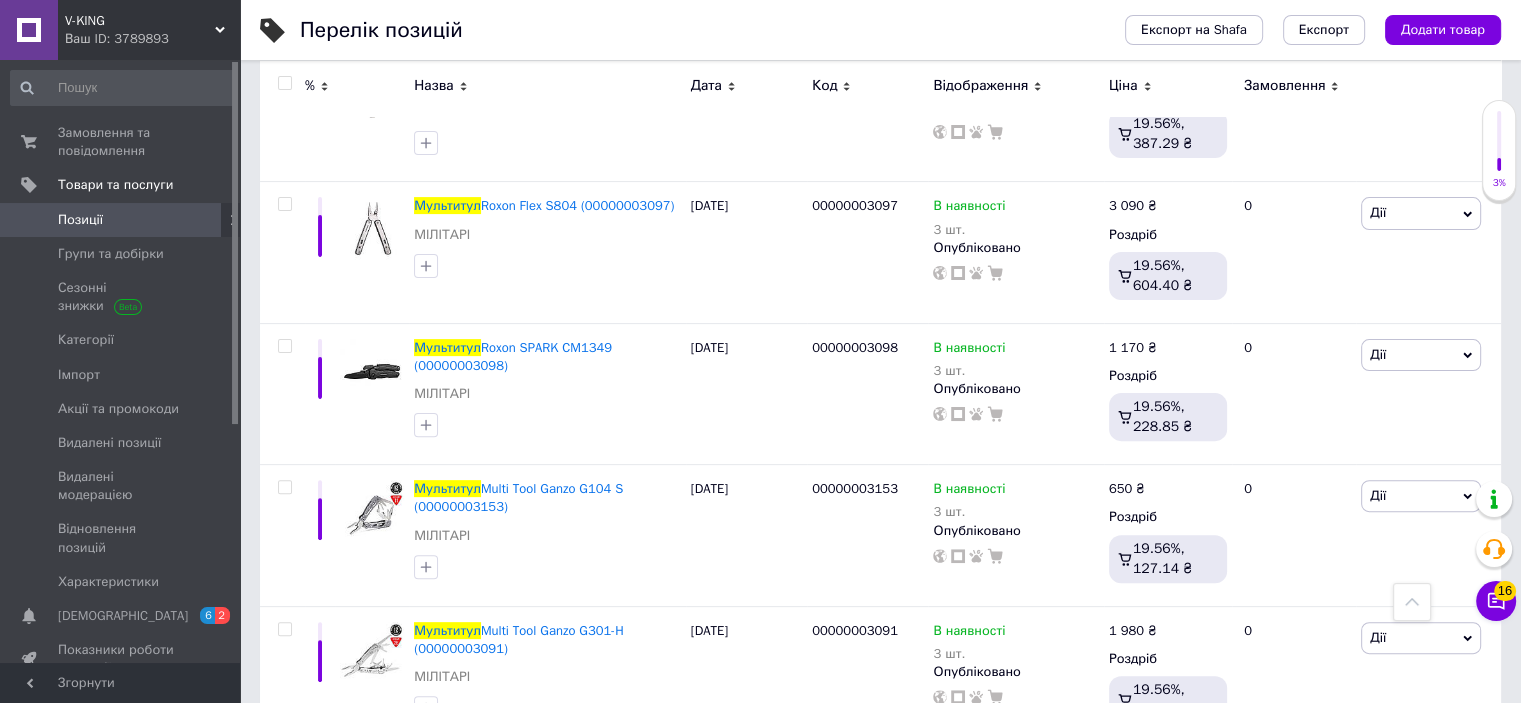 scroll, scrollTop: 106, scrollLeft: 0, axis: vertical 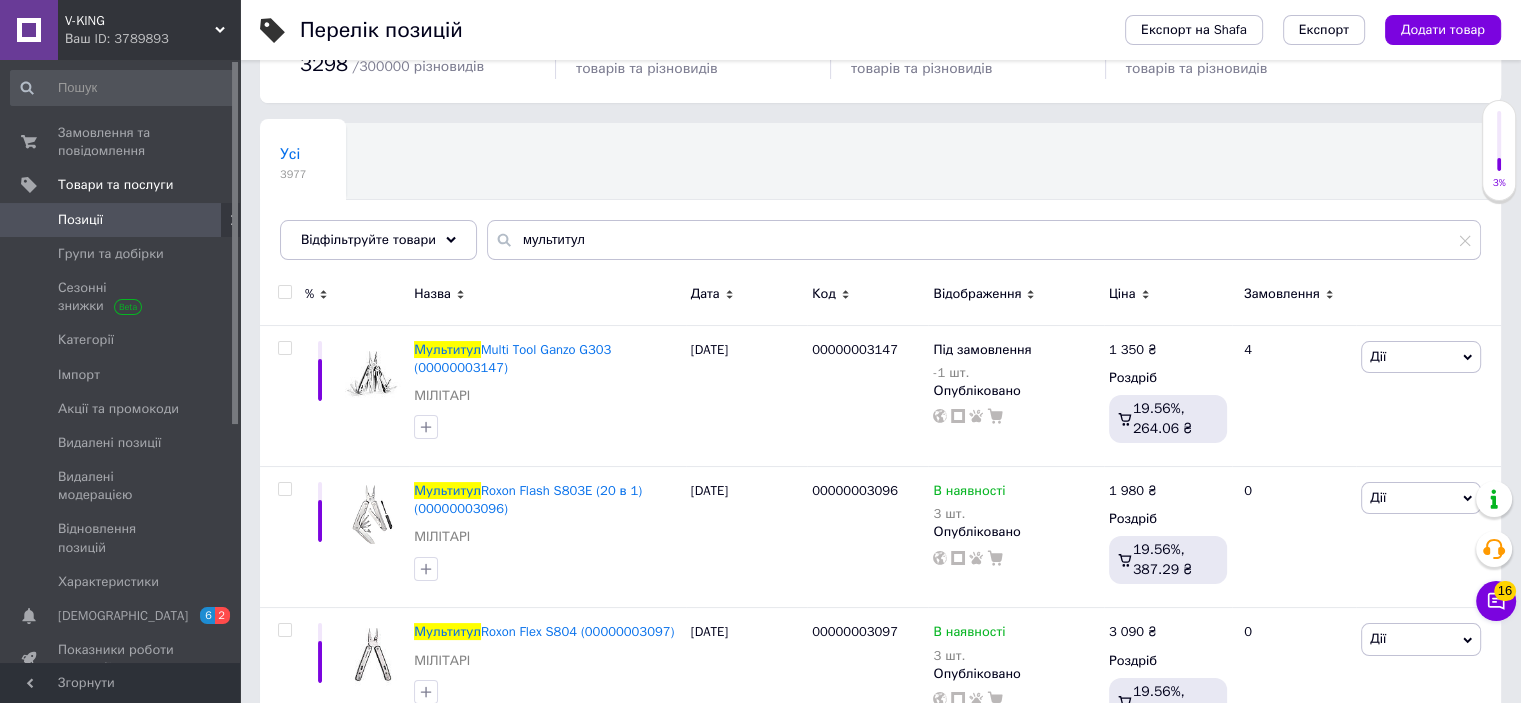 click on "Додати товар" at bounding box center (1443, 30) 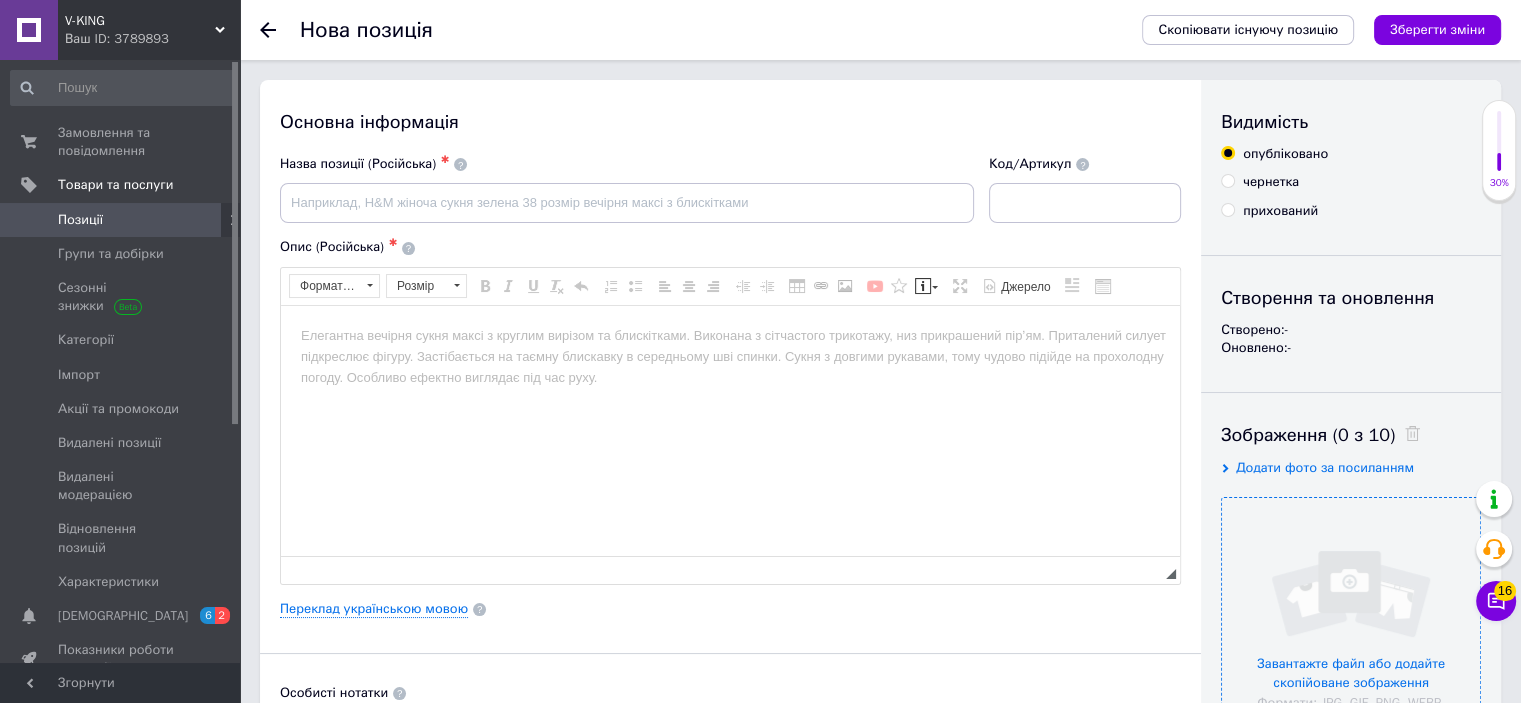 scroll, scrollTop: 0, scrollLeft: 0, axis: both 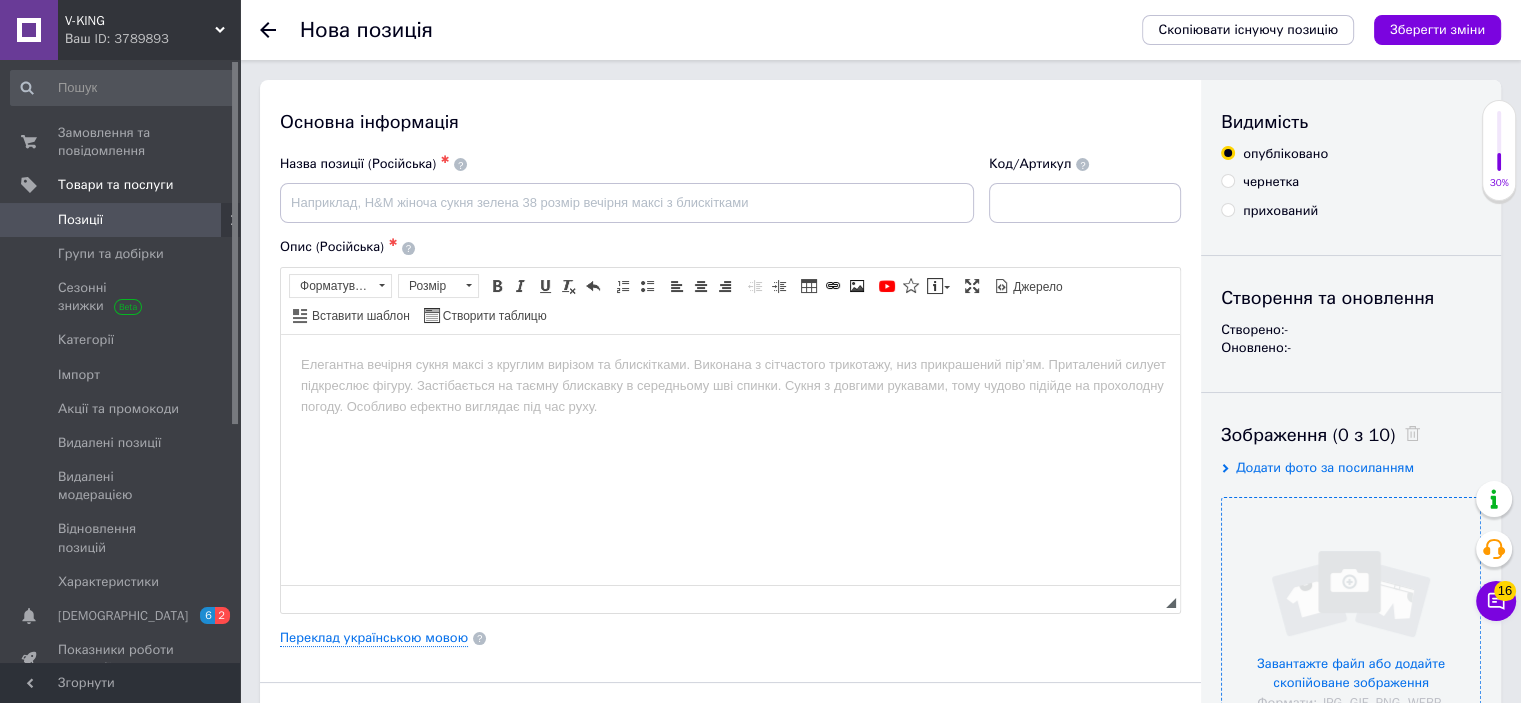 click at bounding box center (1351, 627) 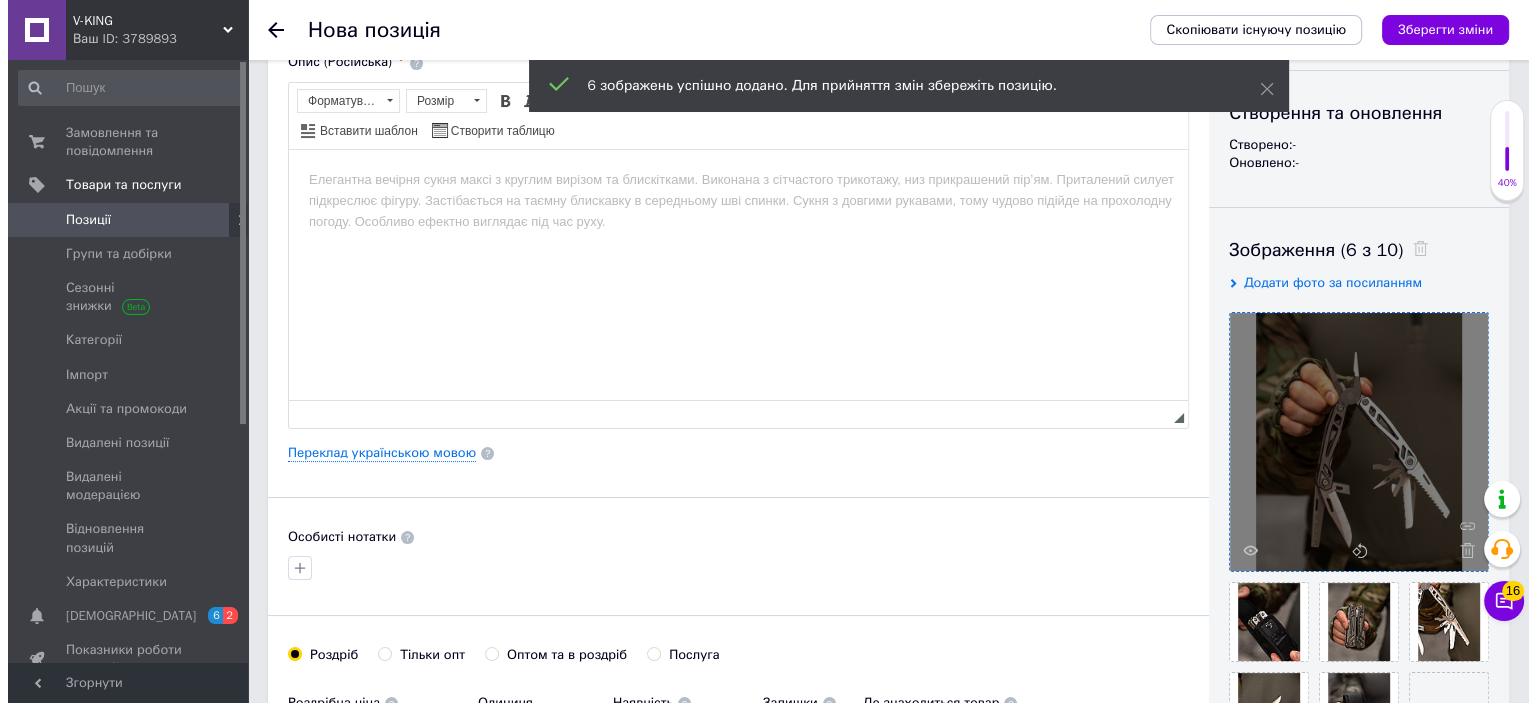 scroll, scrollTop: 300, scrollLeft: 0, axis: vertical 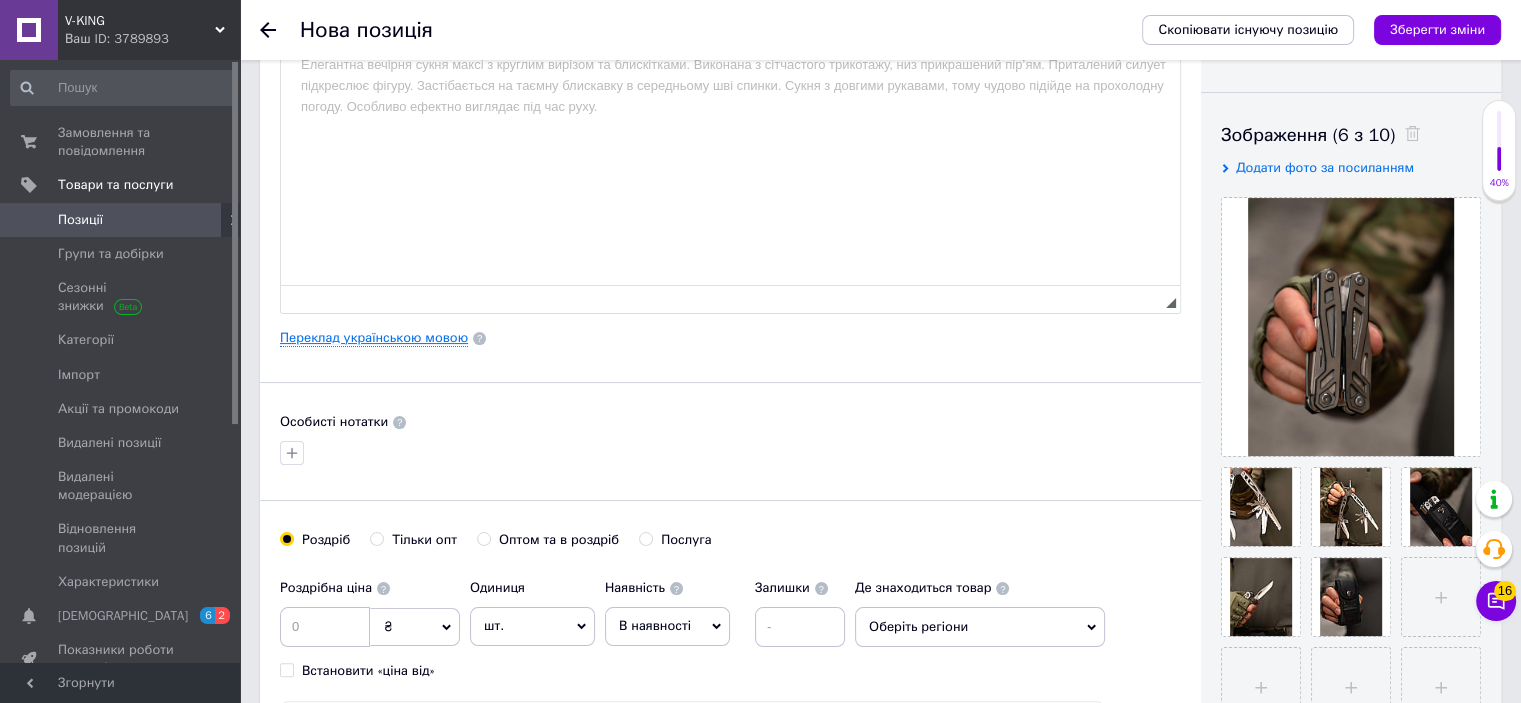 click on "Переклад українською мовою" at bounding box center (374, 338) 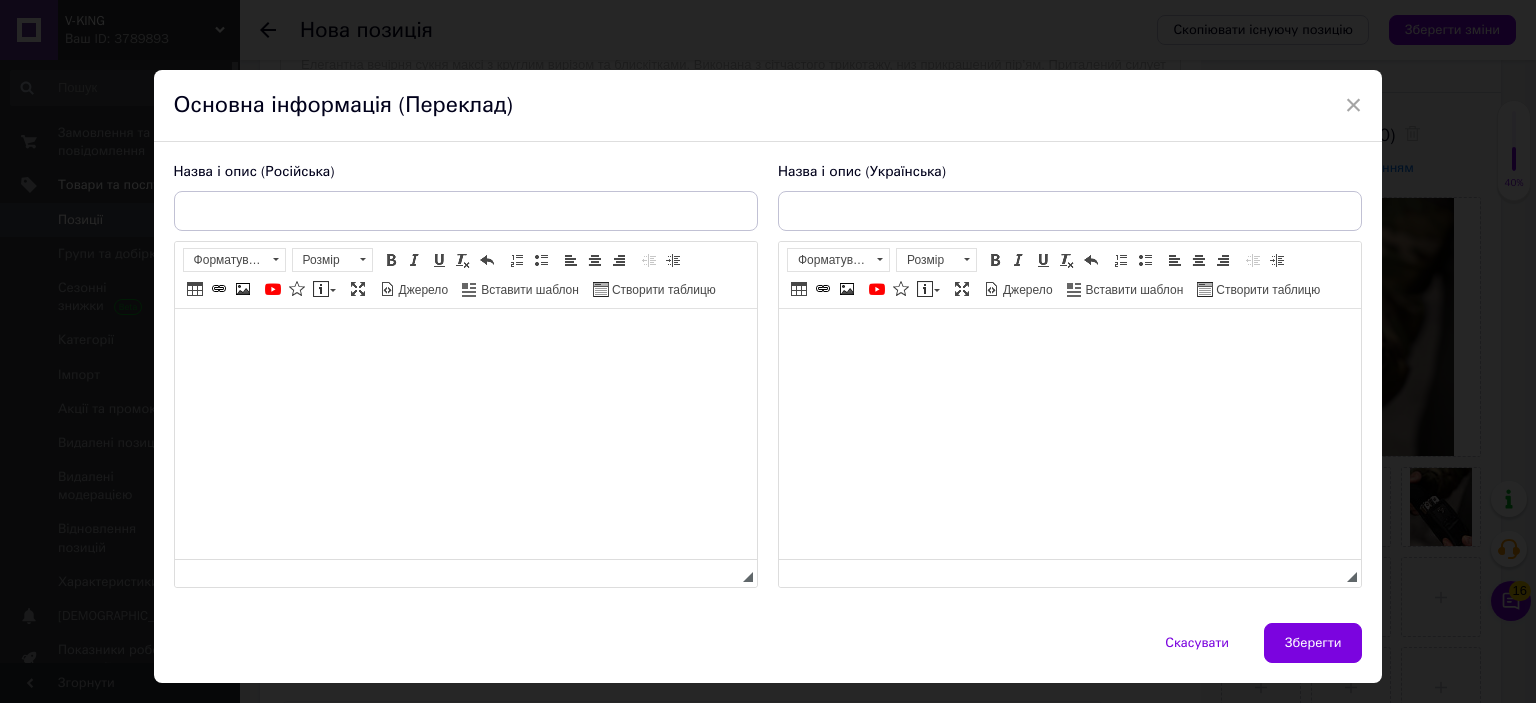 scroll, scrollTop: 0, scrollLeft: 0, axis: both 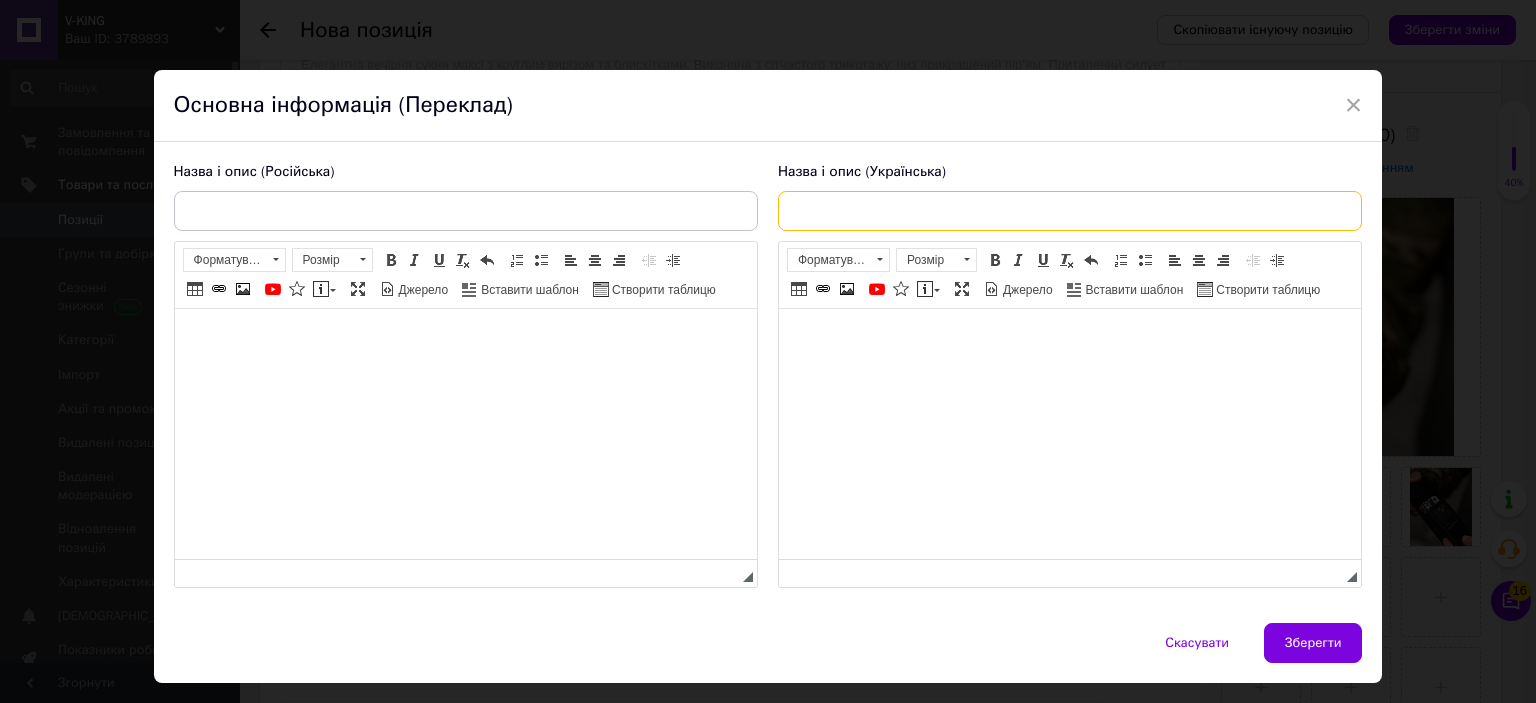 paste on "Мультитул Henstrong Alpha 15 функцій" 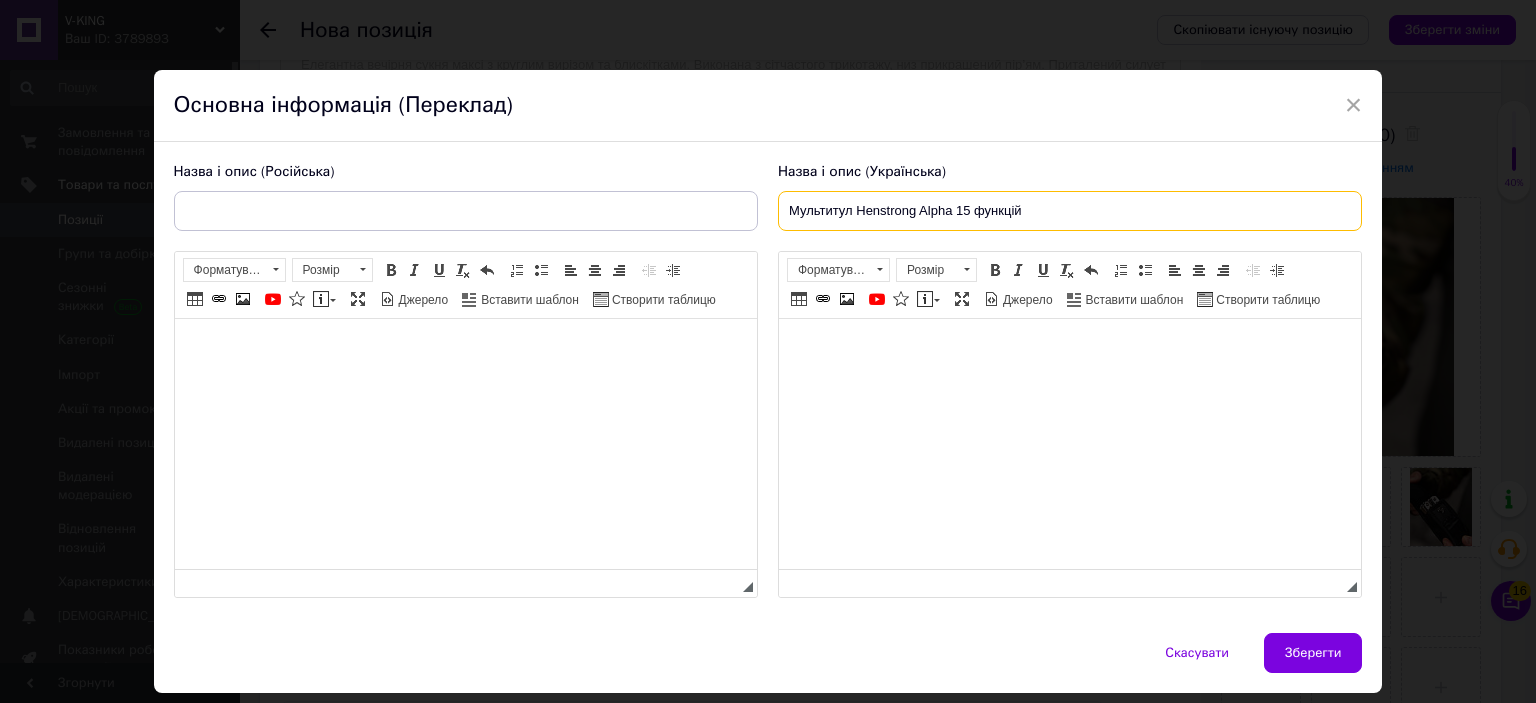 drag, startPoint x: 976, startPoint y: 215, endPoint x: 1056, endPoint y: 215, distance: 80 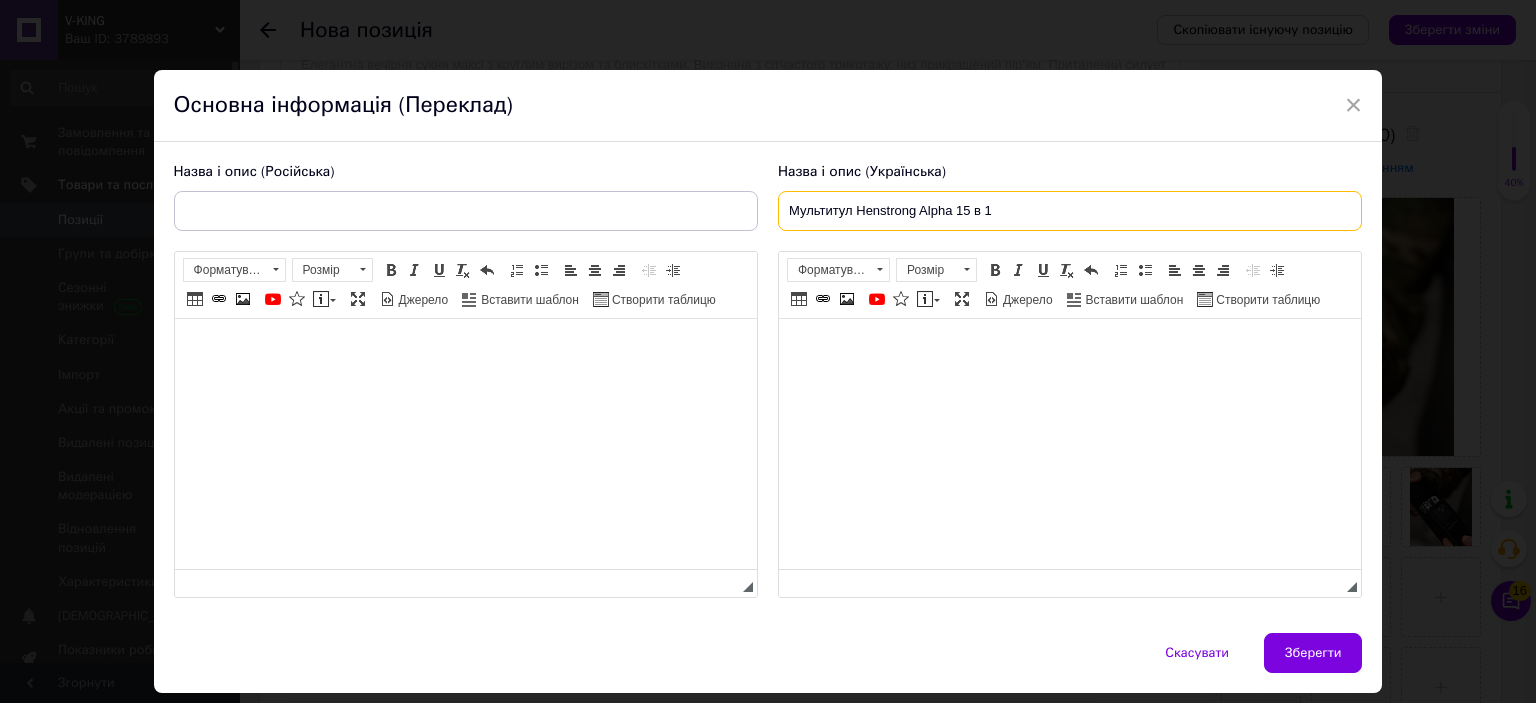 click on "Мультитул Henstrong Alpha 15 в 1" at bounding box center [1070, 211] 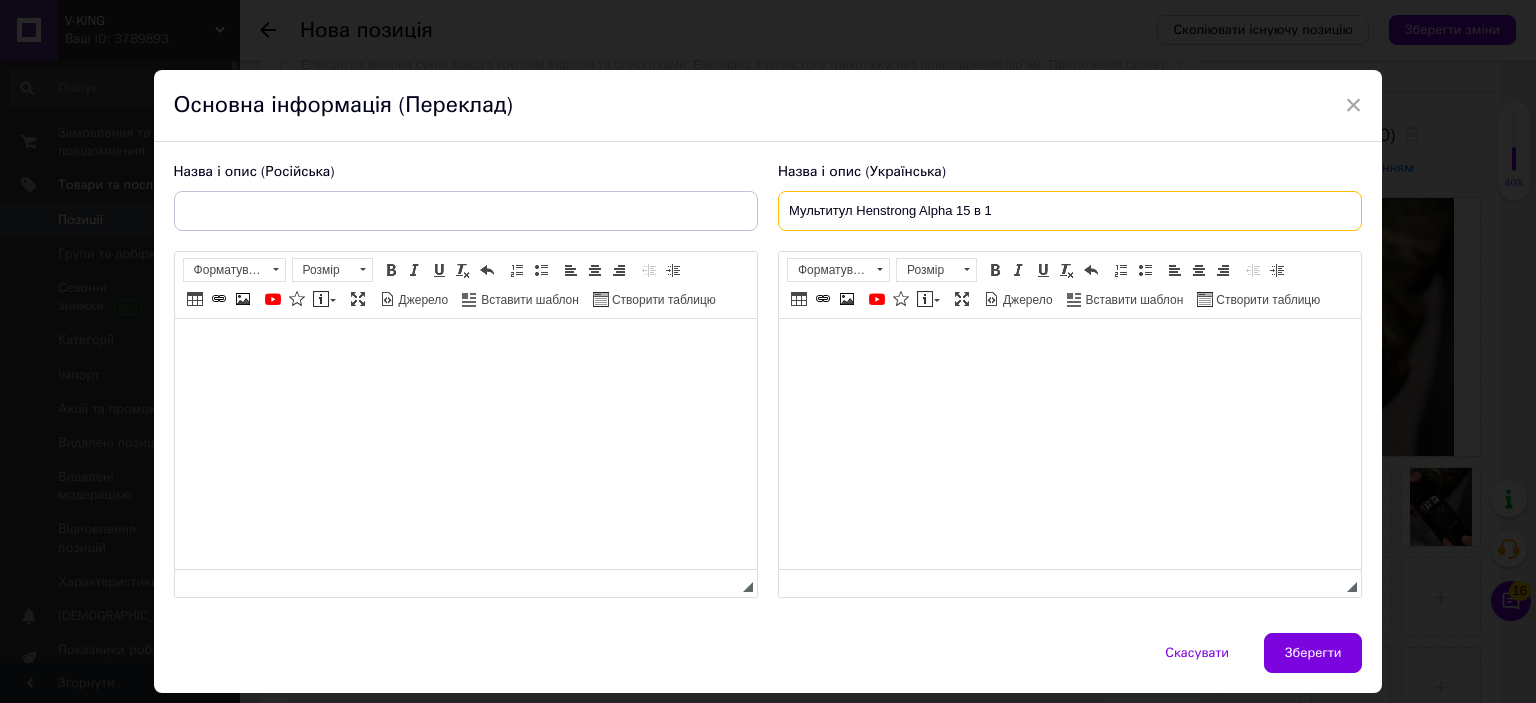 type on "Мультитул Henstrong Alpha 15 в 1" 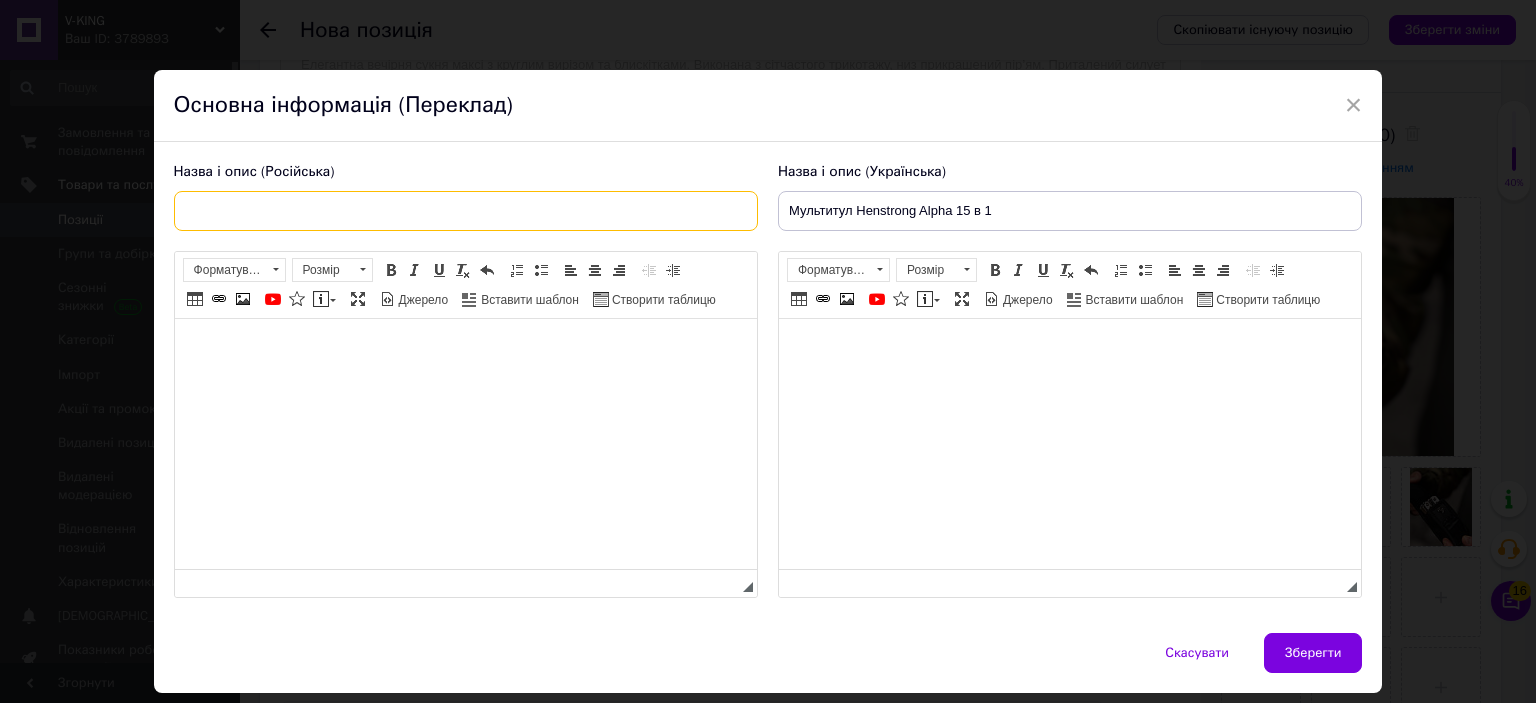 paste on "Мультитул Henstrong Alpha 15 в 1" 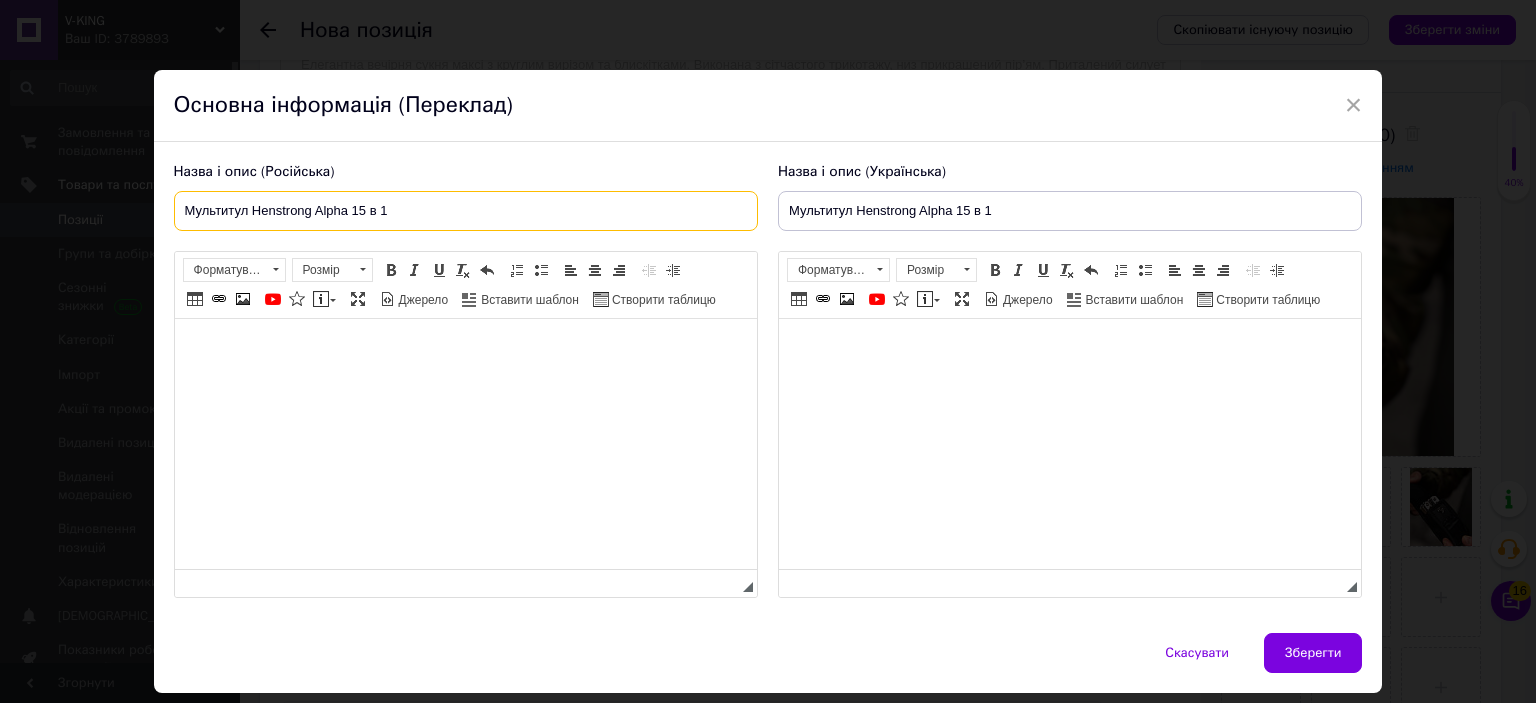 type on "Мультитул Henstrong Alpha 15 в 1" 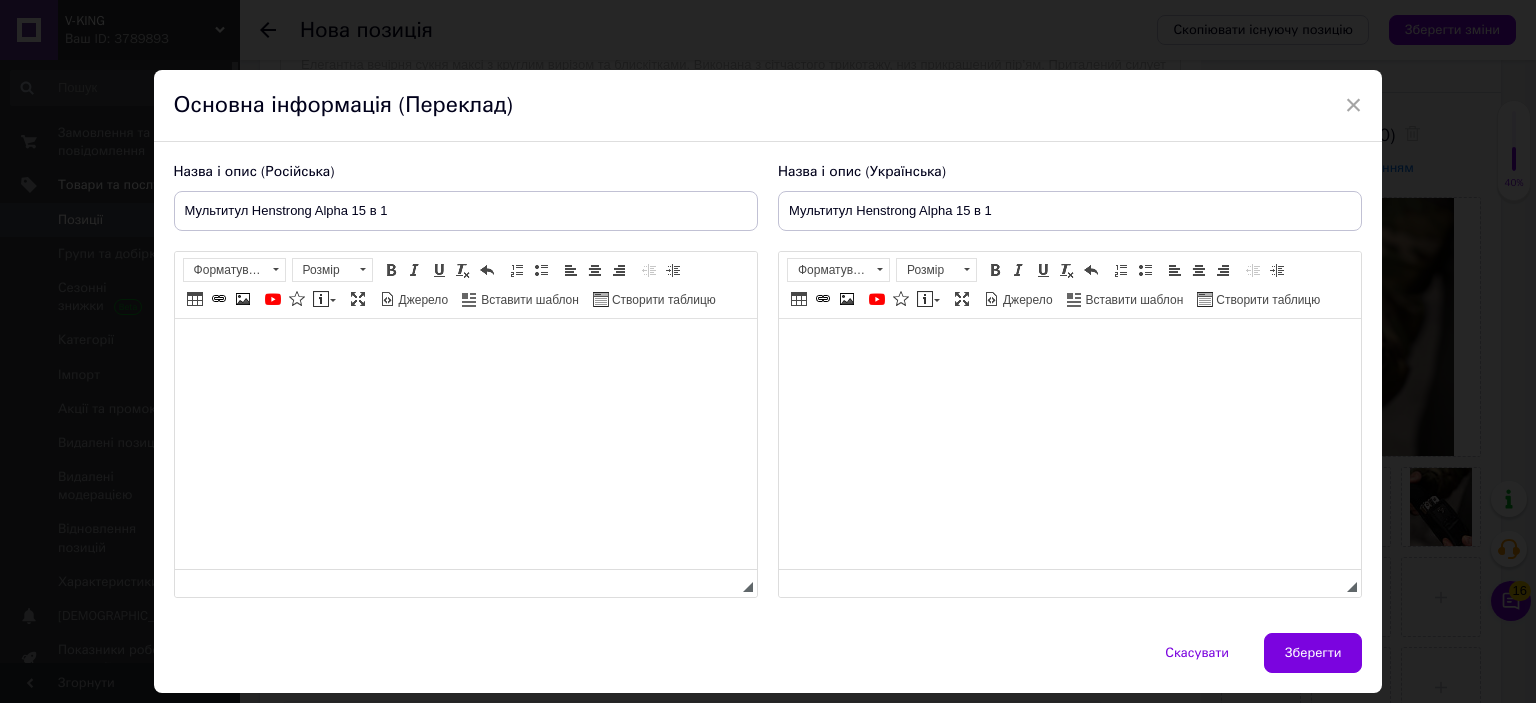 click at bounding box center (1069, 349) 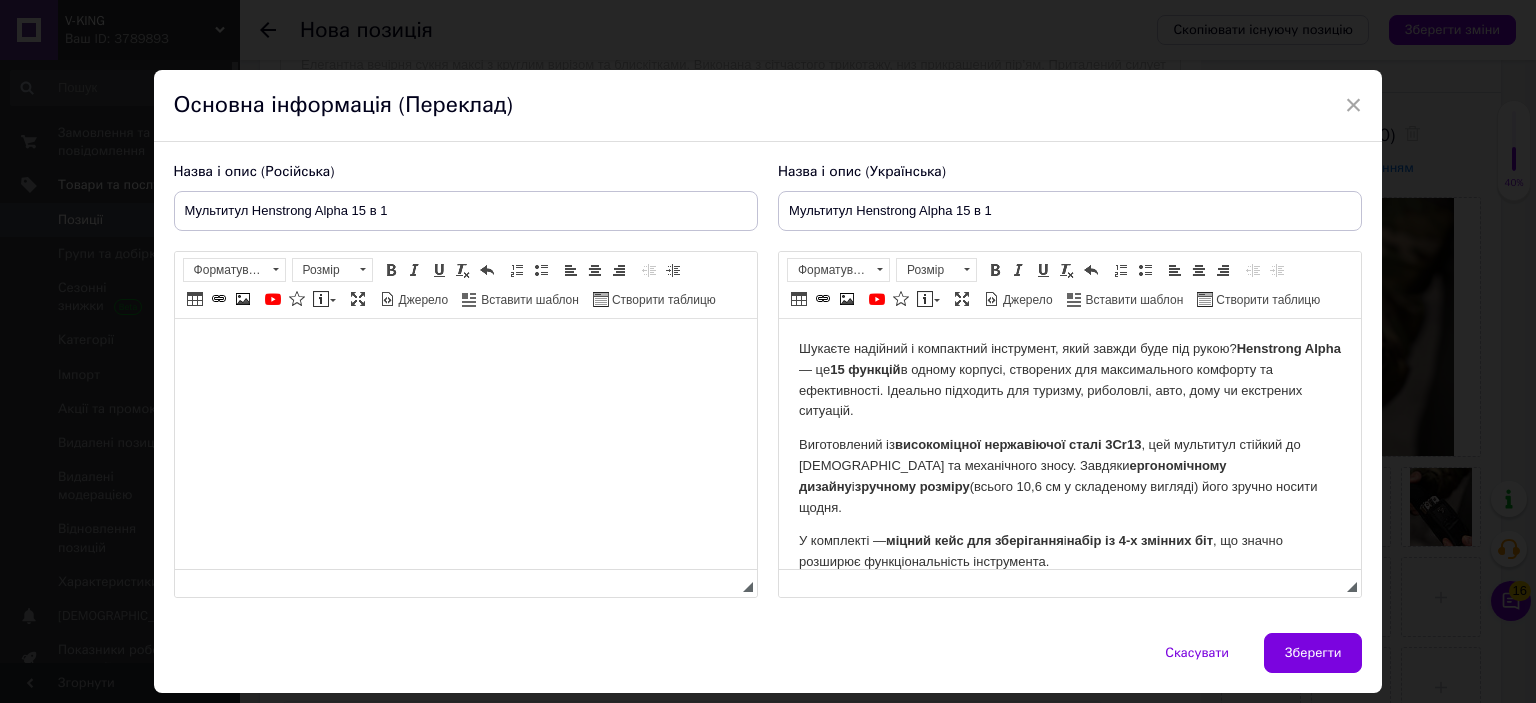 scroll, scrollTop: 298, scrollLeft: 0, axis: vertical 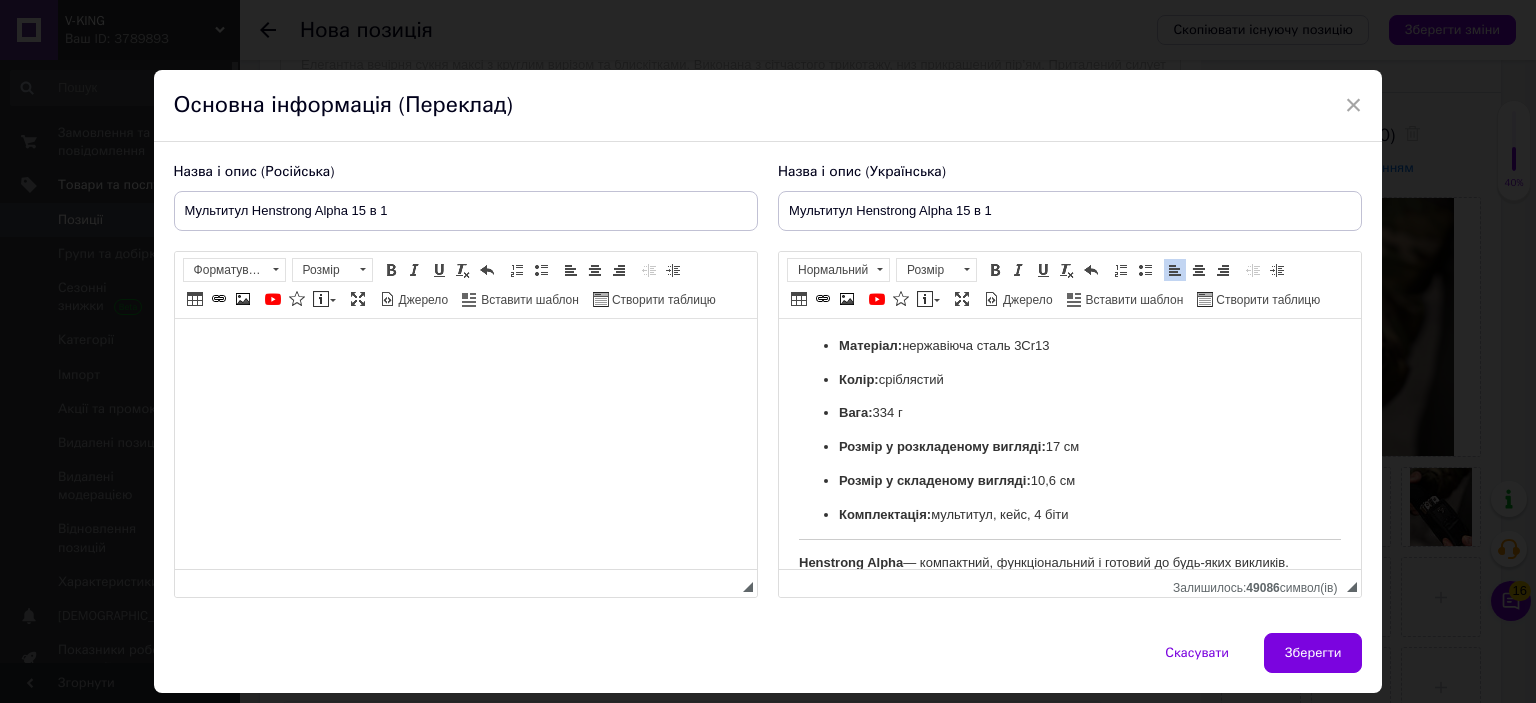 click on "Шукаєте надійний і компактний інструмент, який завжди буде під рукою?  Henstrong Alpha  — це  15 функцій  в одному корпусі, створених для максимального комфорту та ефективності. Ідеально підходить для туризму, риболовлі, авто, дому чи екстрених ситуацій. Виготовлений із  високоміцної нержавіючої сталі 3Cr13 , цей мультитул стійкий до іржі та механічного зносу. Завдяки  ергономічному дизайну  і  зручному розміру  (всього 10,6 см у складеному вигляді) його зручно носити щодня. У комплекті —  міцний кейс для зберігання  і  набір із 4-х змінних біт Технічні характеристики:" at bounding box center [1069, 317] 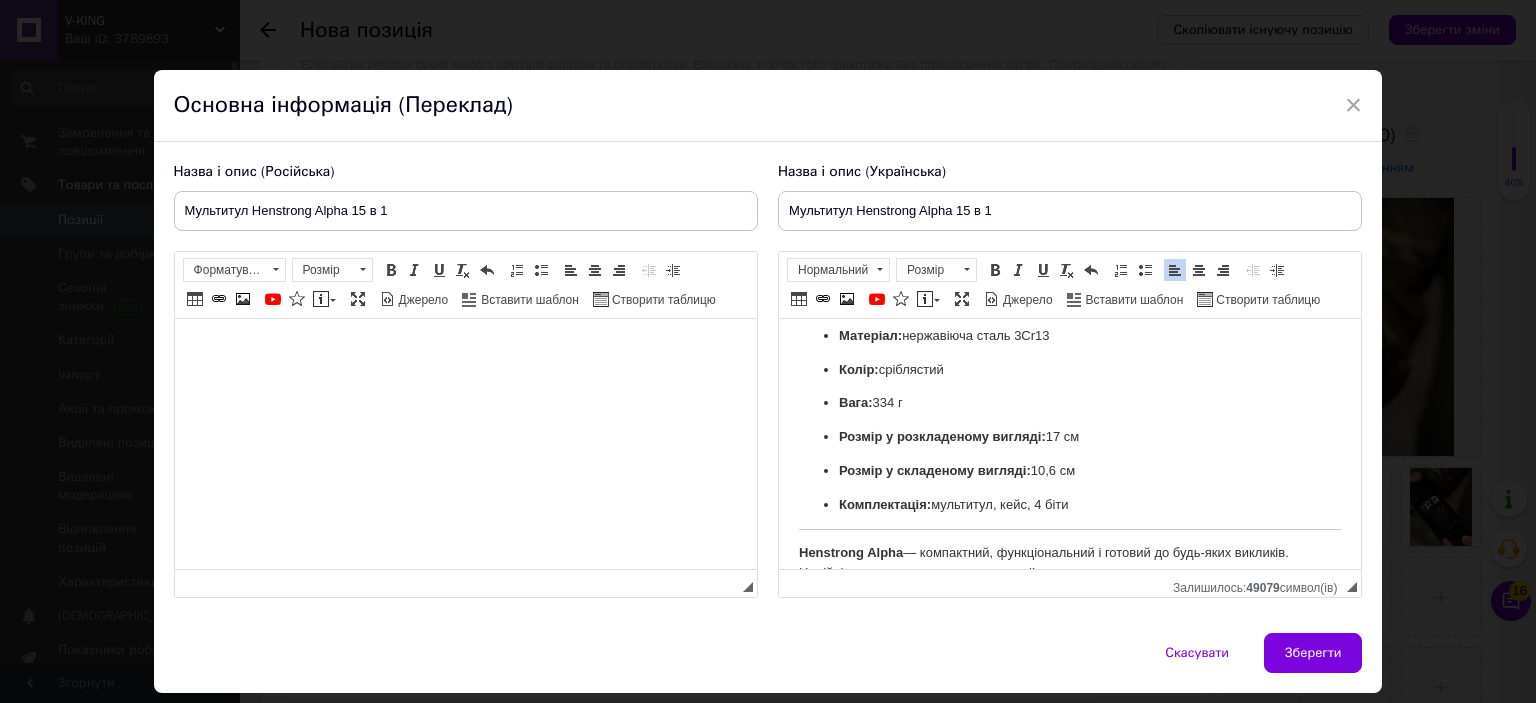 scroll, scrollTop: 321, scrollLeft: 0, axis: vertical 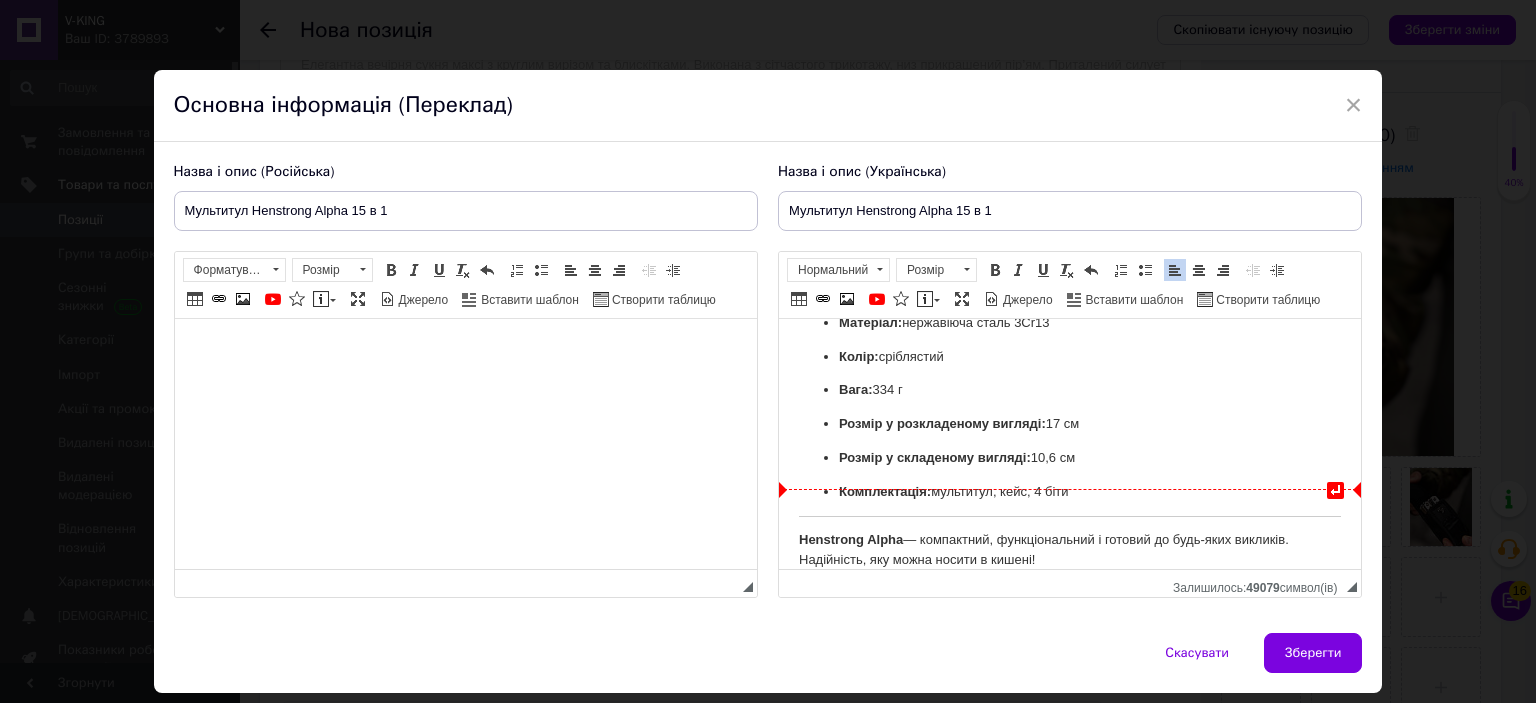 click on "↵ Шукаєте надійний і компактний інструмент, який завжди буде під рукою?  Henstrong Alpha  — це  15 функцій  в одному корпусі, створених для максимального комфорту та ефективності. Ідеально підходить для туризму, риболовлі, авто, дому чи екстрених ситуацій. Виготовлений із  високоміцної нержавіючої сталі 3Cr13 , цей мультитул стійкий до іржі та механічного зносу. Завдяки  ергономічному дизайну  і  зручному розміру  (всього 10,6 см у складеному вигляді) його зручно носити щодня. У комплекті —  міцний кейс для зберігання  і  набір із 4-х змінних біт Матеріал: Колір: Вага:" at bounding box center [1069, 294] 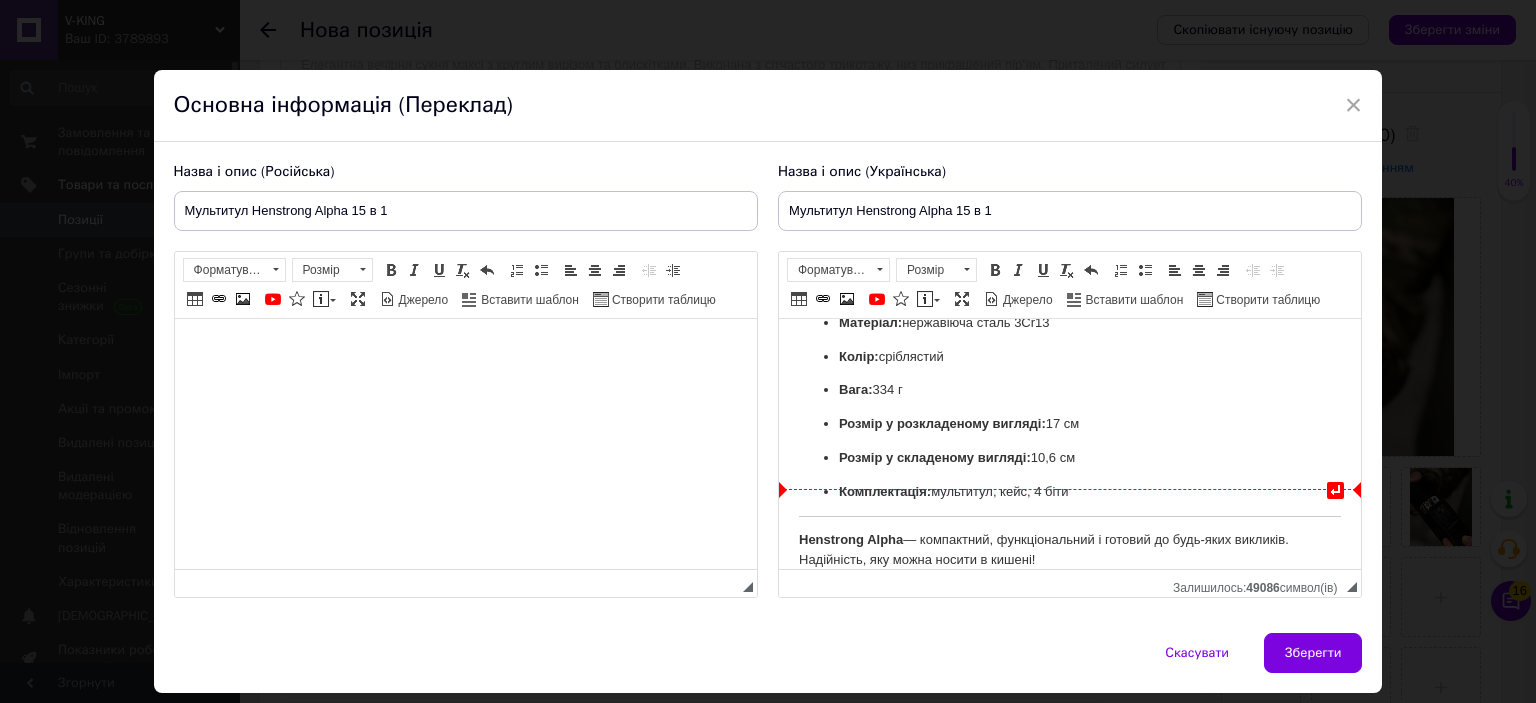 click on "↵ Шукаєте надійний і компактний інструмент, який завжди буде під рукою?  Henstrong Alpha  — це  15 функцій  в одному корпусі, створених для максимального комфорту та ефективності. Ідеально підходить для туризму, риболовлі, авто, дому чи екстрених ситуацій. Виготовлений із  високоміцної нержавіючої сталі 3Cr13 , цей мультитул стійкий до іржі та механічного зносу. Завдяки  ергономічному дизайну  і  зручному розміру  (всього 10,6 см у складеному вигляді) його зручно носити щодня. У комплекті —  міцний кейс для зберігання  і  набір із 4-х змінних біт Матеріал: Колір: Вага:" at bounding box center [1069, 294] 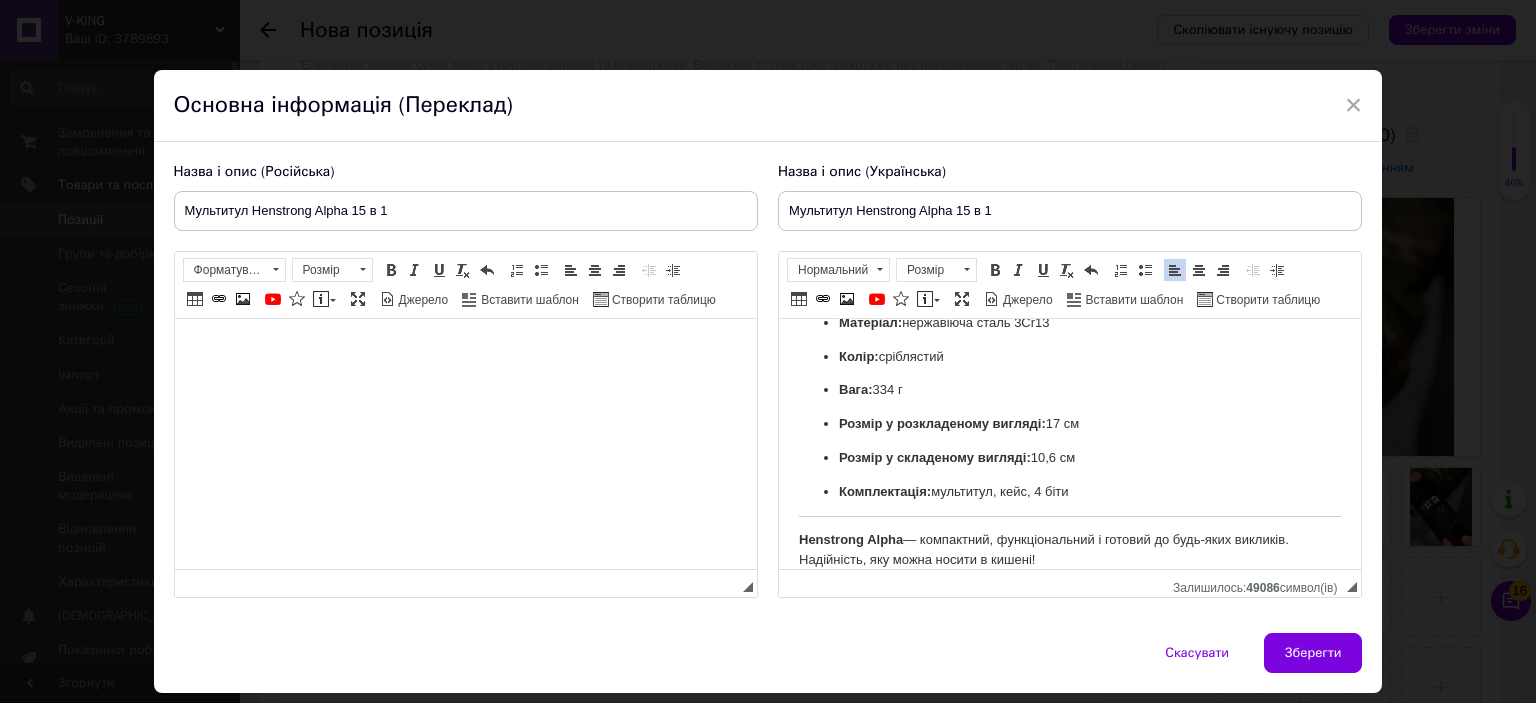 click on "Шукаєте надійний і компактний інструмент, який завжди буде під рукою?  Henstrong Alpha  — це  15 функцій  в одному корпусі, створених для максимального комфорту та ефективності. Ідеально підходить для туризму, риболовлі, авто, дому чи екстрених ситуацій. Виготовлений із  високоміцної нержавіючої сталі 3Cr13 , цей мультитул стійкий до іржі та механічного зносу. Завдяки  ергономічному дизайну  і  зручному розміру  (всього 10,6 см у складеному вигляді) його зручно носити щодня. У комплекті —  міцний кейс для зберігання  і  набір із 4-х змінних біт Технічні характеристики:" at bounding box center [1069, 294] 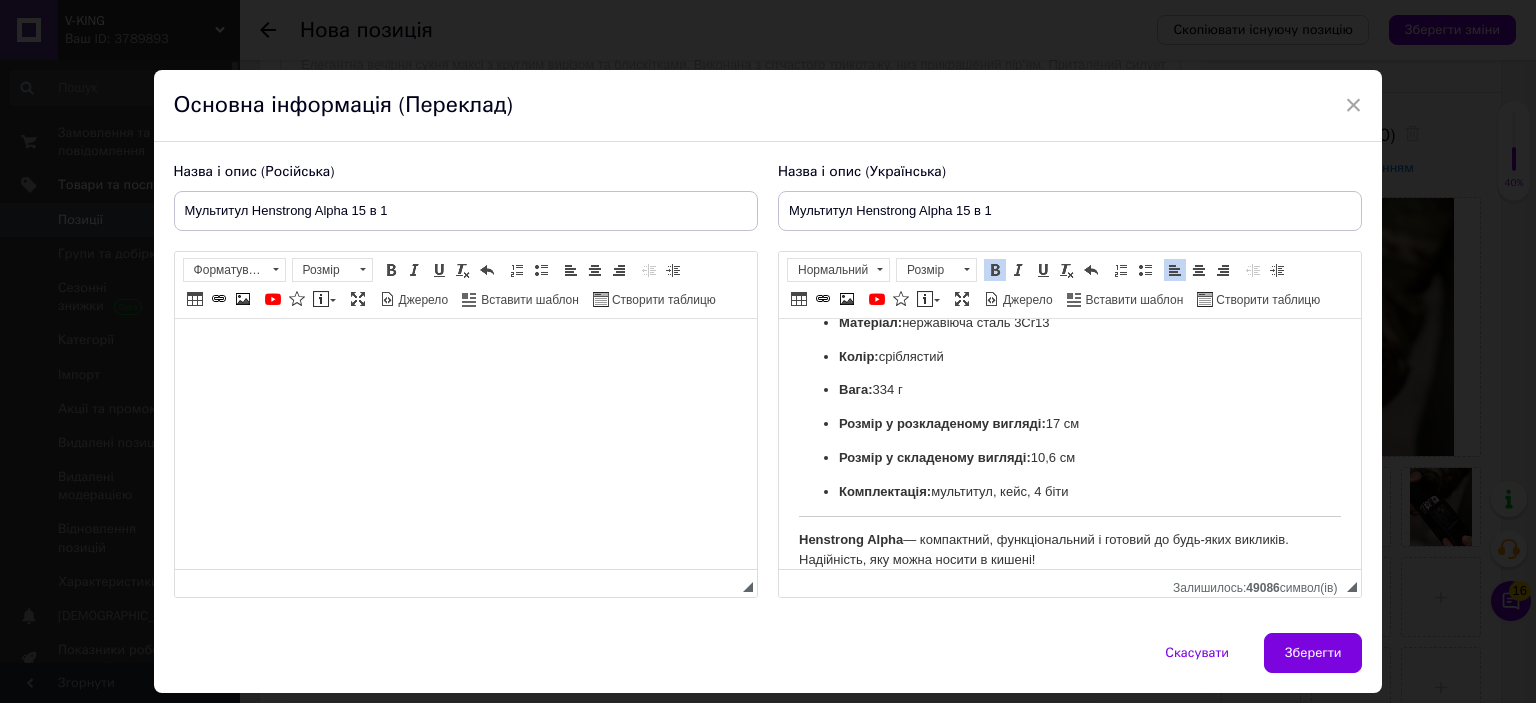 click on "Шукаєте надійний і компактний інструмент, який завжди буде під рукою?  Henstrong Alpha  — це  15 функцій  в одному корпусі, створених для максимального комфорту та ефективності. Ідеально підходить для туризму, риболовлі, авто, дому чи екстрених ситуацій. Виготовлений із  високоміцної нержавіючої сталі 3Cr13 , цей мультитул стійкий до іржі та механічного зносу. Завдяки  ергономічному дизайну  і  зручному розміру  (всього 10,6 см у складеному вигляді) його зручно носити щодня. У комплекті —  міцний кейс для зберігання  і  набір із 4-х змінних біт Технічні характеристики:" at bounding box center [1069, 294] 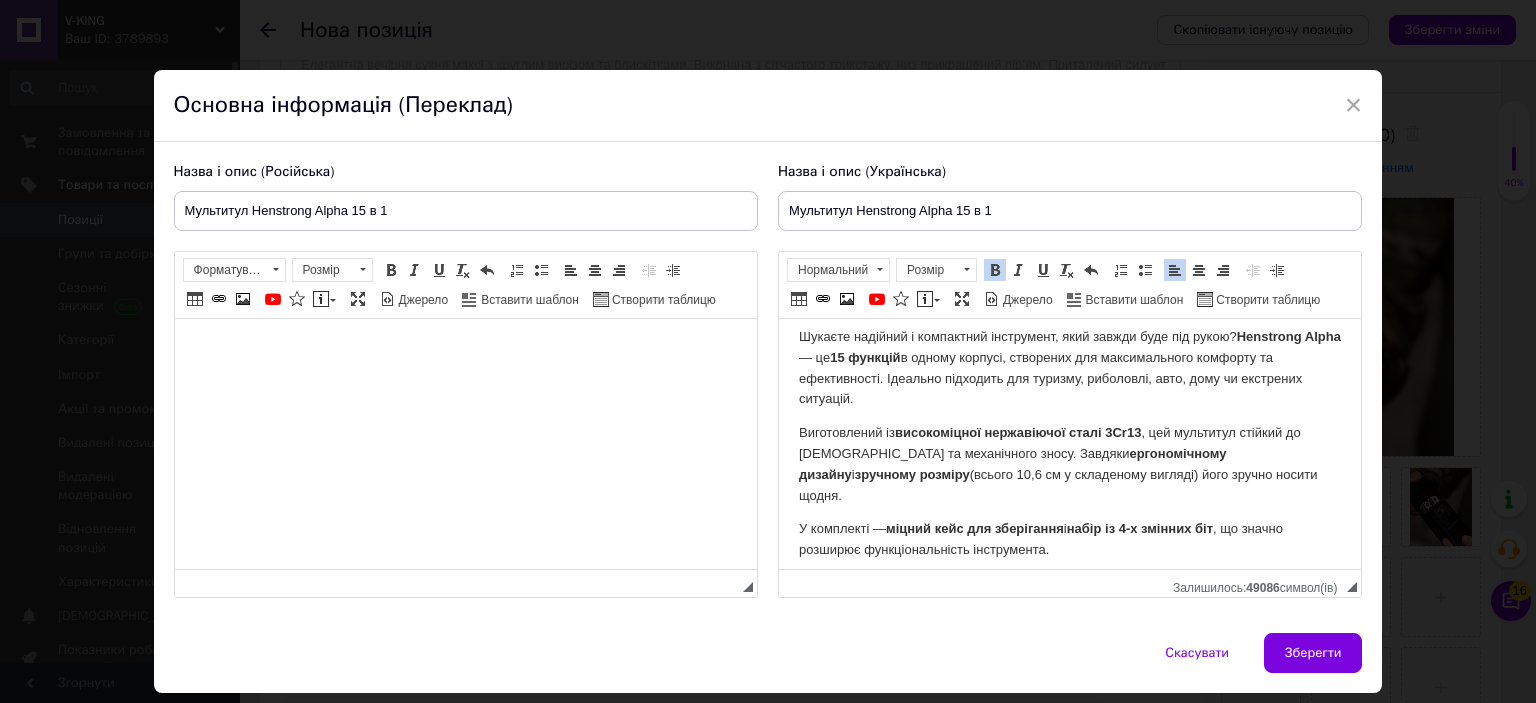 scroll, scrollTop: 0, scrollLeft: 0, axis: both 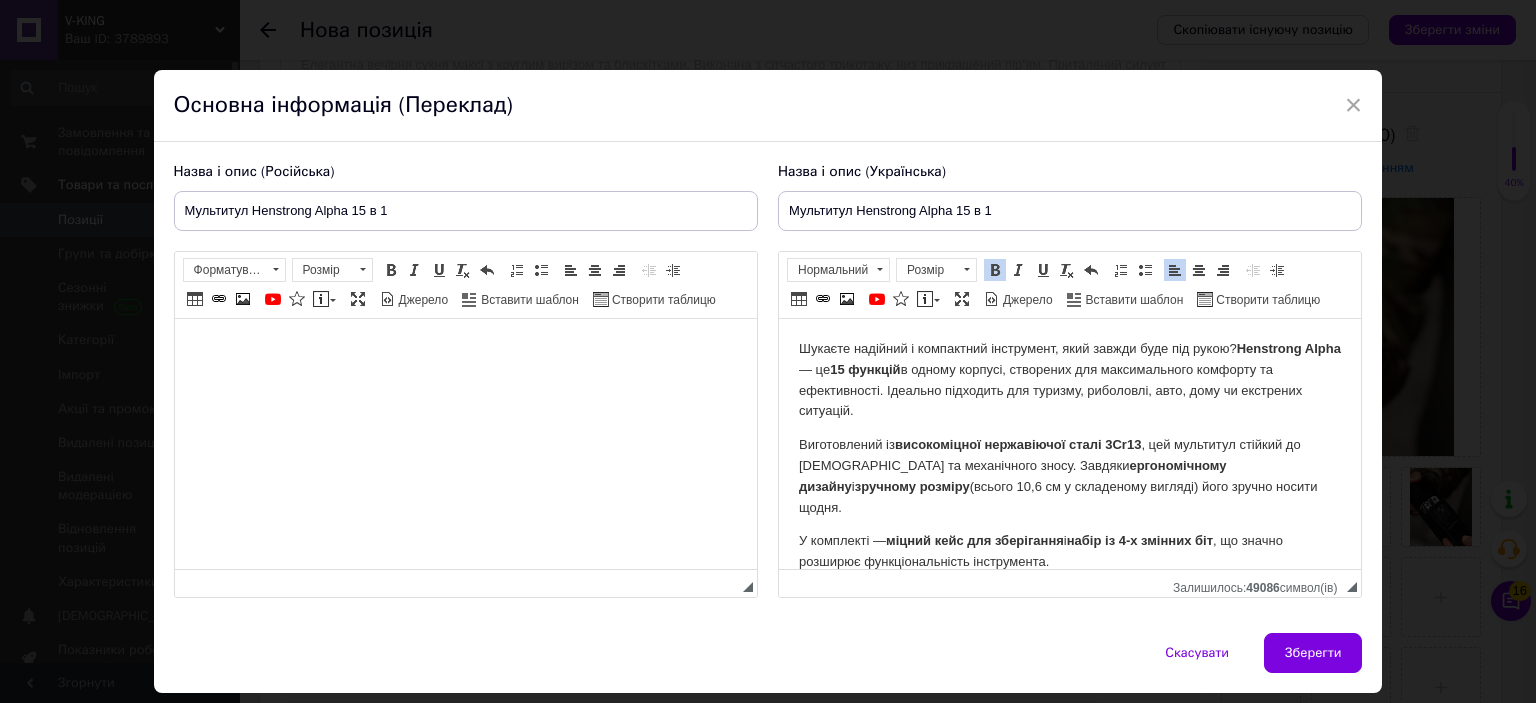 click on "Виготовлений із  високоміцної нержавіючої сталі 3Cr13 , цей мультитул стійкий до іржі та механічного зносу. Завдяки  ергономічному дизайну  і  зручному розміру  (всього 10,6 см у складеному вигляді) його зручно носити щодня." at bounding box center (1069, 476) 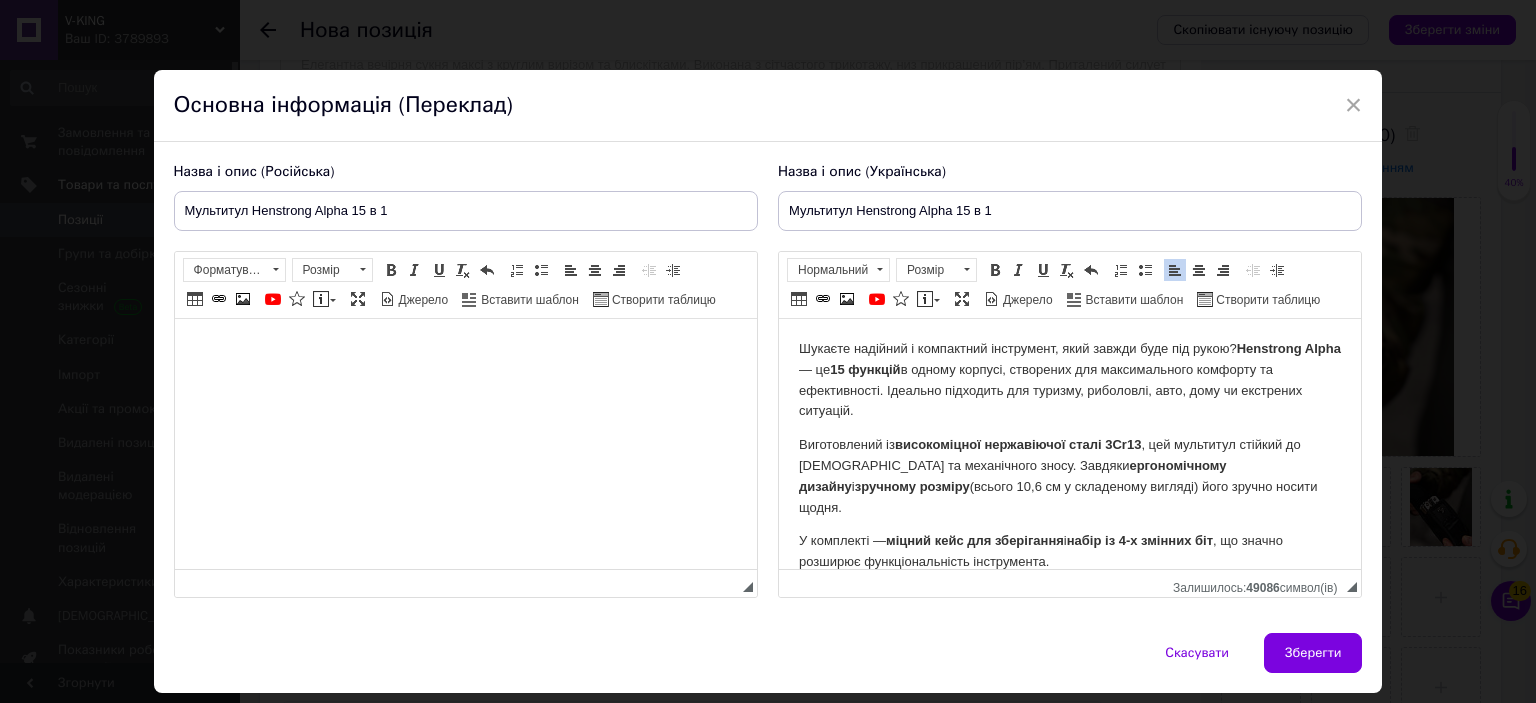 copy on "Шукаєте надійний і компактний інструмент, який завжди буде під рукою?  Henstrong Alpha  — це  15 функцій  в одному корпусі, створених для максимального комфорту та ефективності. Ідеально підходить для туризму, риболовлі, авто, дому чи екстрених ситуацій. Виготовлений із  високоміцної нержавіючої сталі 3Cr13 , цей мультитул стійкий до іржі та механічного зносу. Завдяки  ергономічному дизайну  і  зручному розміру  (всього 10,6 см у складеному вигляді) його зручно носити щодня. У комплекті —  міцний кейс для зберігання  і  набір із 4-х змінних біт , що значно розширює функціональність інструмента. Технічні характеристики: Матеріал:  нержавіюча сталь 3Cr13 Колір:  сріблястий Вага:  334 г Розмір у розкладеному вигляді:  17 см Розмір у складеному вигляді:  10,6 см Комплектація:  мультитул, кейс, 4 біти Henstrong Alpha  — компактний, функціональний і готовий до будь-яких викликів. Надійність, яку можна носити в кишені!..." 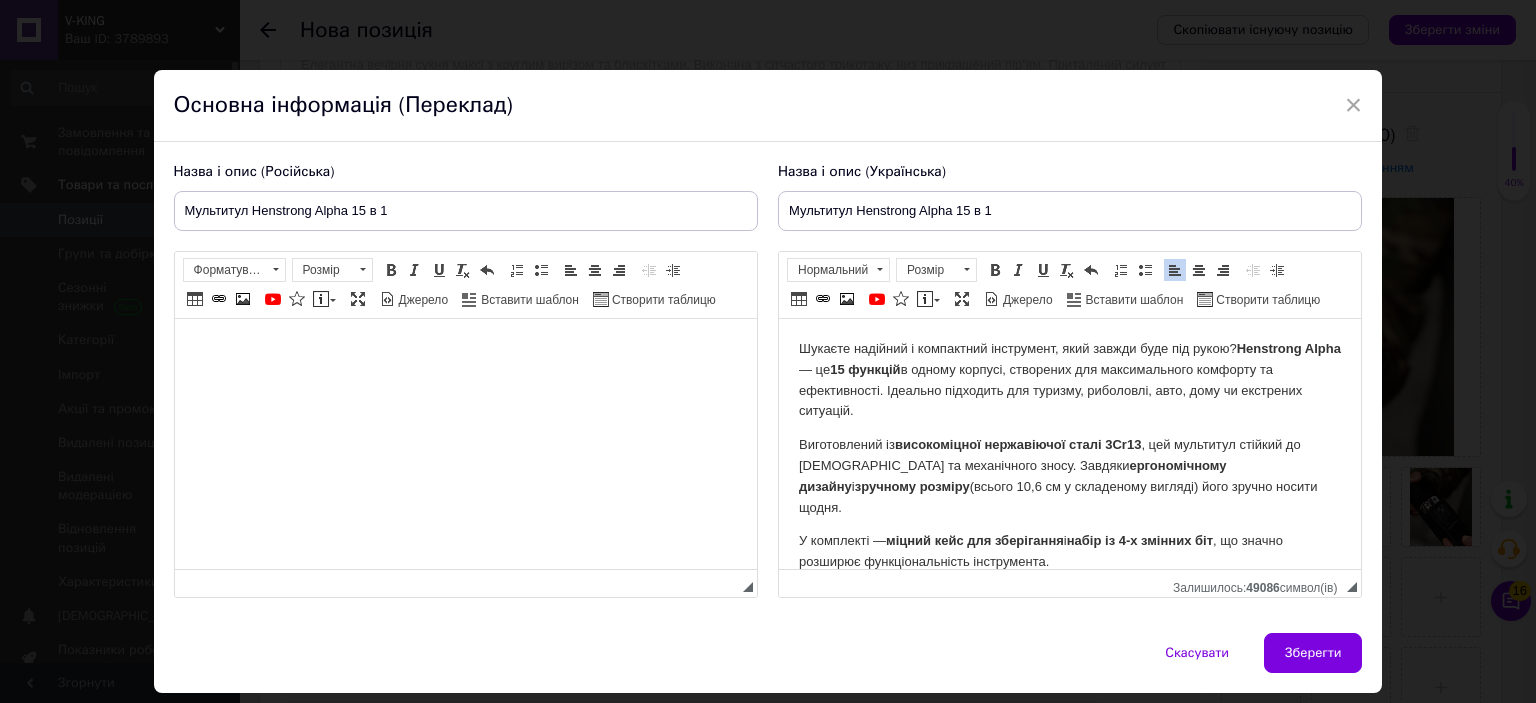 click at bounding box center [465, 349] 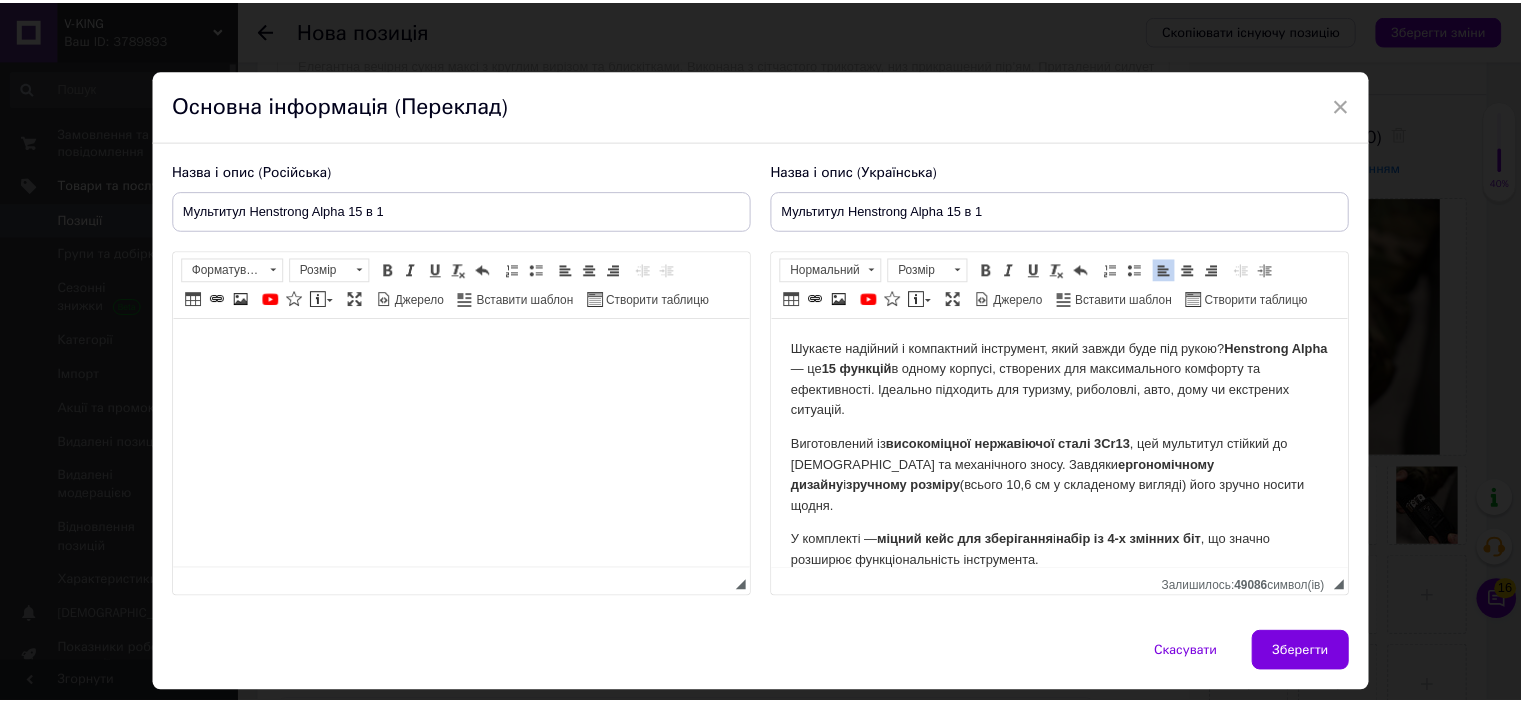 scroll, scrollTop: 284, scrollLeft: 0, axis: vertical 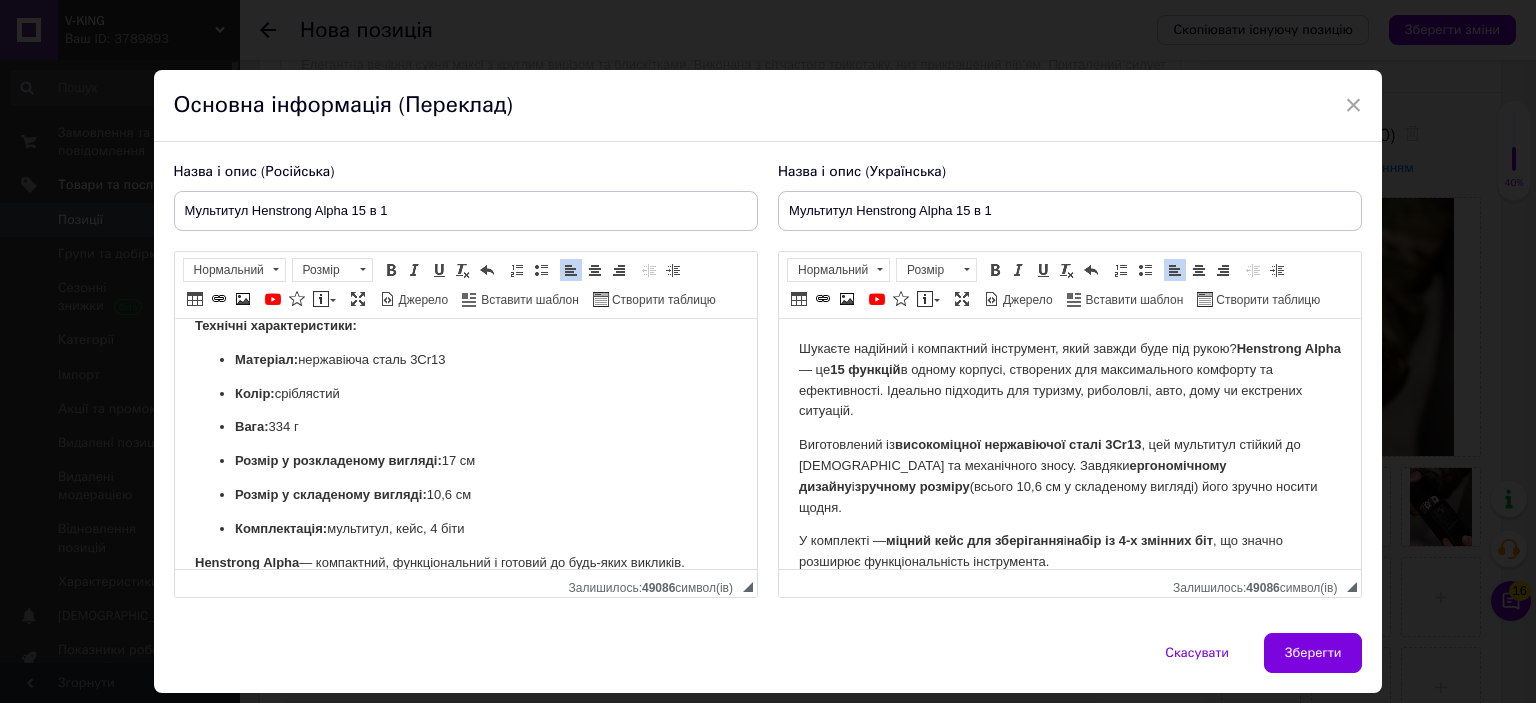 click on "Зберегти" at bounding box center [1313, 653] 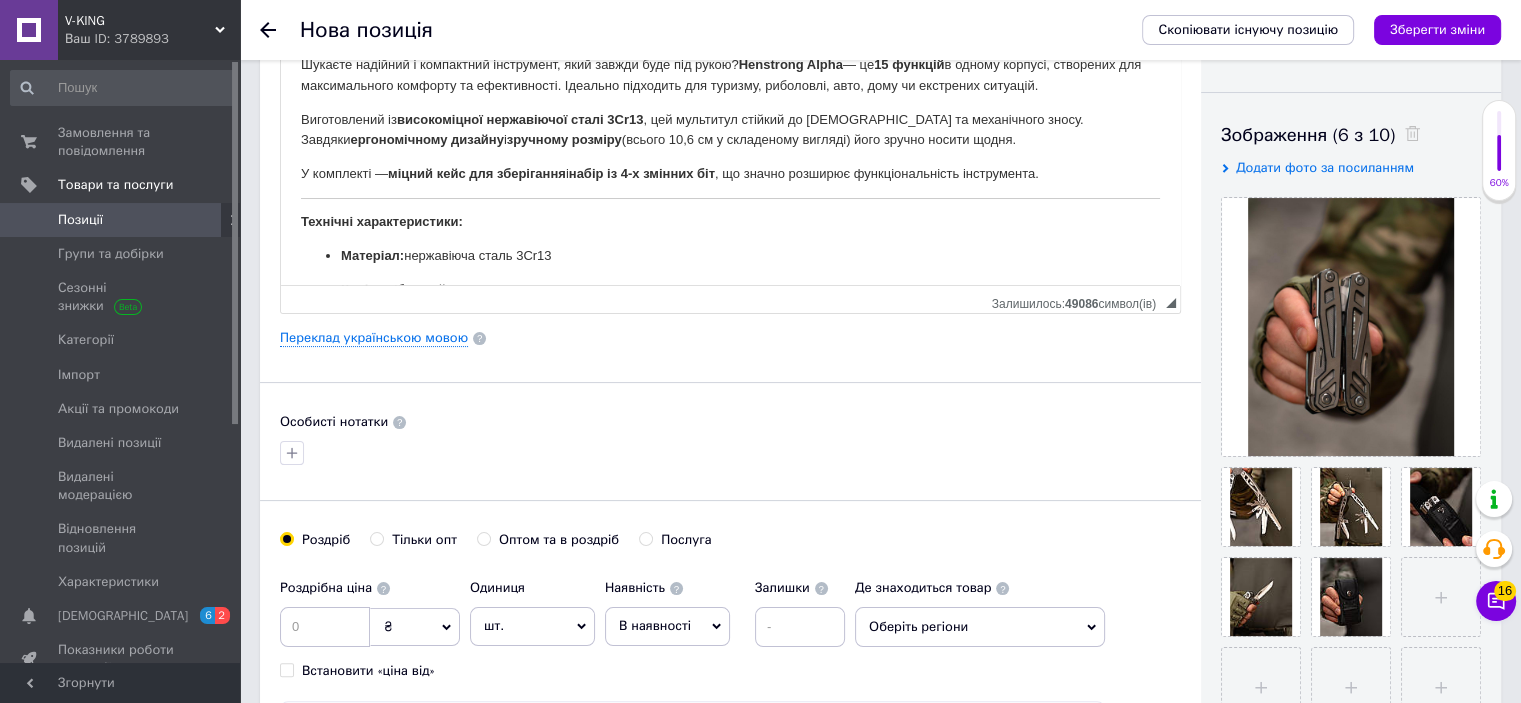 click on "Шукаєте надійний і компактний інструмент, який завжди буде під рукою?  Henstrong Alpha  — це  15 функцій  в одному корпусі, створених для максимального комфорту та ефективності. Ідеально підходить для туризму, риболовлі, авто, дому чи екстрених ситуацій. Виготовлений із  високоміцної нержавіючої сталі 3Cr13 , цей мультитул стійкий до іржі та механічного зносу. Завдяки  ергономічному дизайну  і  зручному розміру  (всього 10,6 см у складеному вигляді) його зручно носити щодня. У комплекті —  міцний кейс для зберігання  і  набір із 4-х змінних біт Технічні характеристики:" at bounding box center (730, 261) 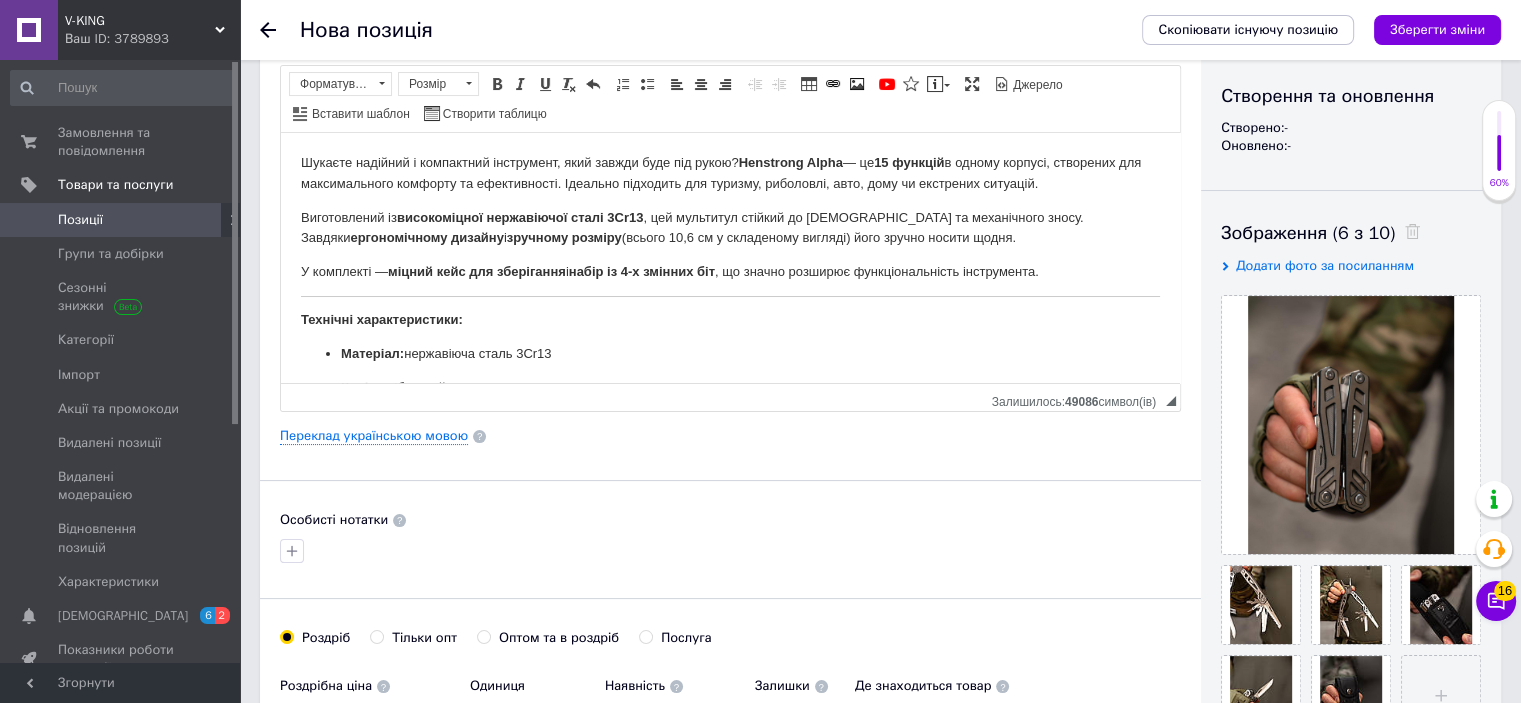 scroll, scrollTop: 200, scrollLeft: 0, axis: vertical 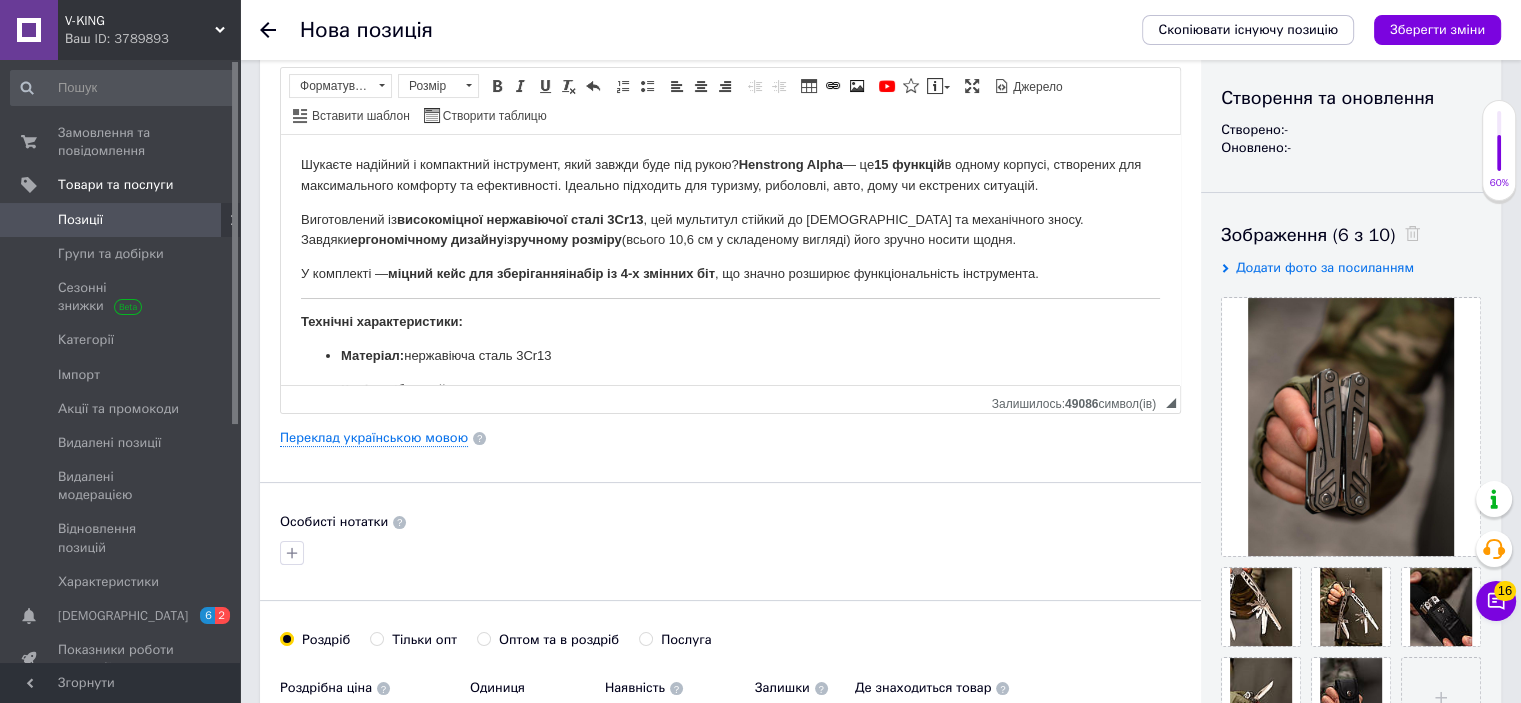 click on "Шукаєте надійний і компактний інструмент, який завжди буде під рукою?  Henstrong Alpha  — це  15 функцій  в одному корпусі, створених для максимального комфорту та ефективності. Ідеально підходить для туризму, риболовлі, авто, дому чи екстрених ситуацій. Виготовлений із  високоміцної нержавіючої сталі 3Cr13 , цей мультитул стійкий до іржі та механічного зносу. Завдяки  ергономічному дизайну  і  зручному розміру  (всього 10,6 см у складеному вигляді) його зручно носити щодня. У комплекті —  міцний кейс для зберігання  і  набір із 4-х змінних біт Технічні характеристики:" at bounding box center (730, 361) 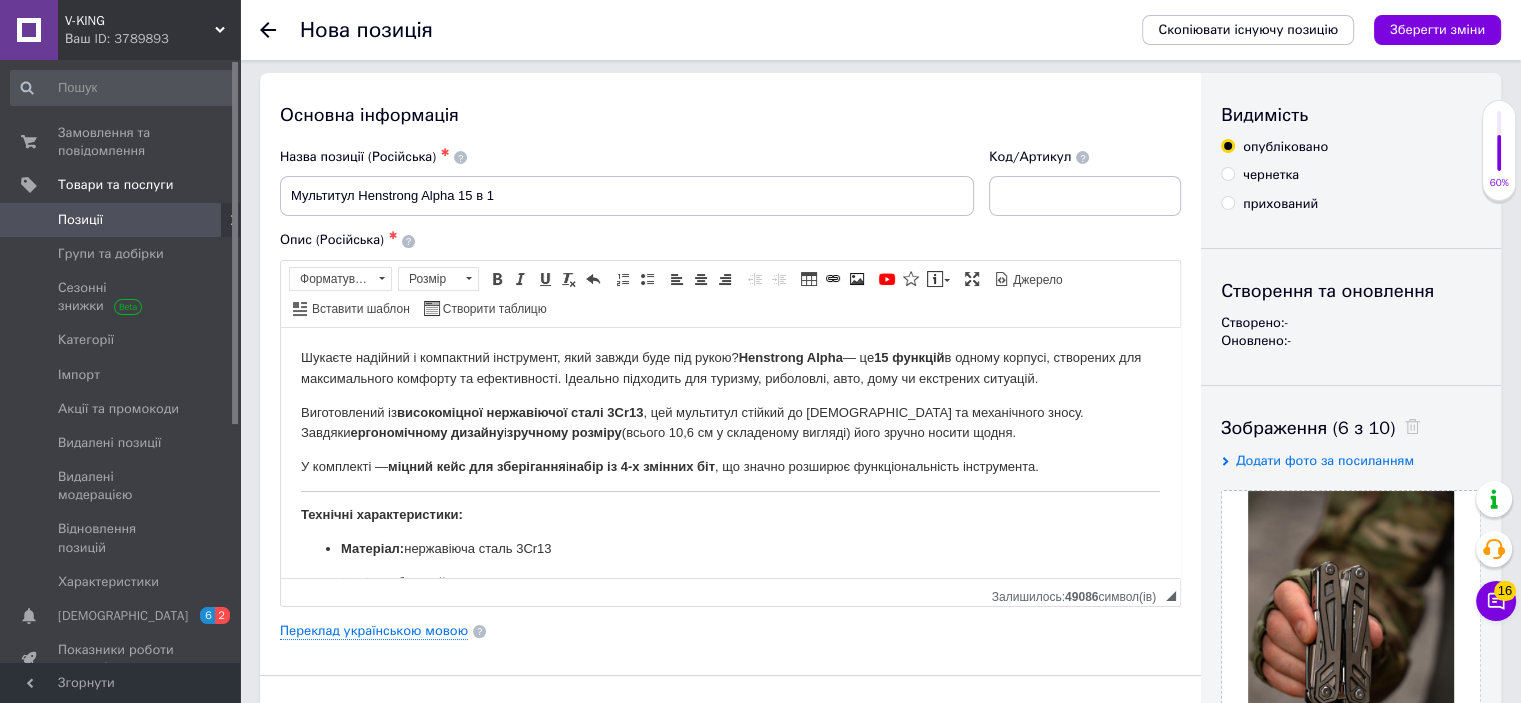 scroll, scrollTop: 0, scrollLeft: 0, axis: both 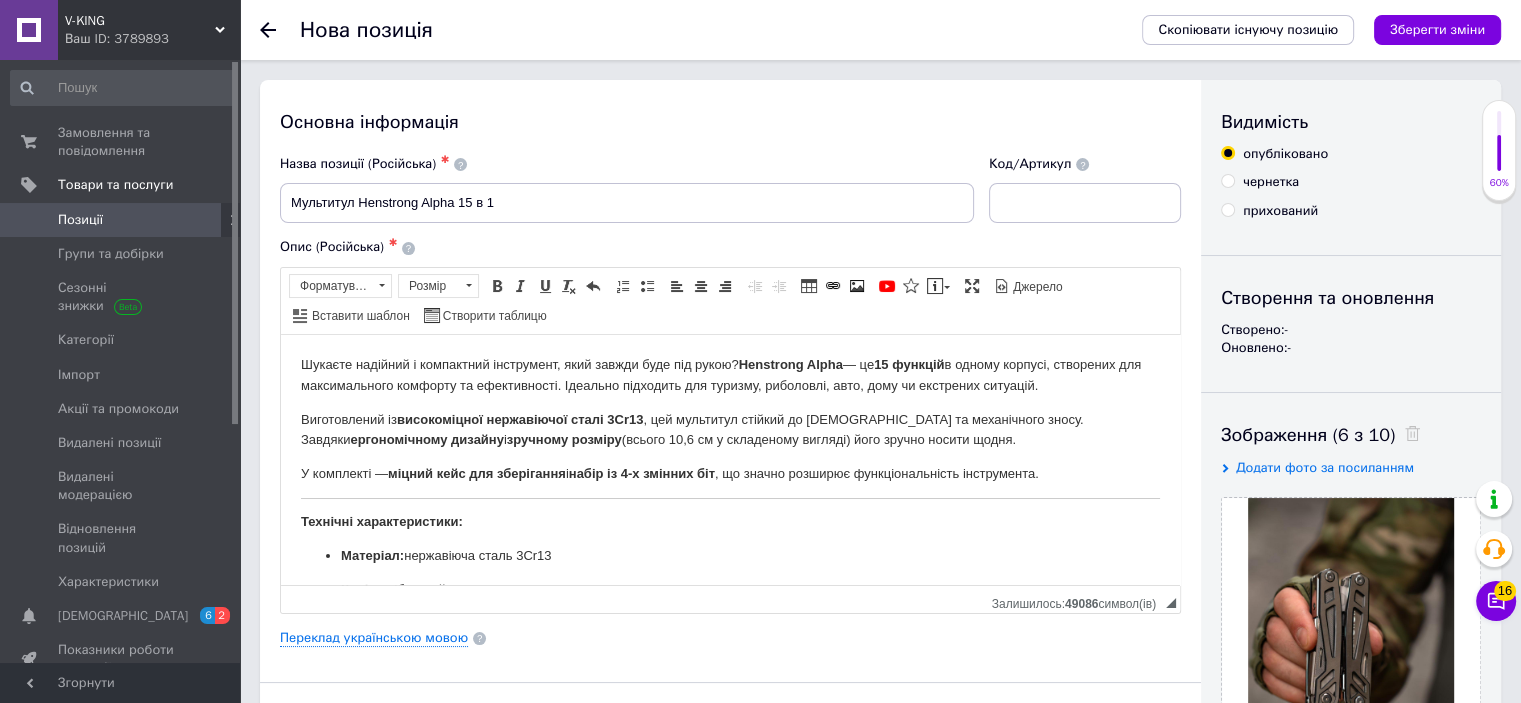 click on "У комплекті —  міцний кейс для зберігання  і  набір із 4-х змінних біт , що значно розширює функціональність інструмента." at bounding box center (730, 473) 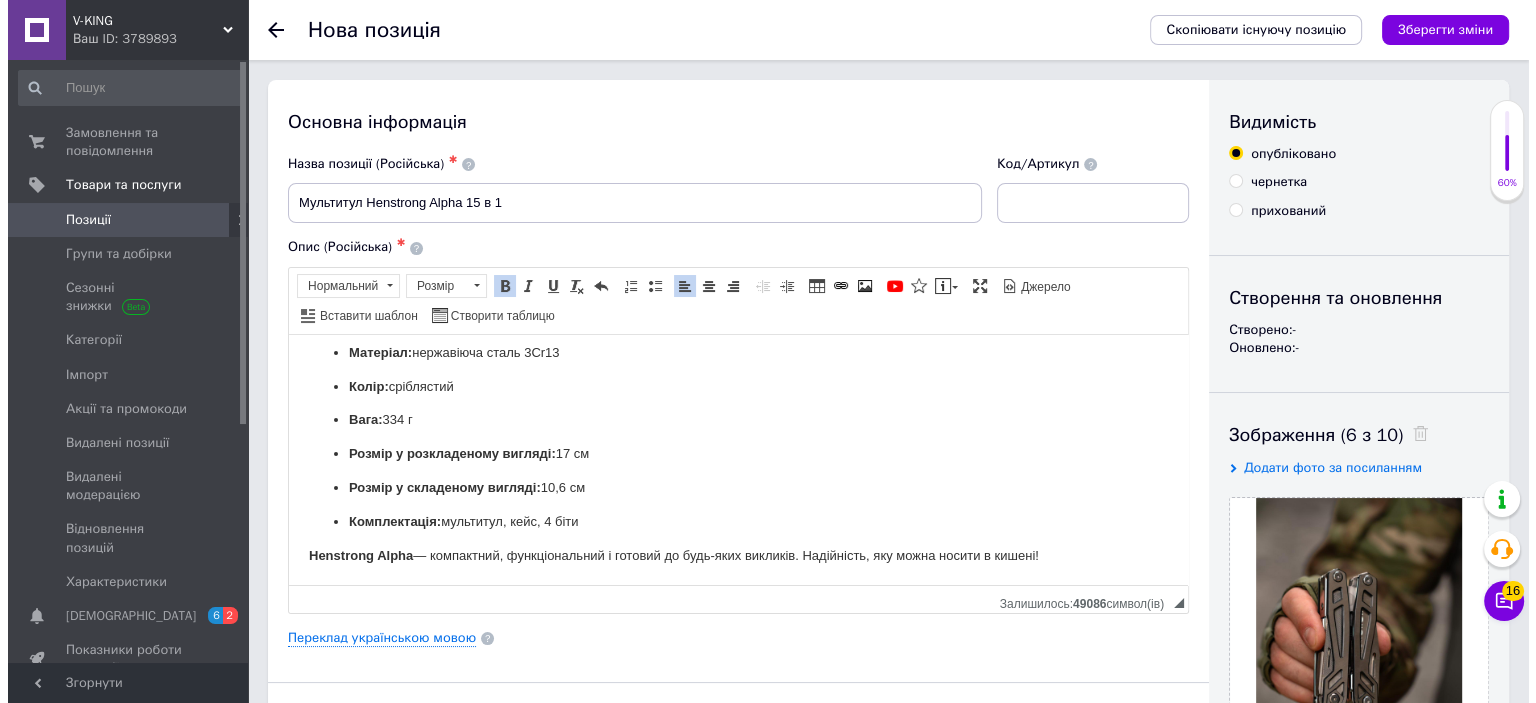 scroll, scrollTop: 204, scrollLeft: 0, axis: vertical 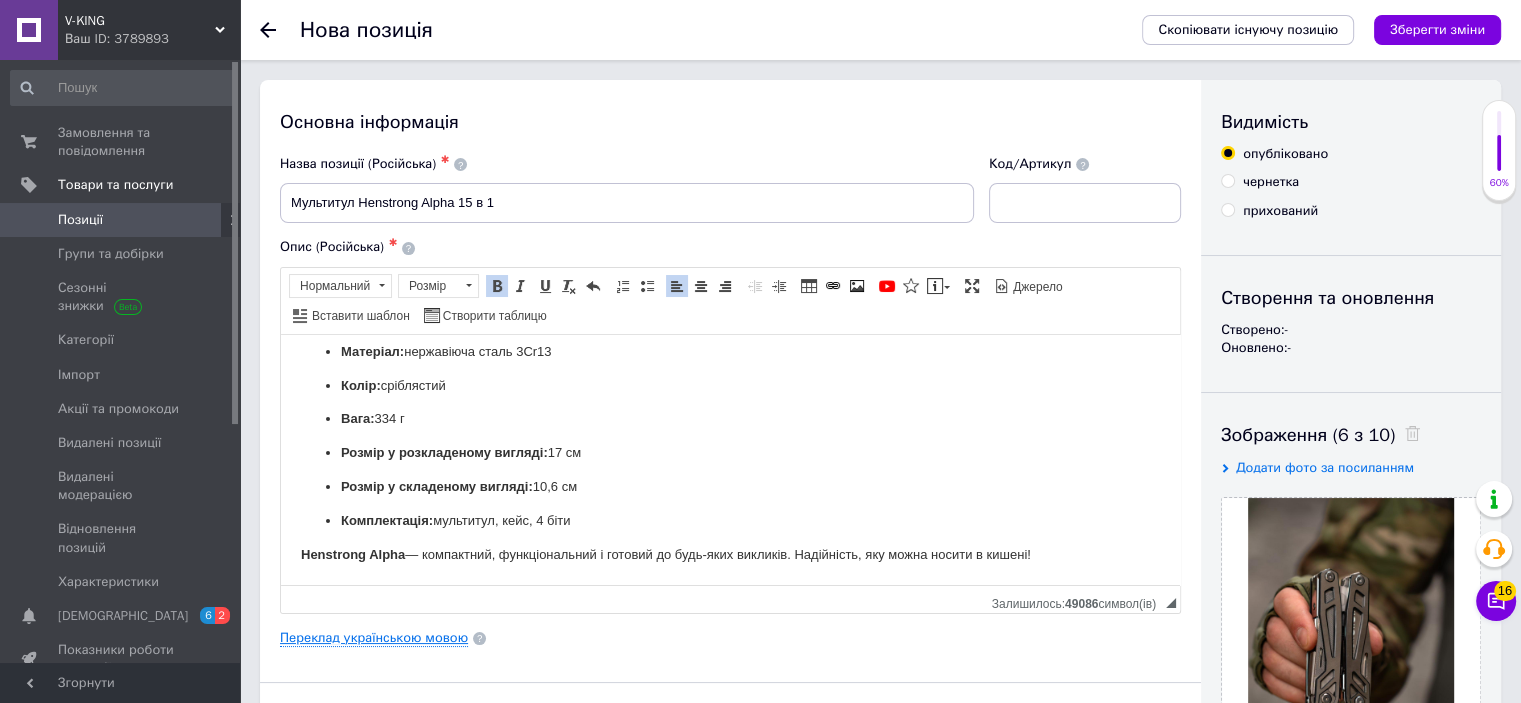 click on "Переклад українською мовою" at bounding box center [374, 638] 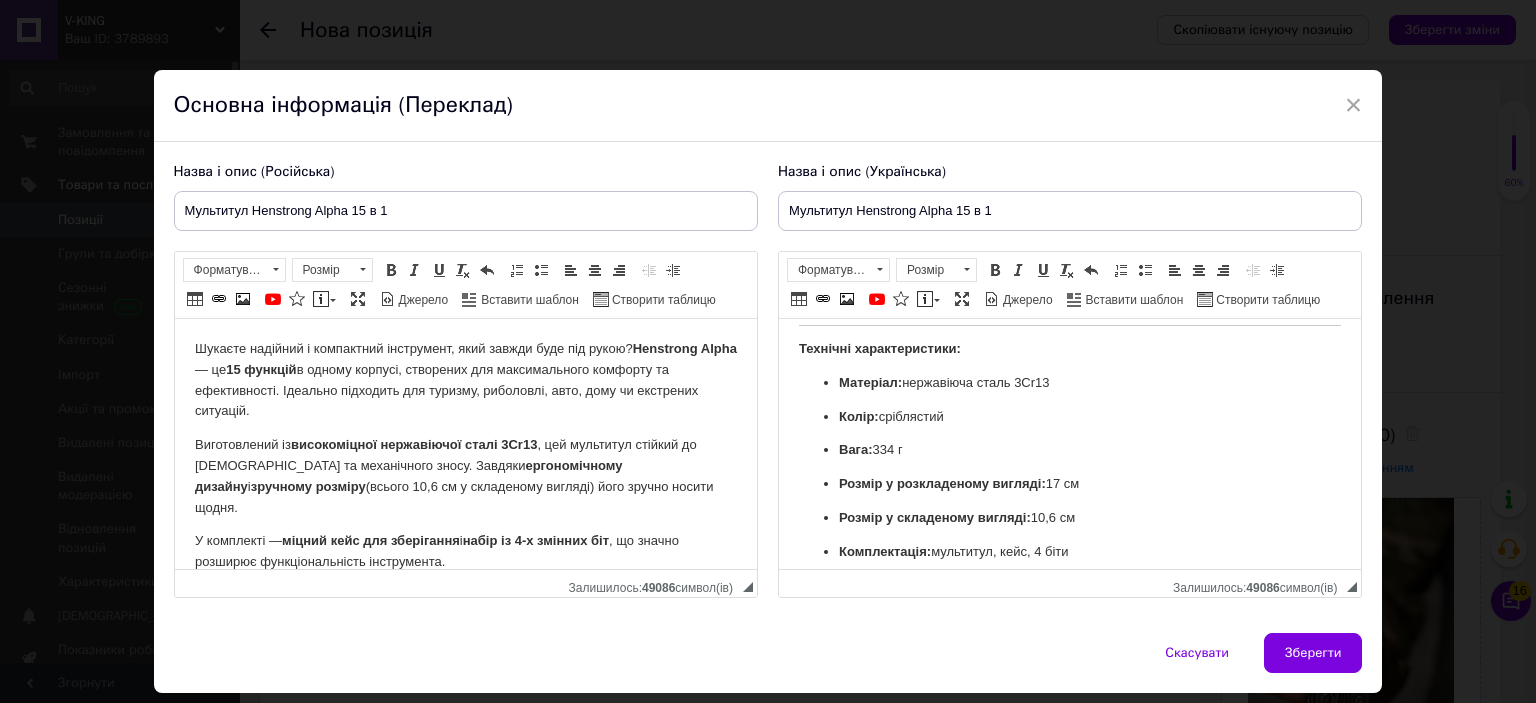 scroll, scrollTop: 200, scrollLeft: 0, axis: vertical 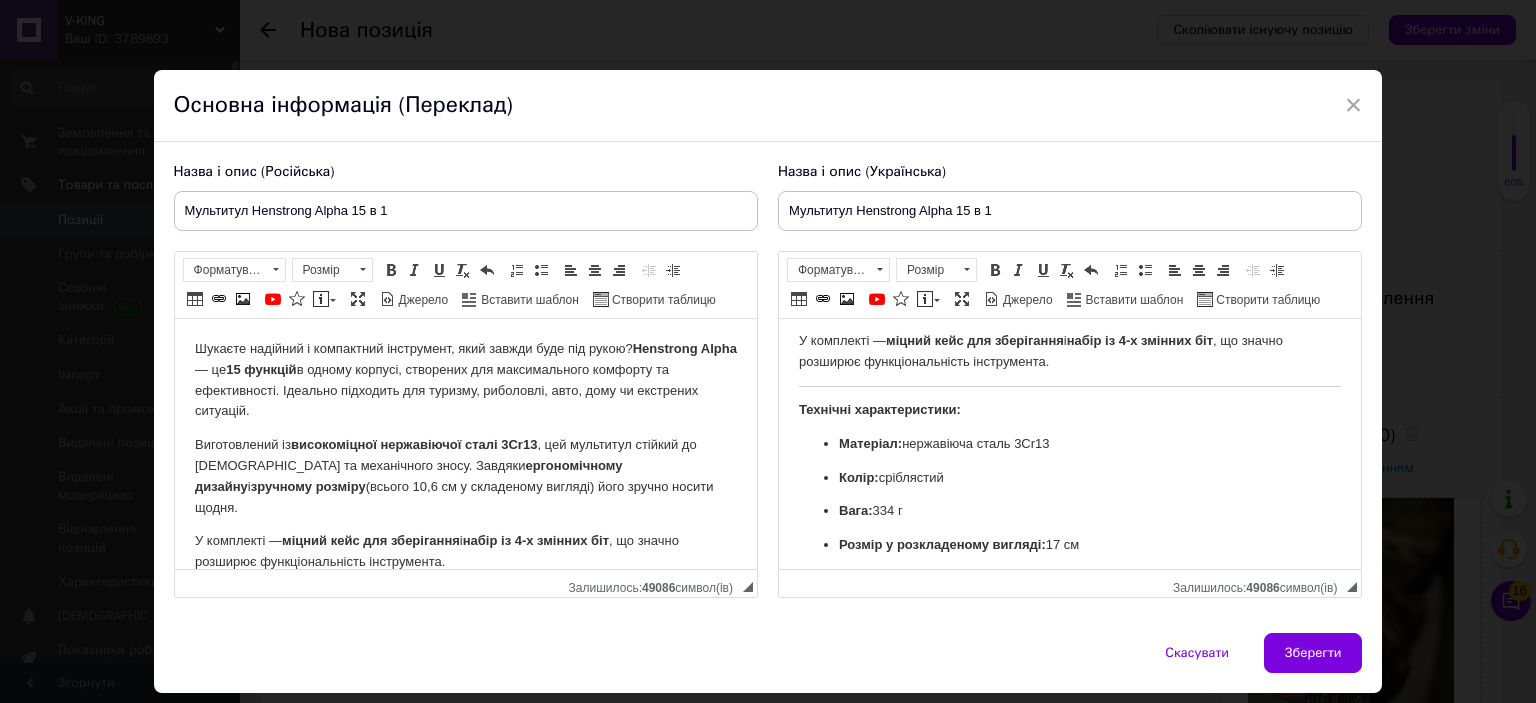click on "Шукаєте надійний і компактний інструмент, який завжди буде під рукою?  Henstrong Alpha  — це  15 функцій  в одному корпусі, створених для максимального комфорту та ефективності. Ідеально підходить для туризму, риболовлі, авто, дому чи екстрених ситуацій. Виготовлений із  високоміцної нержавіючої сталі 3Cr13 , цей мультитул стійкий до іржі та механічного зносу. Завдяки  ергономічному дизайну  і  зручному розміру  (всього 10,6 см у складеному вигляді) його зручно носити щодня. У комплекті —  міцний кейс для зберігання  і  набір із 4-х змінних біт Технічні характеристики:" at bounding box center (1069, 408) 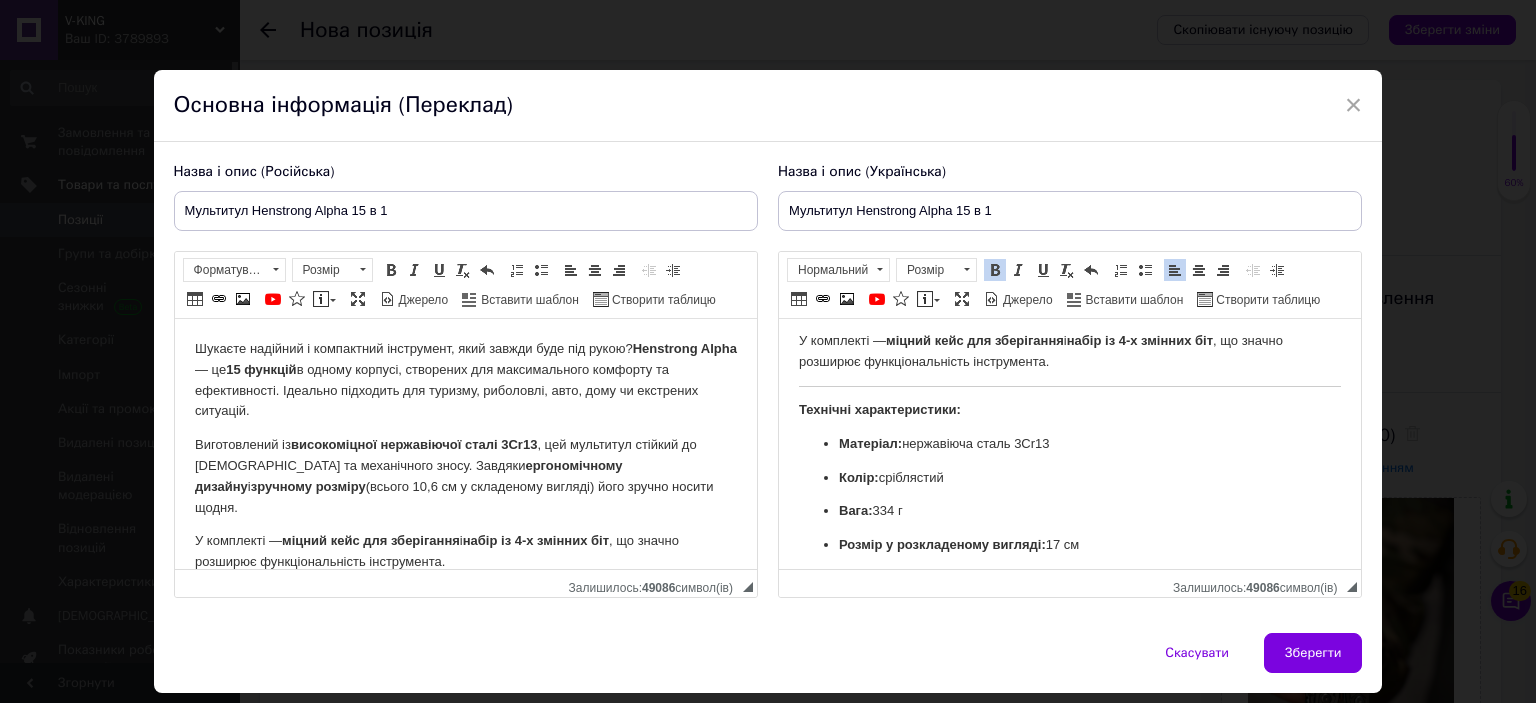 click on "Шукаєте надійний і компактний інструмент, який завжди буде під рукою?  Henstrong Alpha  — це  15 функцій  в одному корпусі, створених для максимального комфорту та ефективності. Ідеально підходить для туризму, риболовлі, авто, дому чи екстрених ситуацій. Виготовлений із  високоміцної нержавіючої сталі 3Cr13 , цей мультитул стійкий до іржі та механічного зносу. Завдяки  ергономічному дизайну  і  зручному розміру  (всього 10,6 см у складеному вигляді) його зручно носити щодня. У комплекті —  міцний кейс для зберігання  і  набір із 4-х змінних біт Технічні характеристики:" at bounding box center [1069, 408] 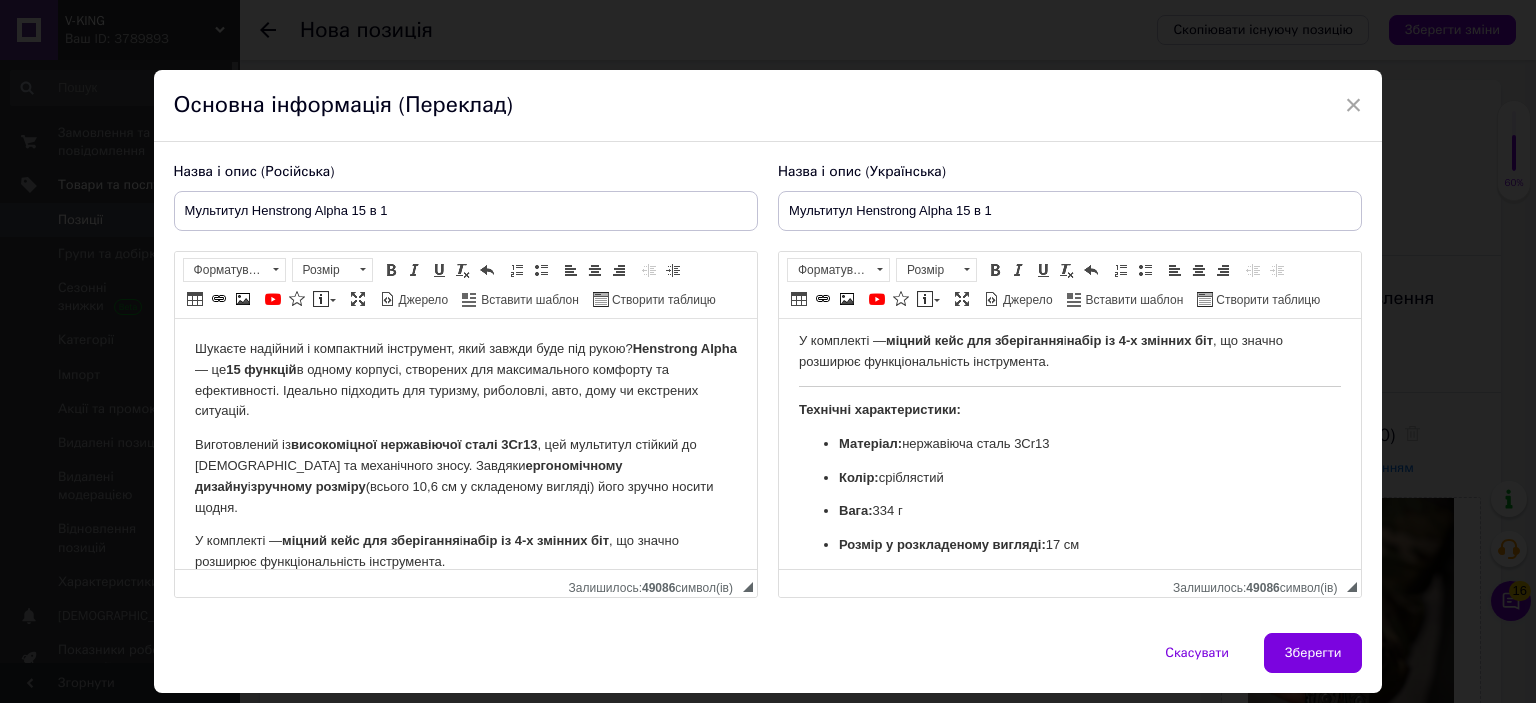 type 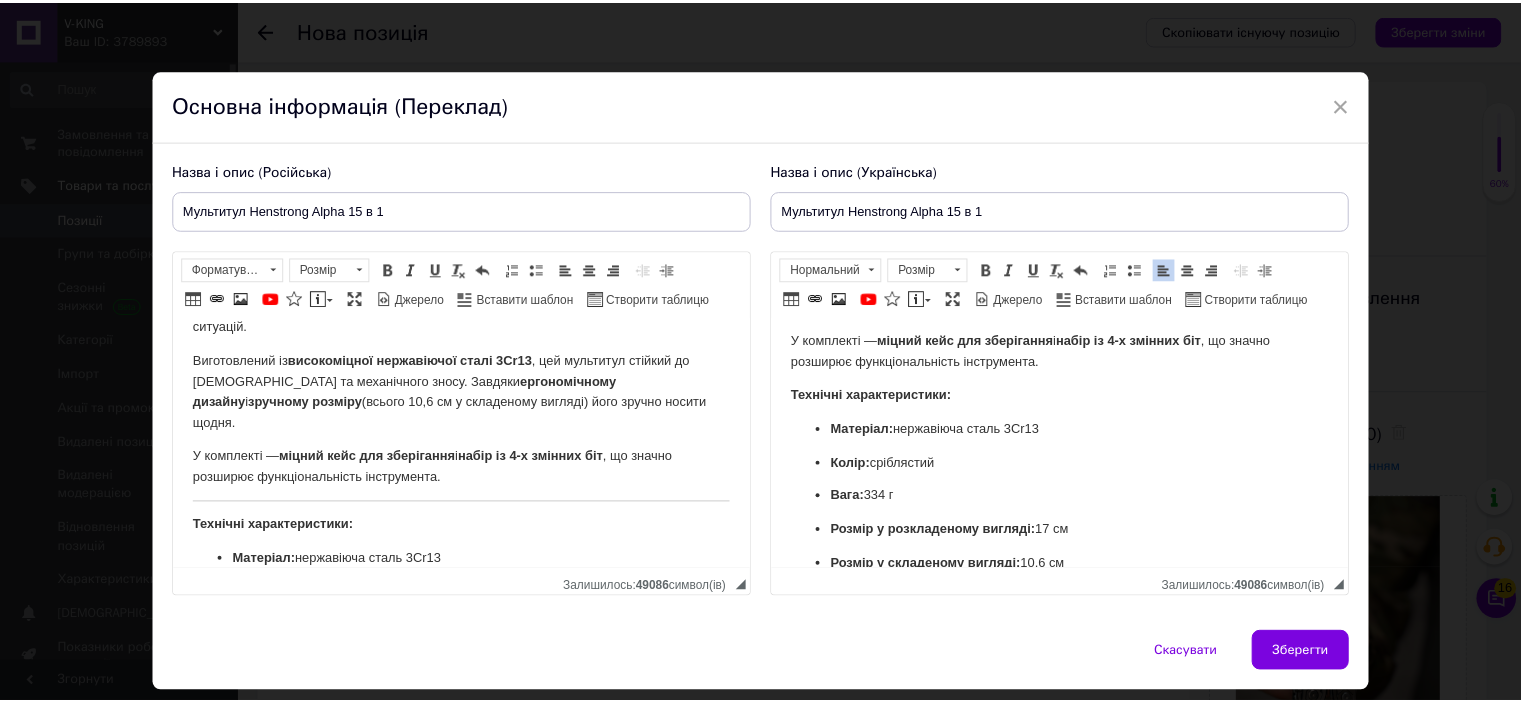 scroll, scrollTop: 200, scrollLeft: 0, axis: vertical 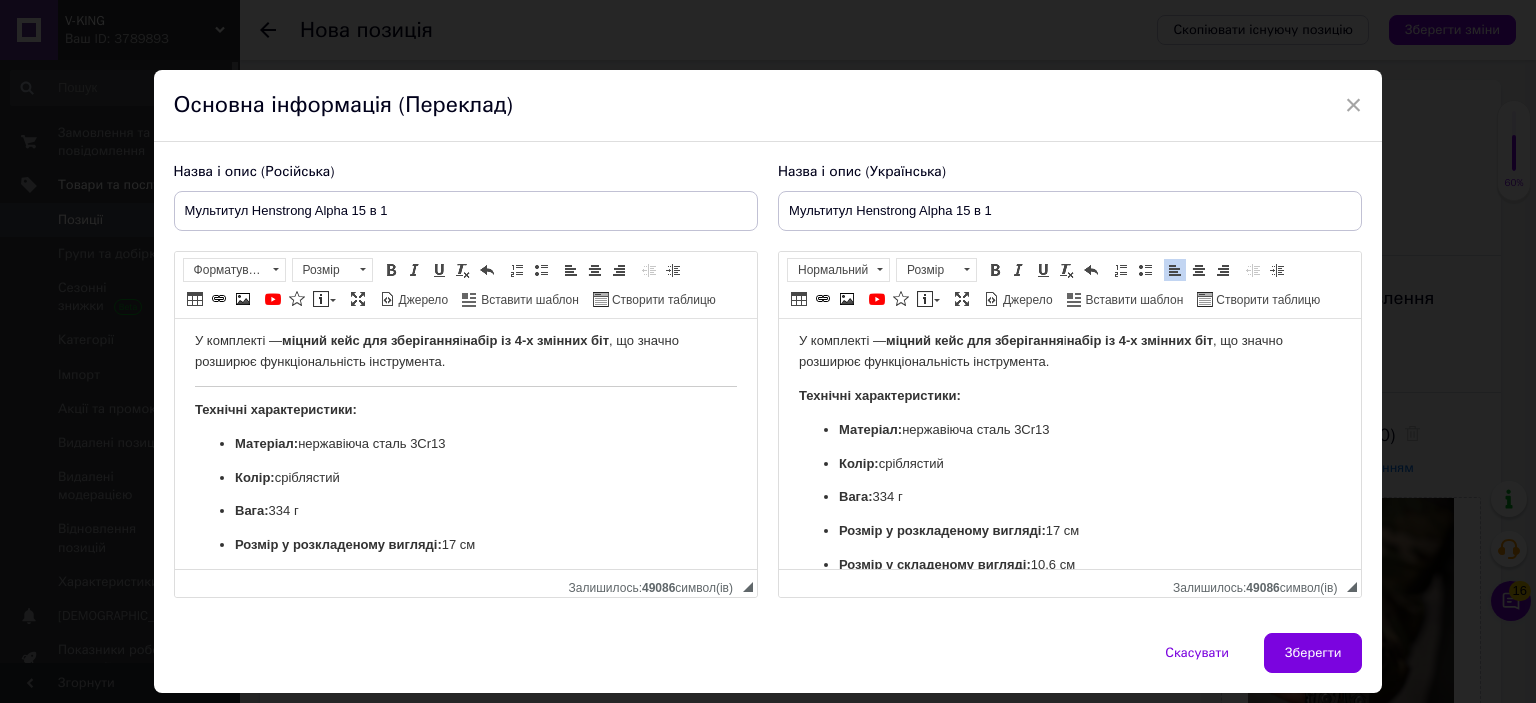 click on "Шукаєте надійний і компактний інструмент, який завжди буде під рукою?  Henstrong Alpha  — це  15 функцій  в одному корпусі, створених для максимального комфорту та ефективності. Ідеально підходить для туризму, риболовлі, авто, дому чи екстрених ситуацій. Виготовлений із  високоміцної нержавіючої сталі 3Cr13 , цей мультитул стійкий до іржі та механічного зносу. Завдяки  ергономічному дизайну  і  зручному розміру  (всього 10,6 см у складеному вигляді) його зручно носити щодня. У комплекті —  міцний кейс для зберігання  і  набір із 4-х змінних біт Технічні характеристики:" at bounding box center (465, 408) 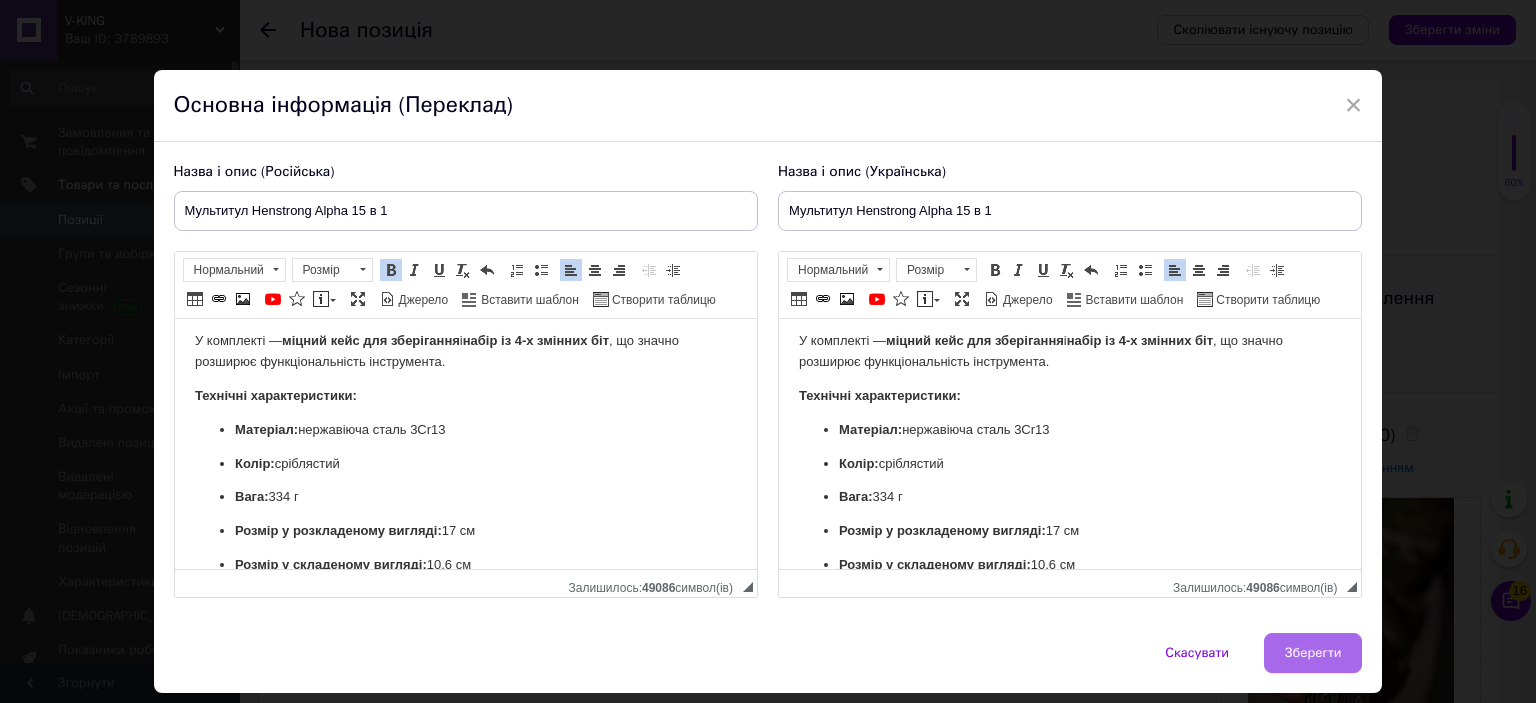 click on "Зберегти" at bounding box center (1313, 653) 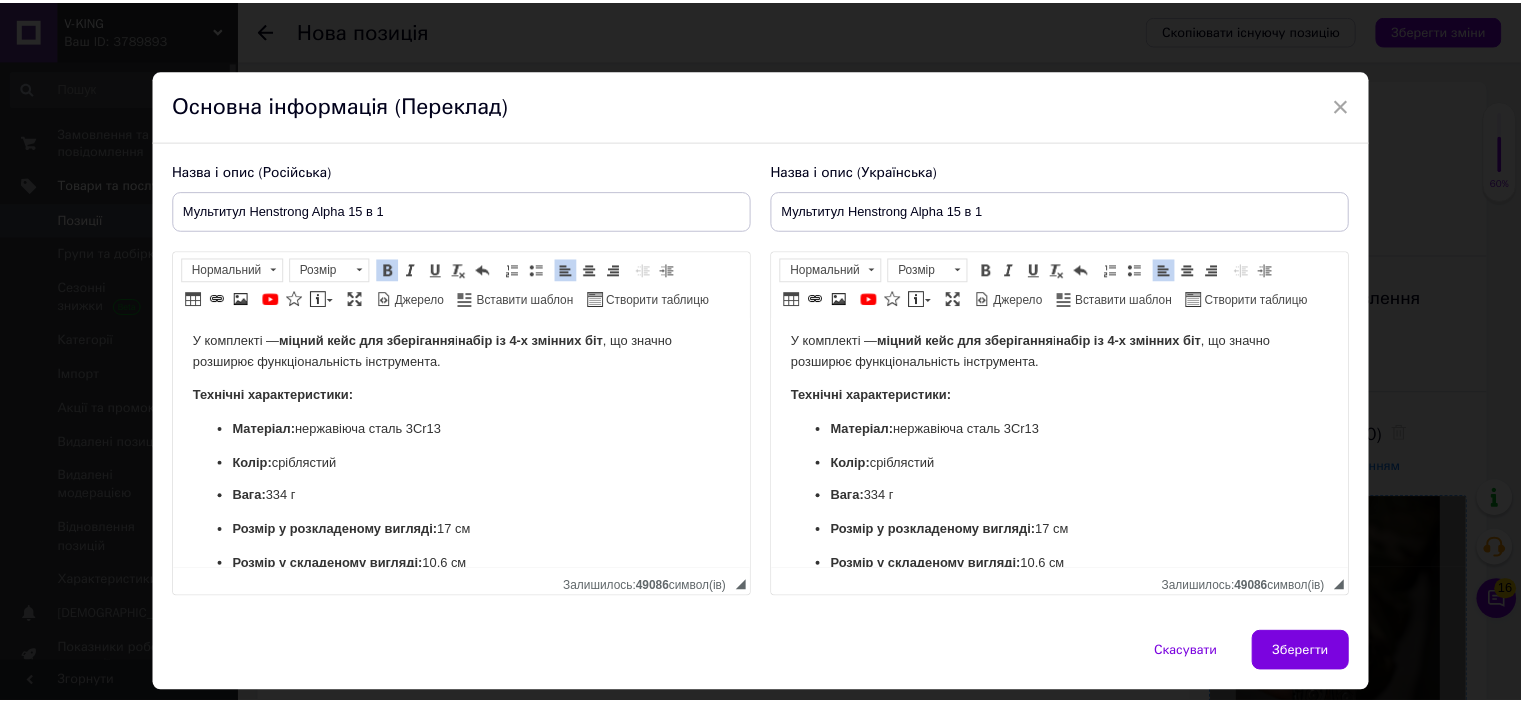 scroll, scrollTop: 86, scrollLeft: 0, axis: vertical 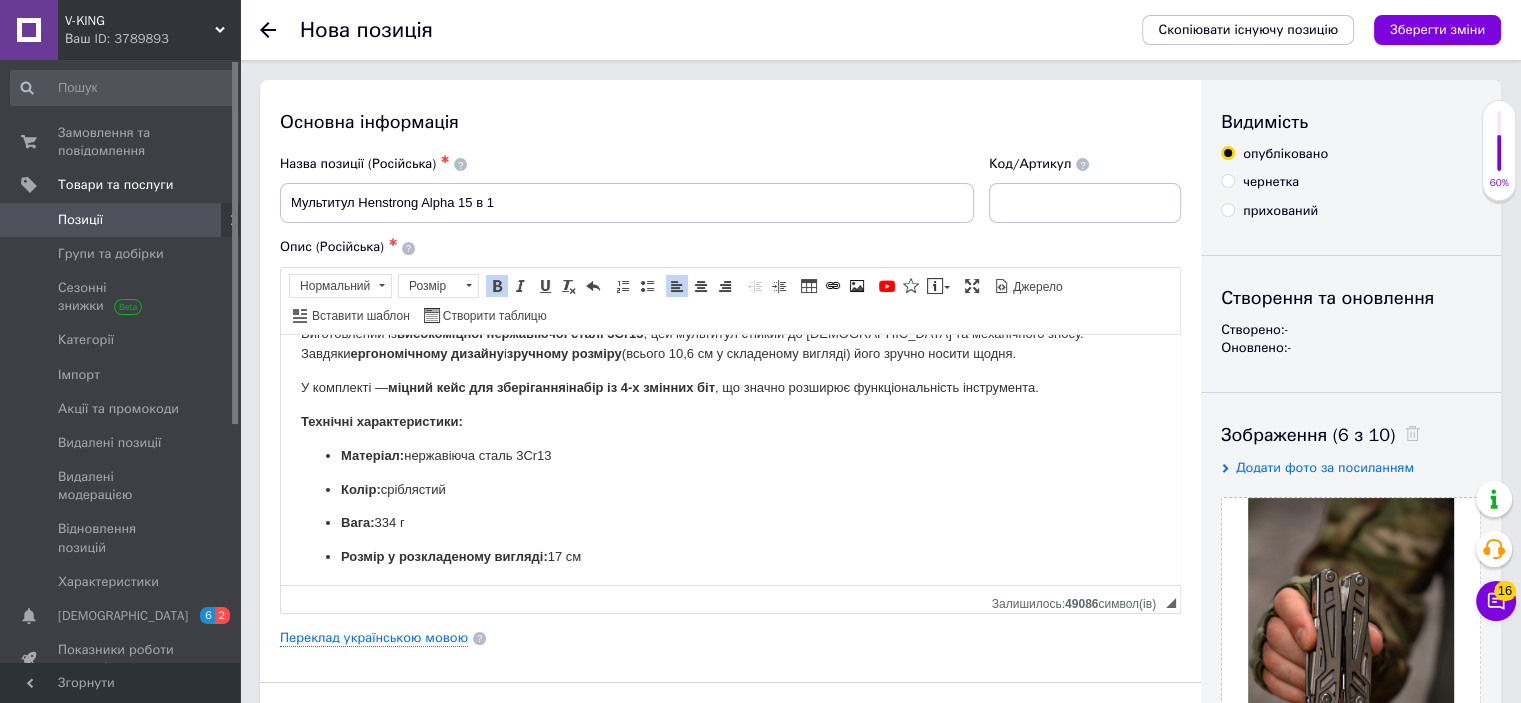 click on "Шукаєте надійний і компактний інструмент, який завжди буде під рукою?  Henstrong Alpha  — це  15 функцій  в одному корпусі, створених для максимального комфорту та ефективності. Ідеально підходить для туризму, риболовлі, авто, дому чи екстрених ситуацій. Виготовлений із  високоміцної нержавіючої сталі 3Cr13 , цей мультитул стійкий до іржі та механічного зносу. Завдяки  ергономічному дизайну  і  зручному розміру  (всього 10,6 см у складеному вигляді) його зручно носити щодня. У комплекті —  міцний кейс для зберігання  і  набір із 4-х змінних біт Технічні характеристики:" at bounding box center (730, 468) 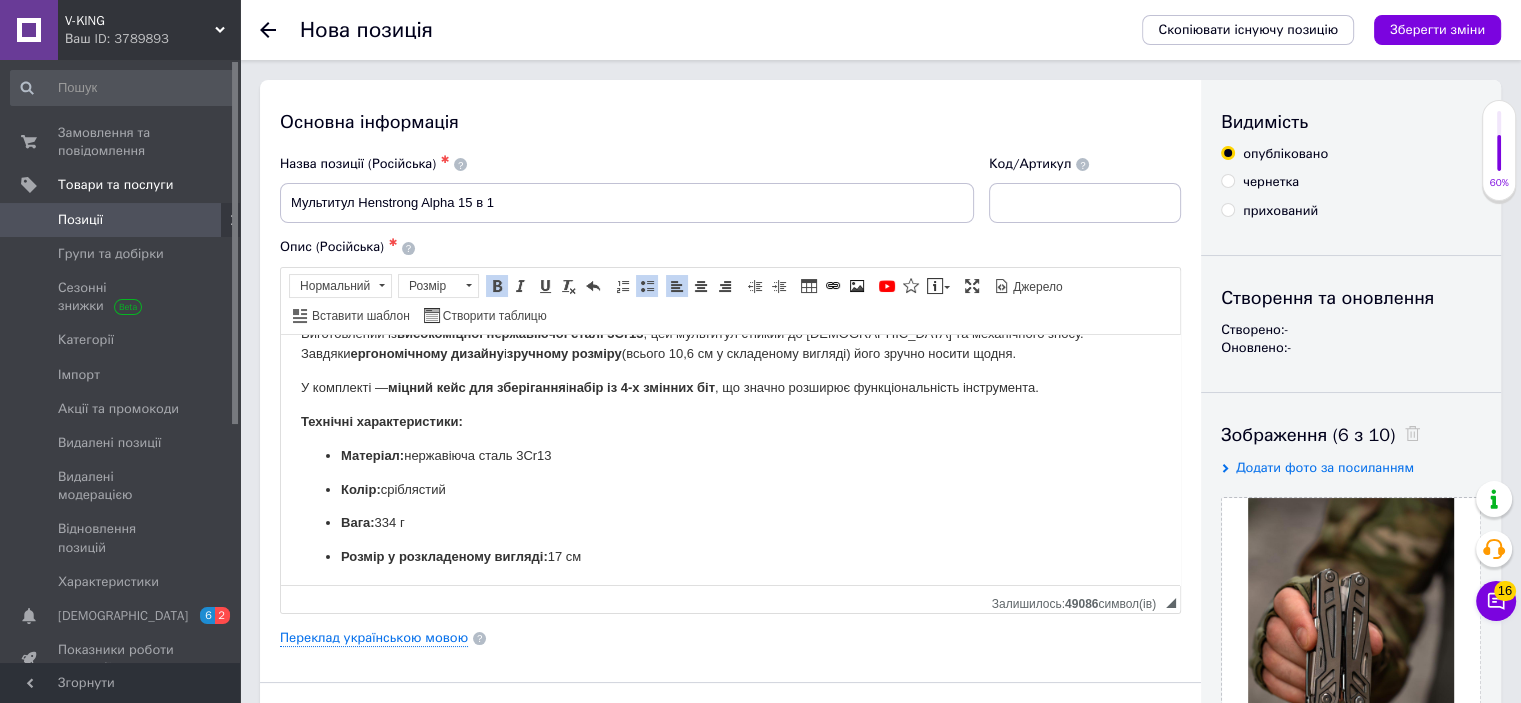 click at bounding box center (281, 333) 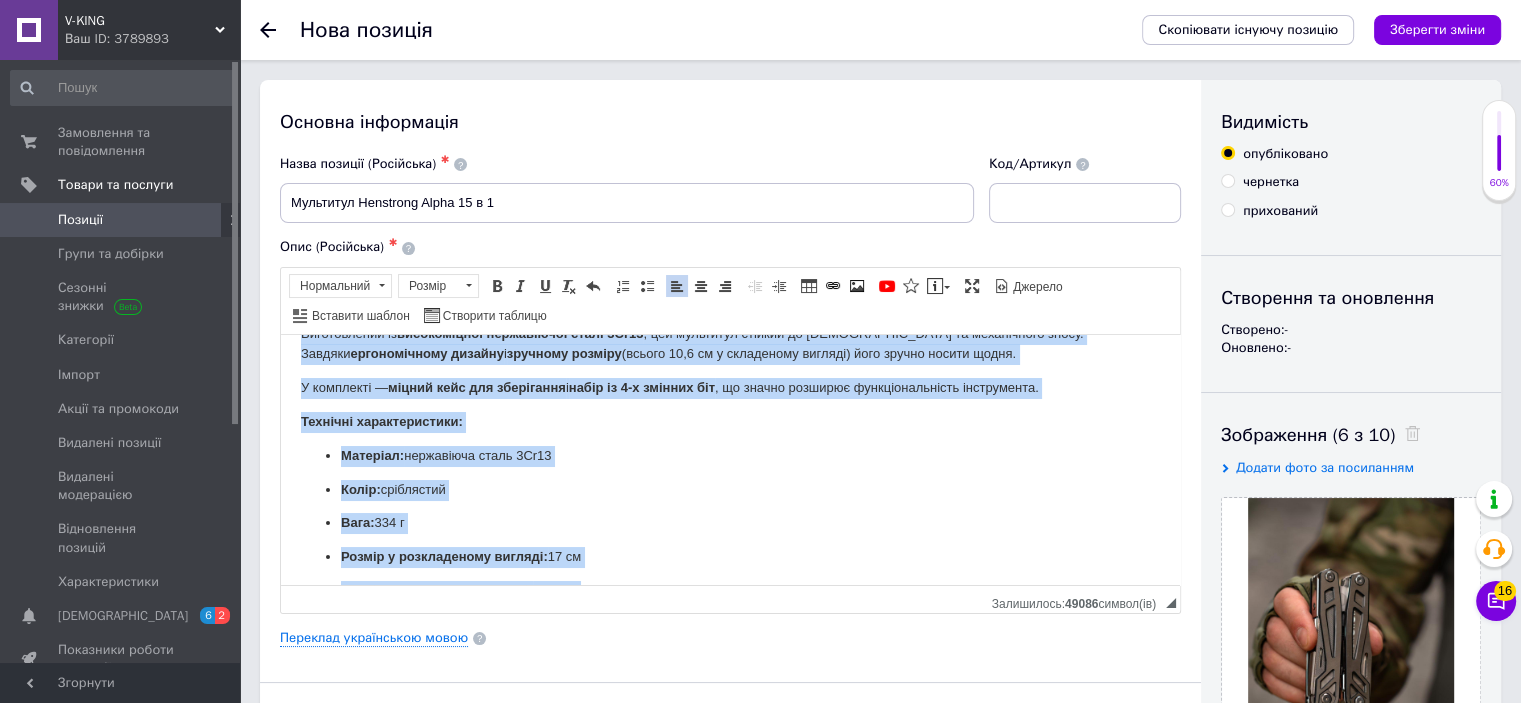 type 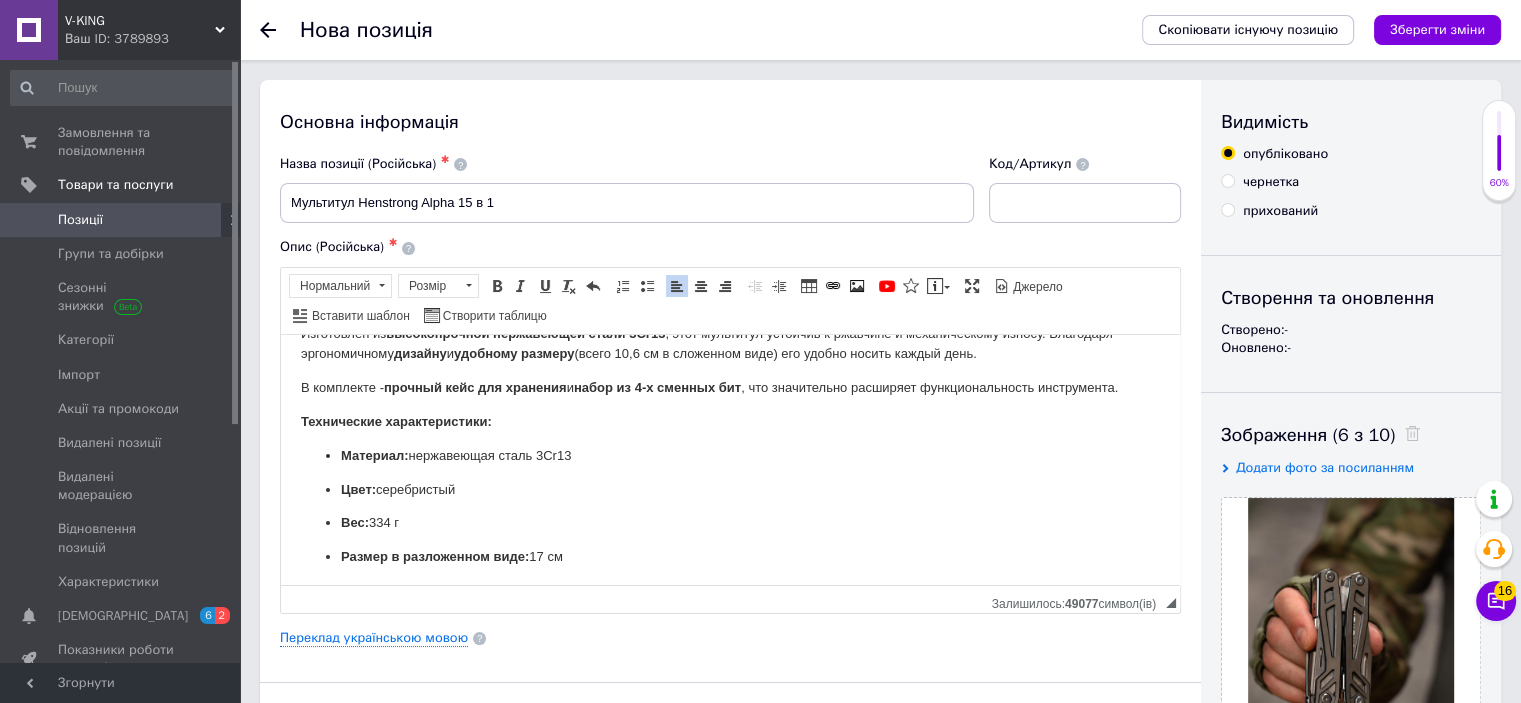 click on "Материал:  нержавеющая сталь 3Cr13 Цвет:  серебристый Вес:  334 г Размер в разложенном виде:  17 см Размер в сложенном виде:  10,6 см Комплектация:  мультитул, кейс, 4 бита" at bounding box center (730, 540) 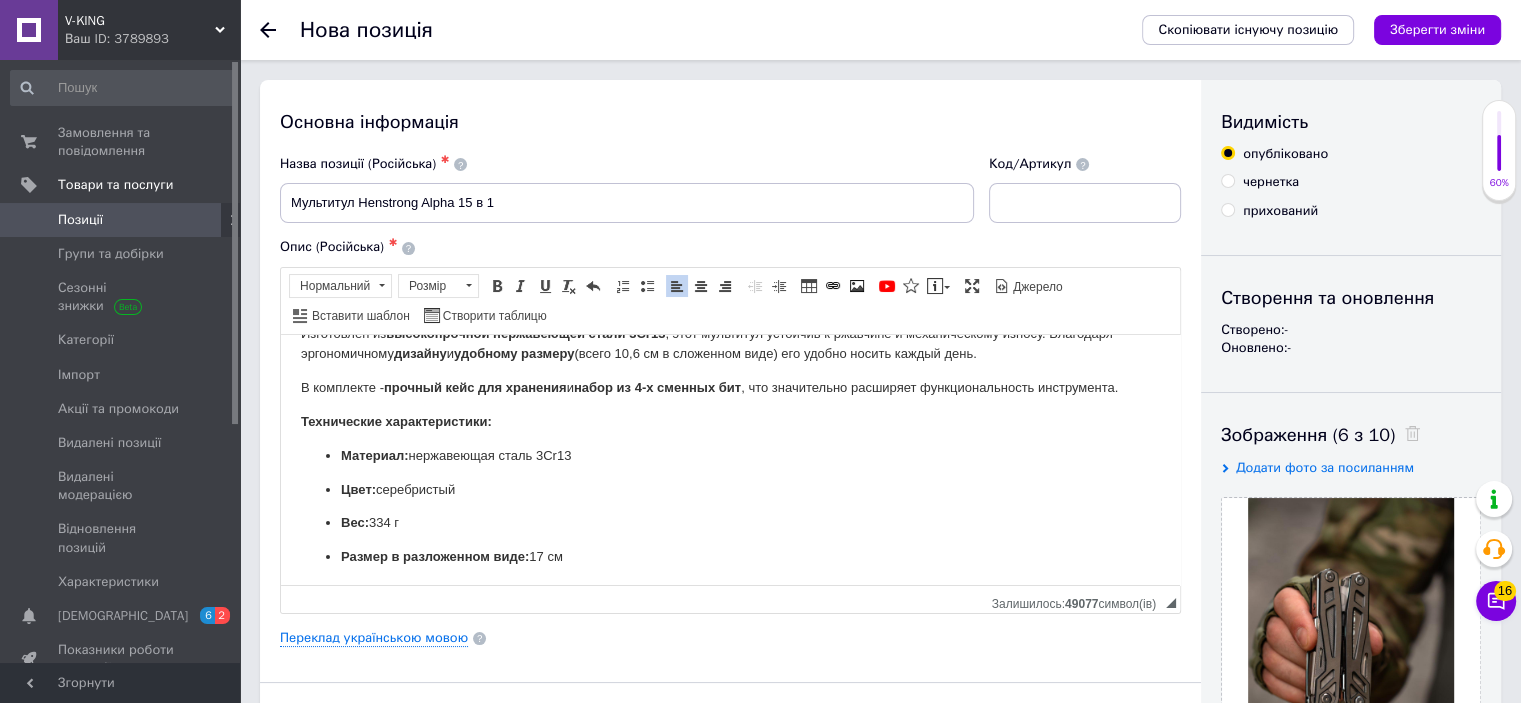 scroll, scrollTop: 188, scrollLeft: 0, axis: vertical 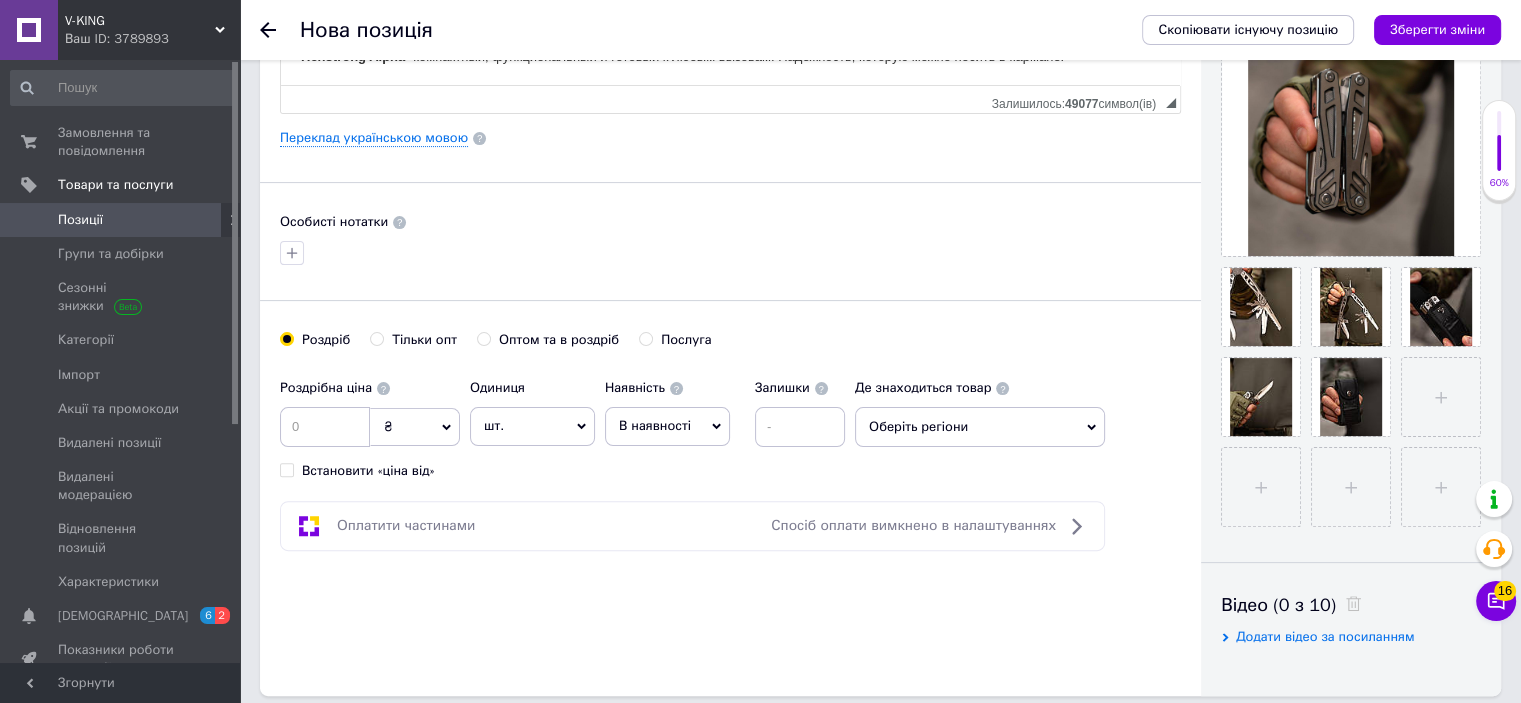 click on "Оберіть регіони" at bounding box center [980, 427] 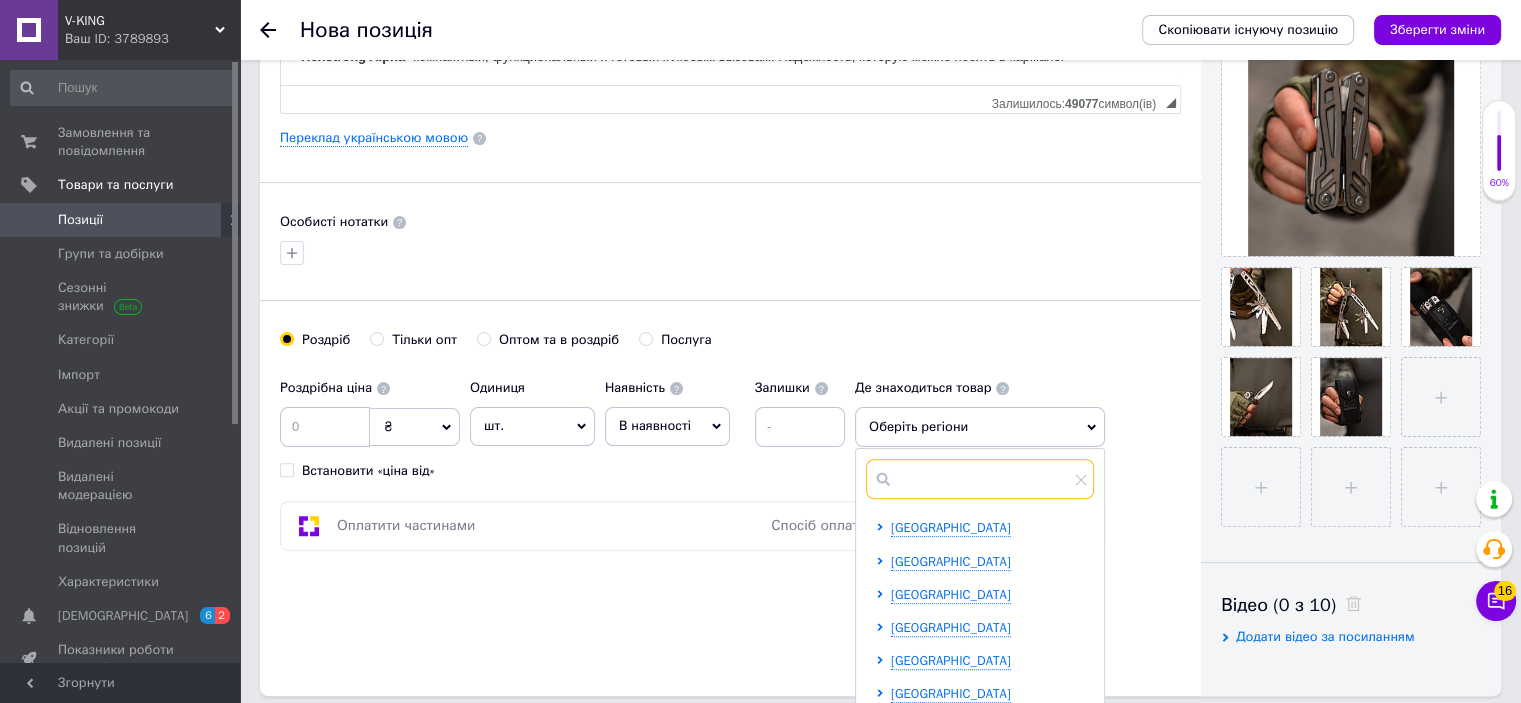 click at bounding box center [980, 479] 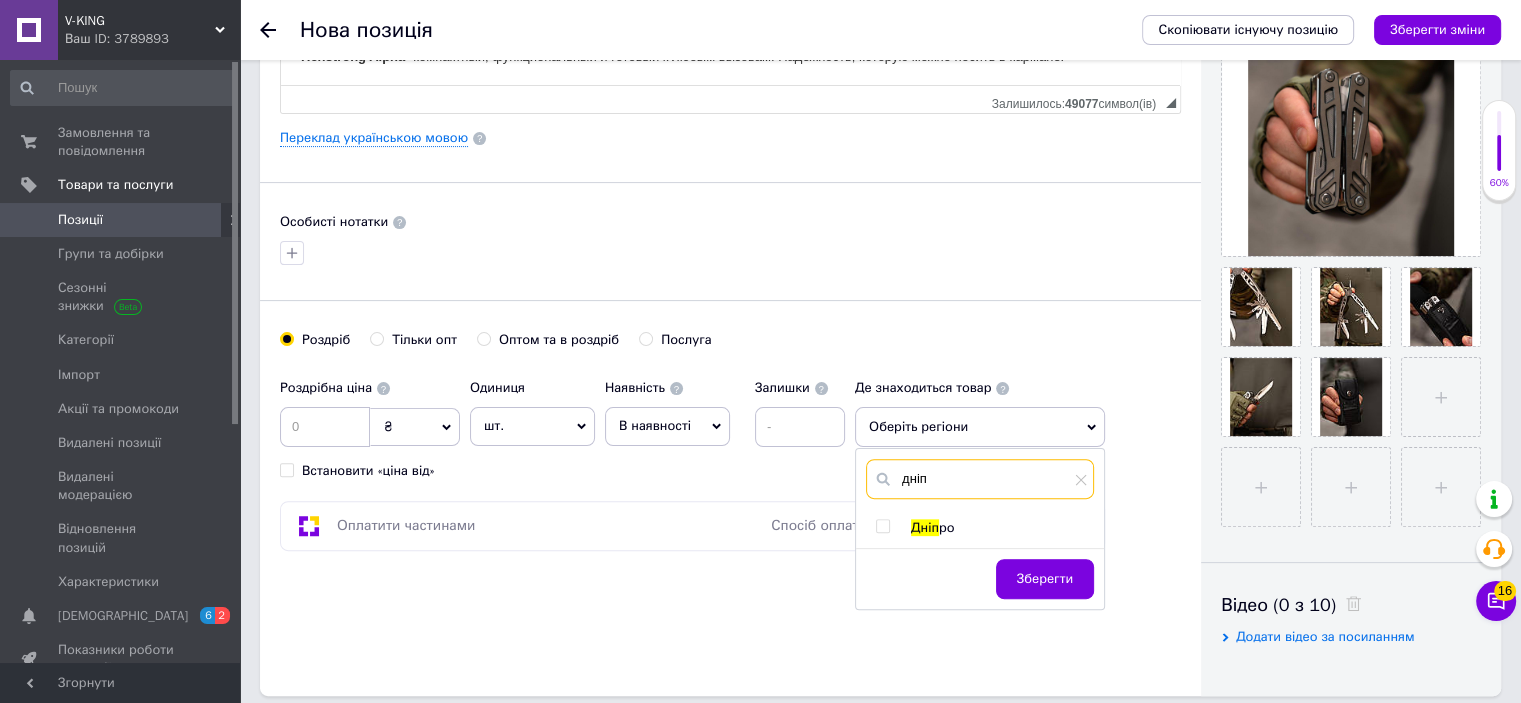 type on "дніп" 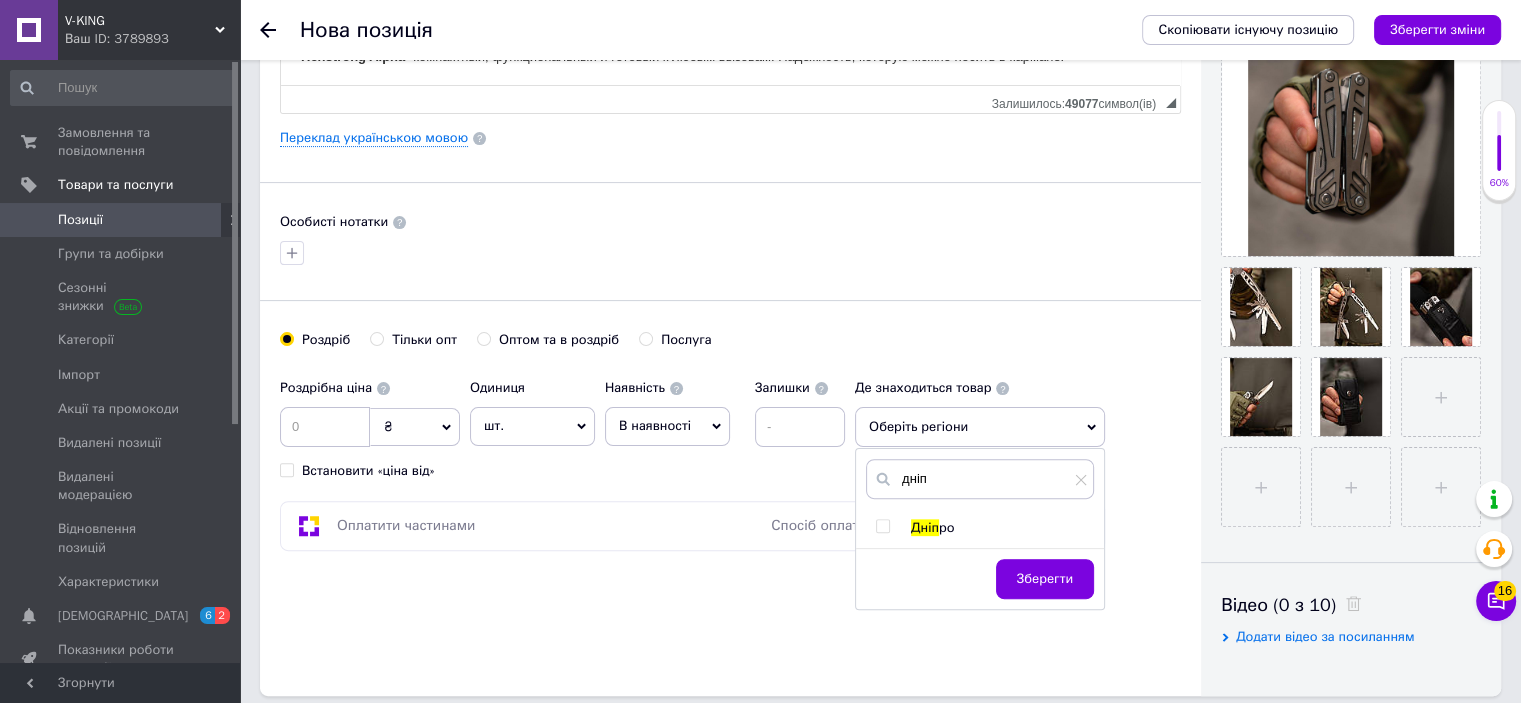 click at bounding box center (882, 526) 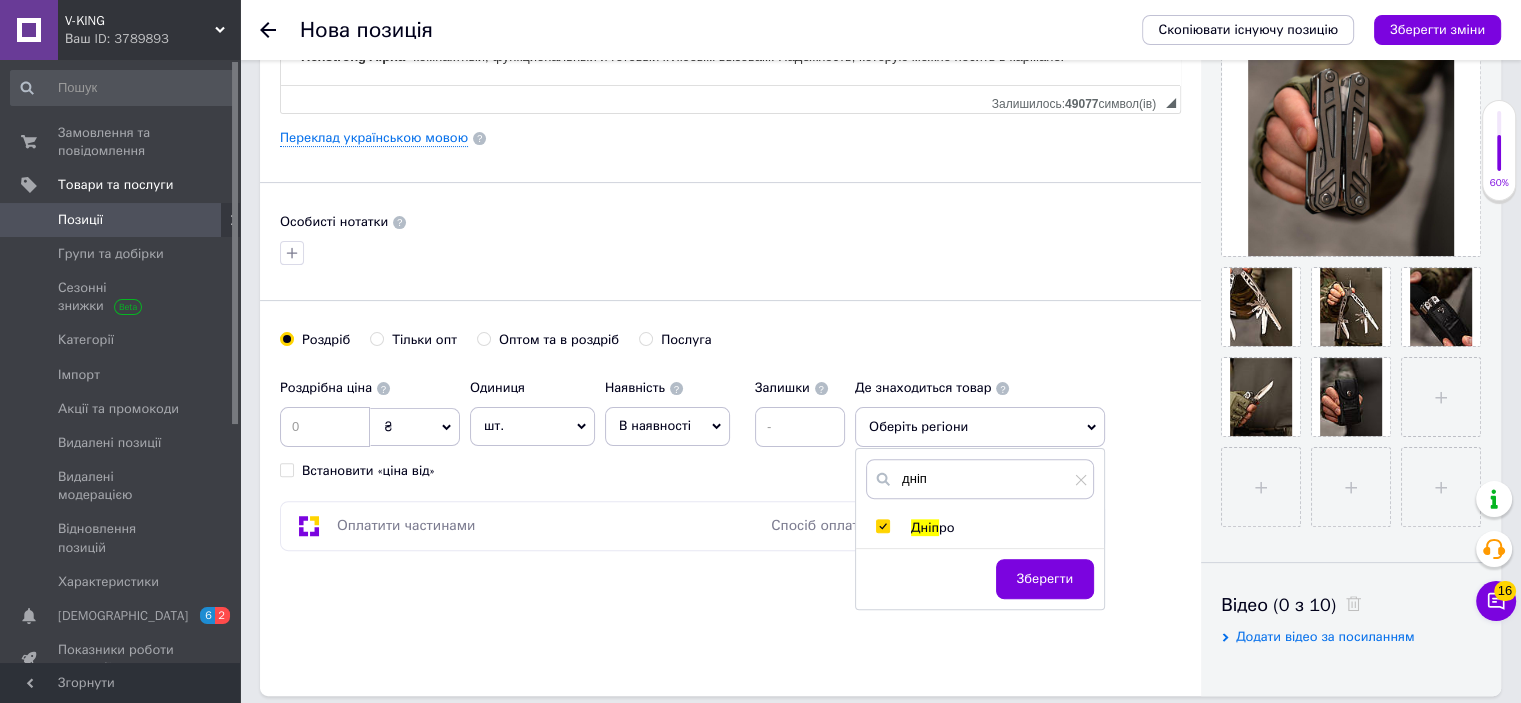 checkbox on "true" 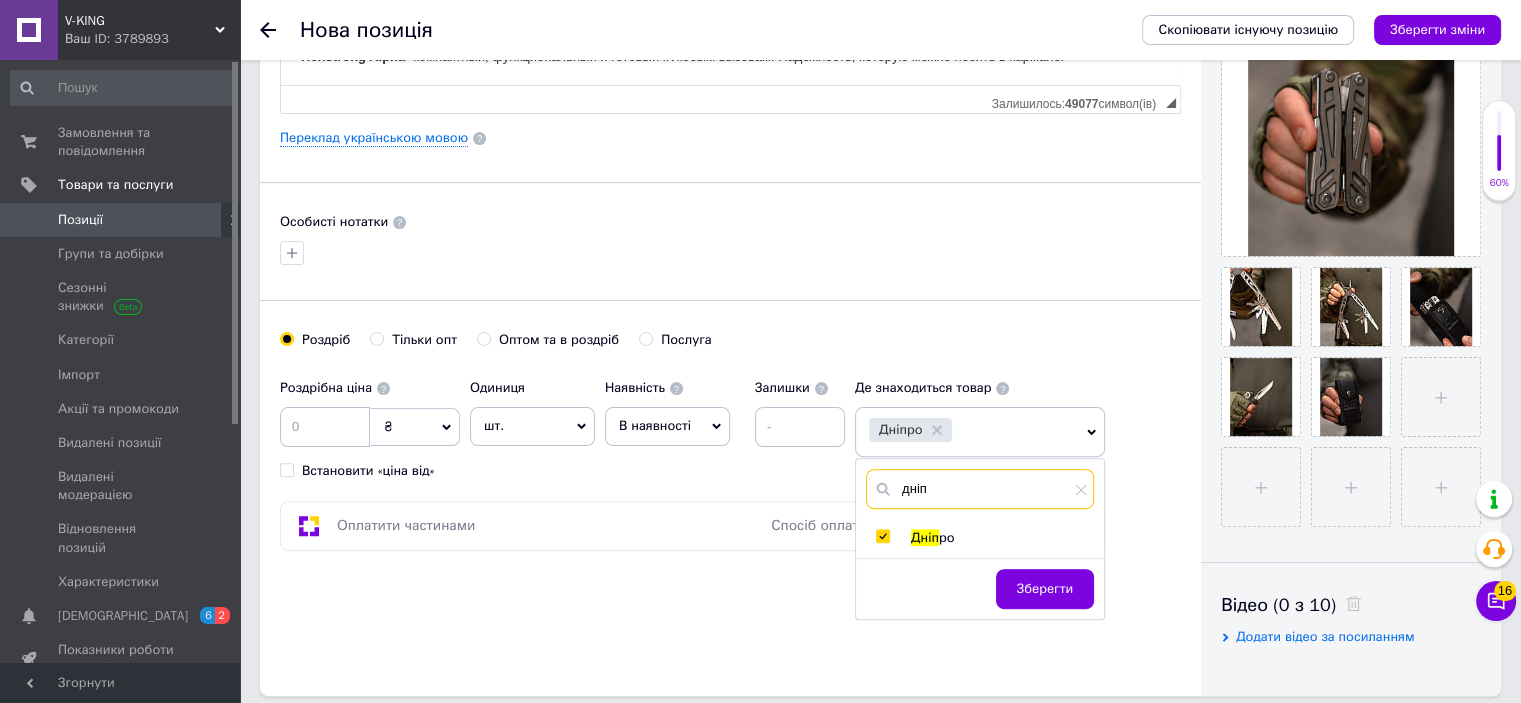 click on "дніп" at bounding box center (980, 489) 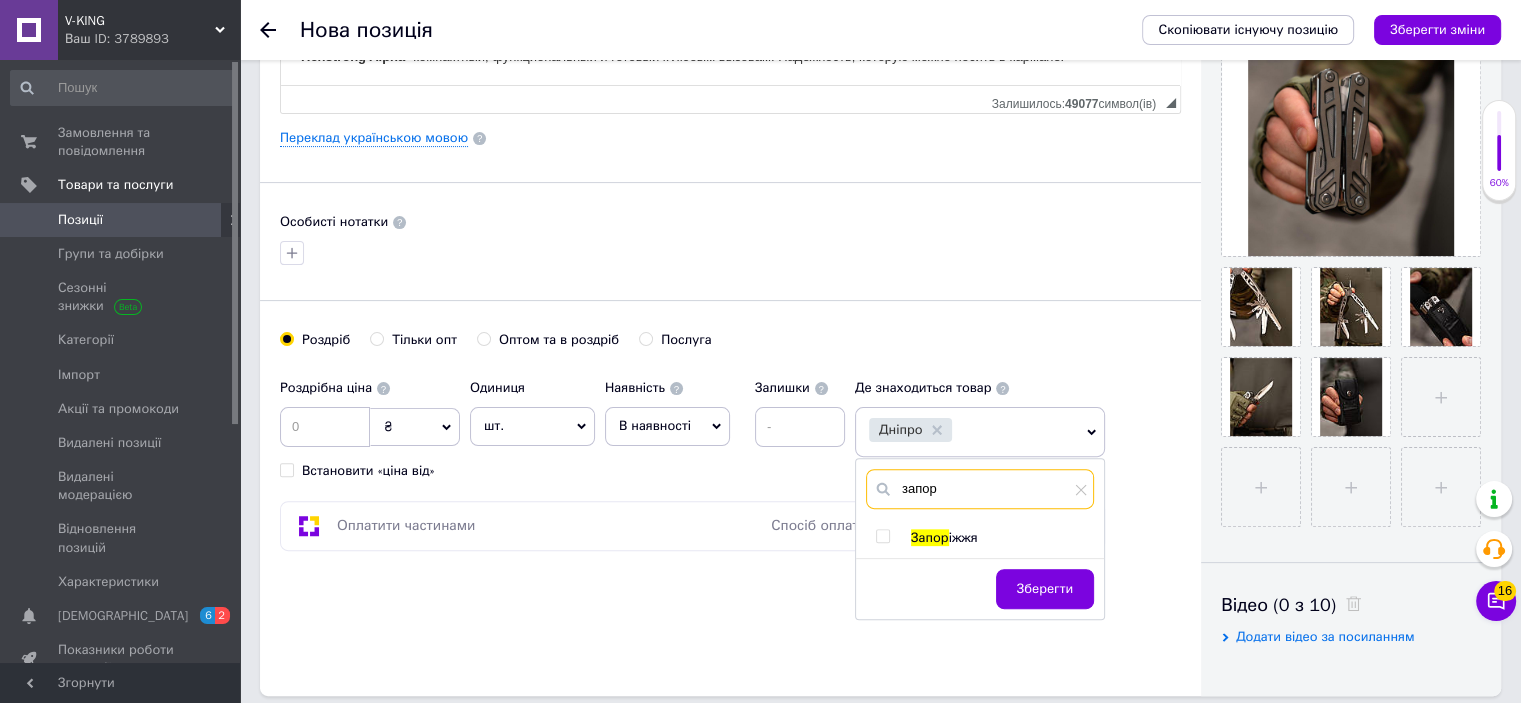 type on "запор" 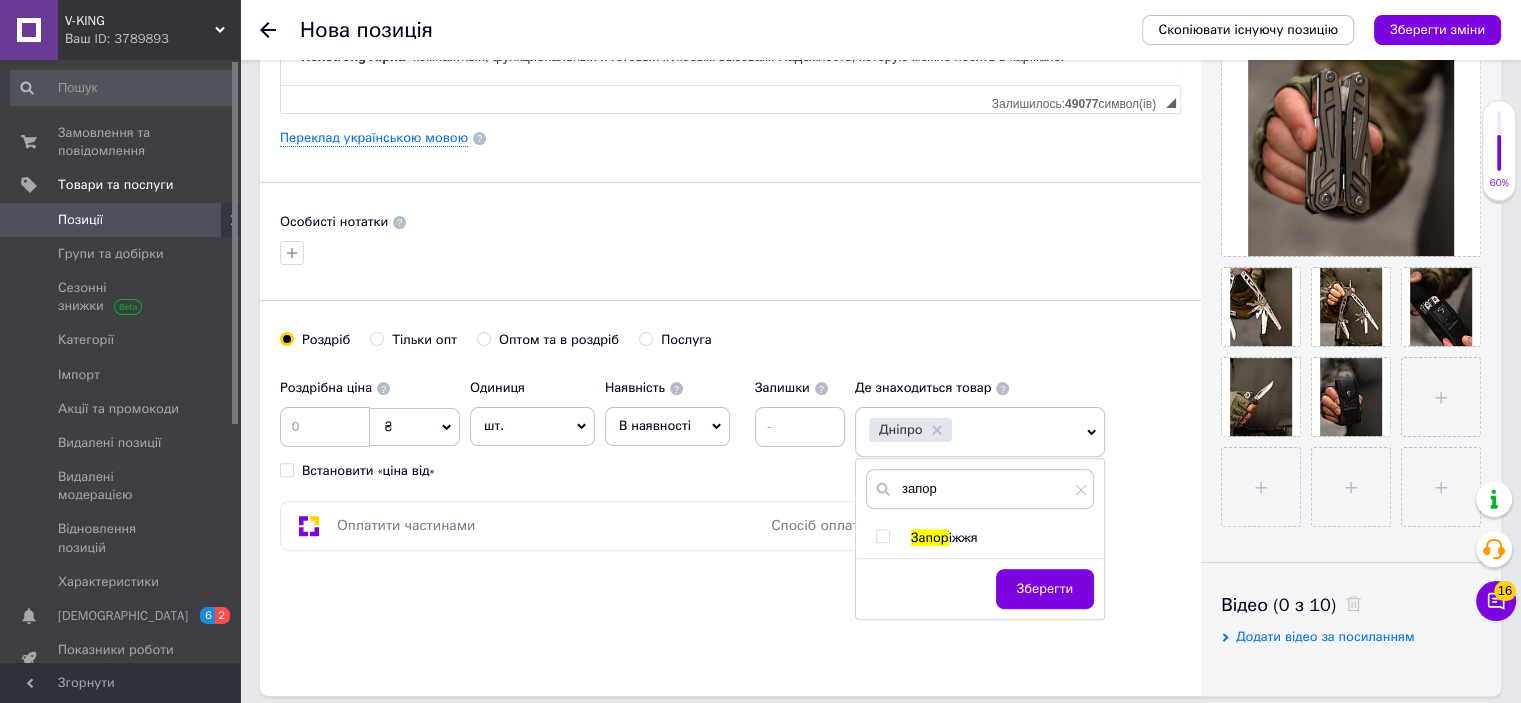 click at bounding box center [882, 536] 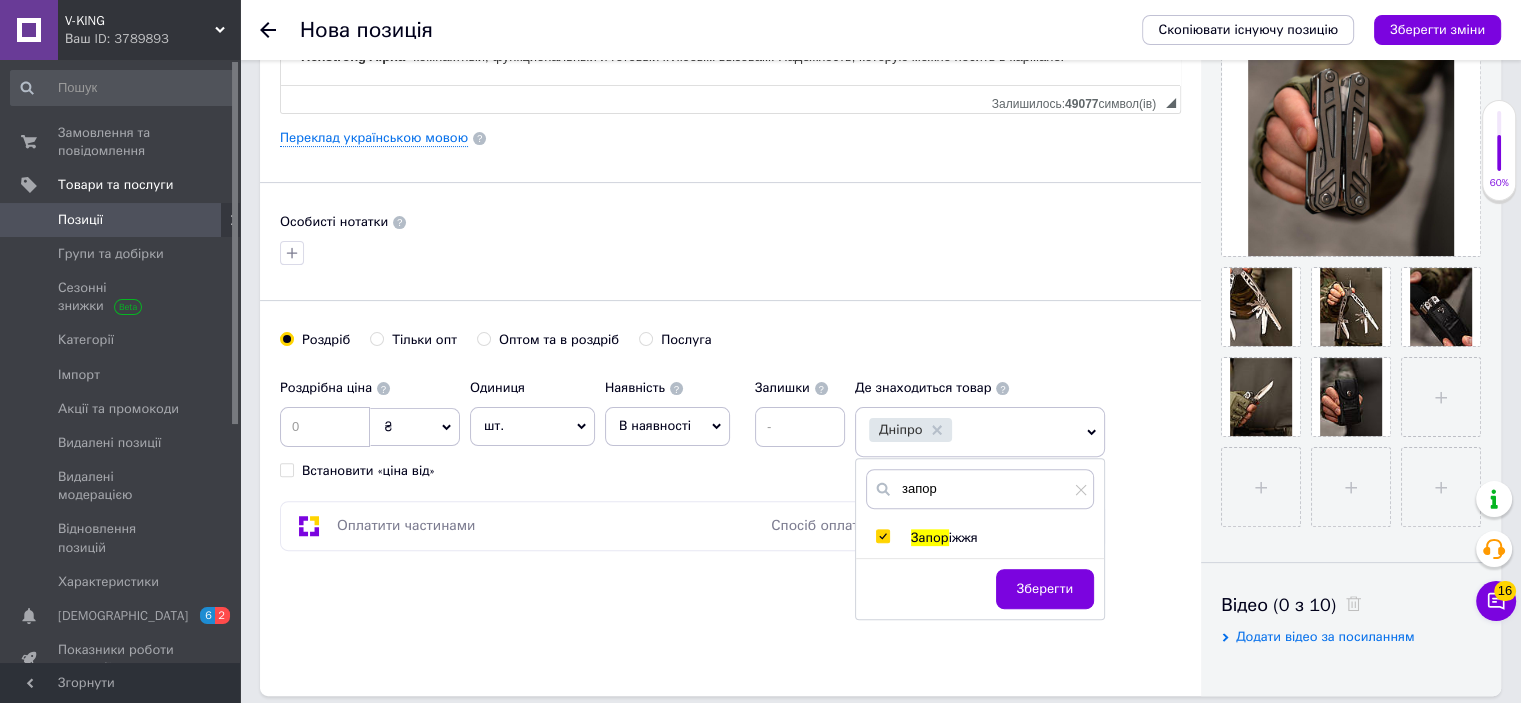 checkbox on "true" 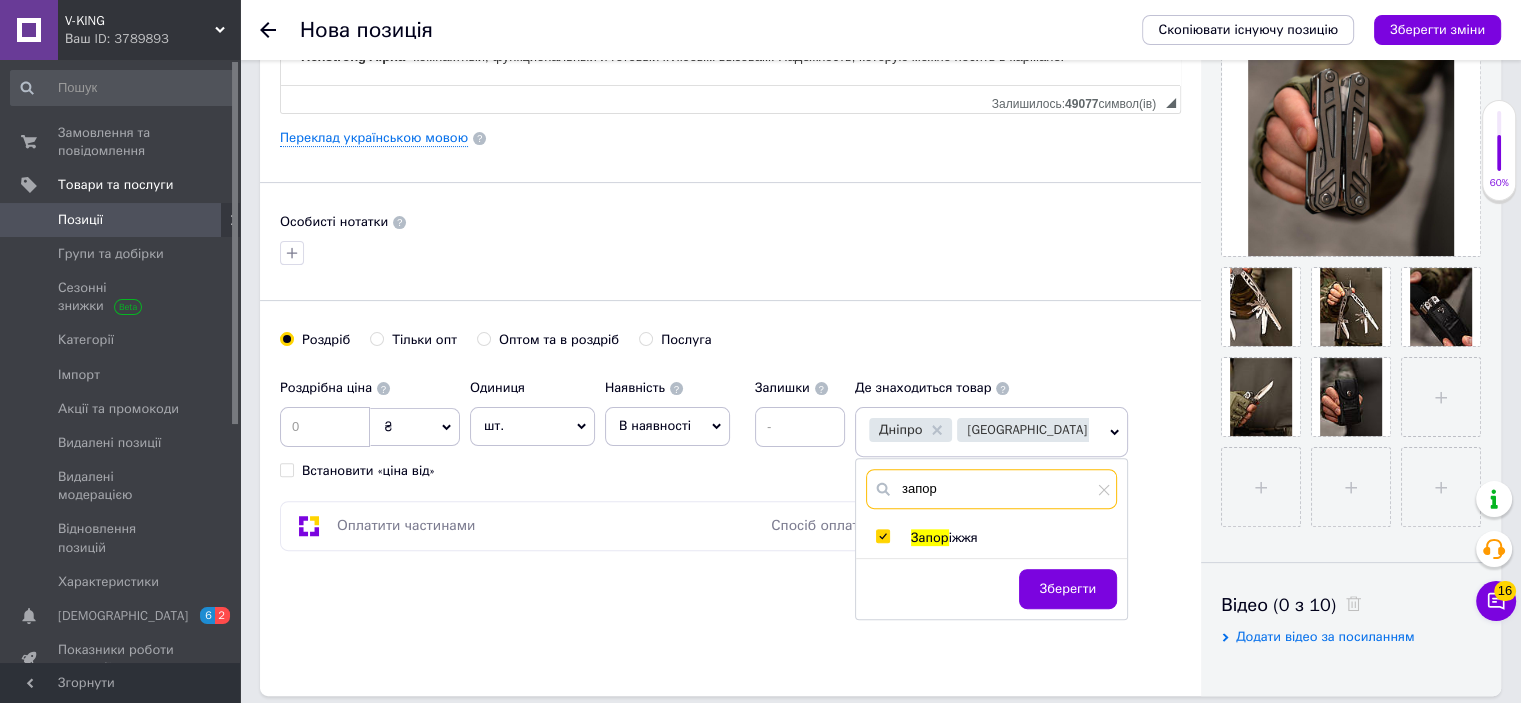 click on "запор" at bounding box center [991, 489] 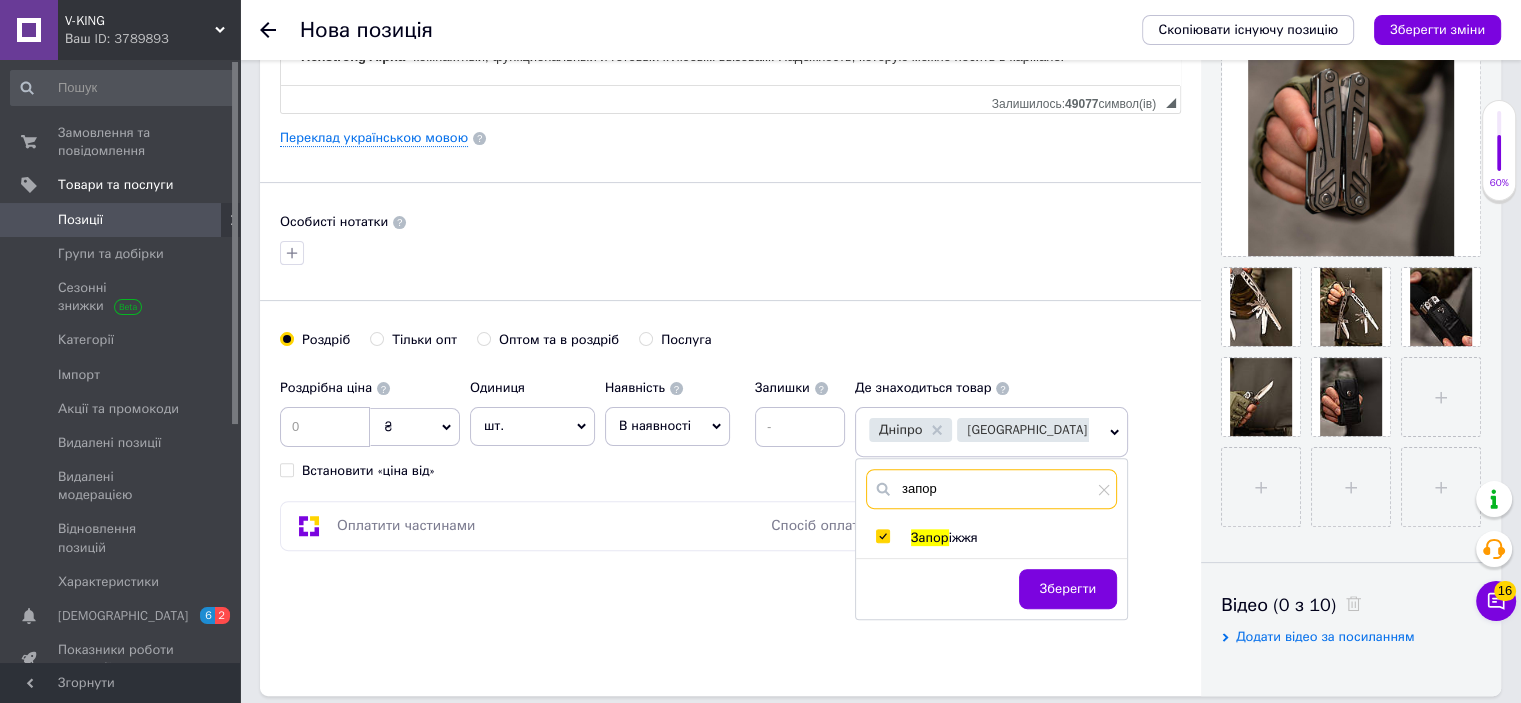 click on "запор" at bounding box center (991, 489) 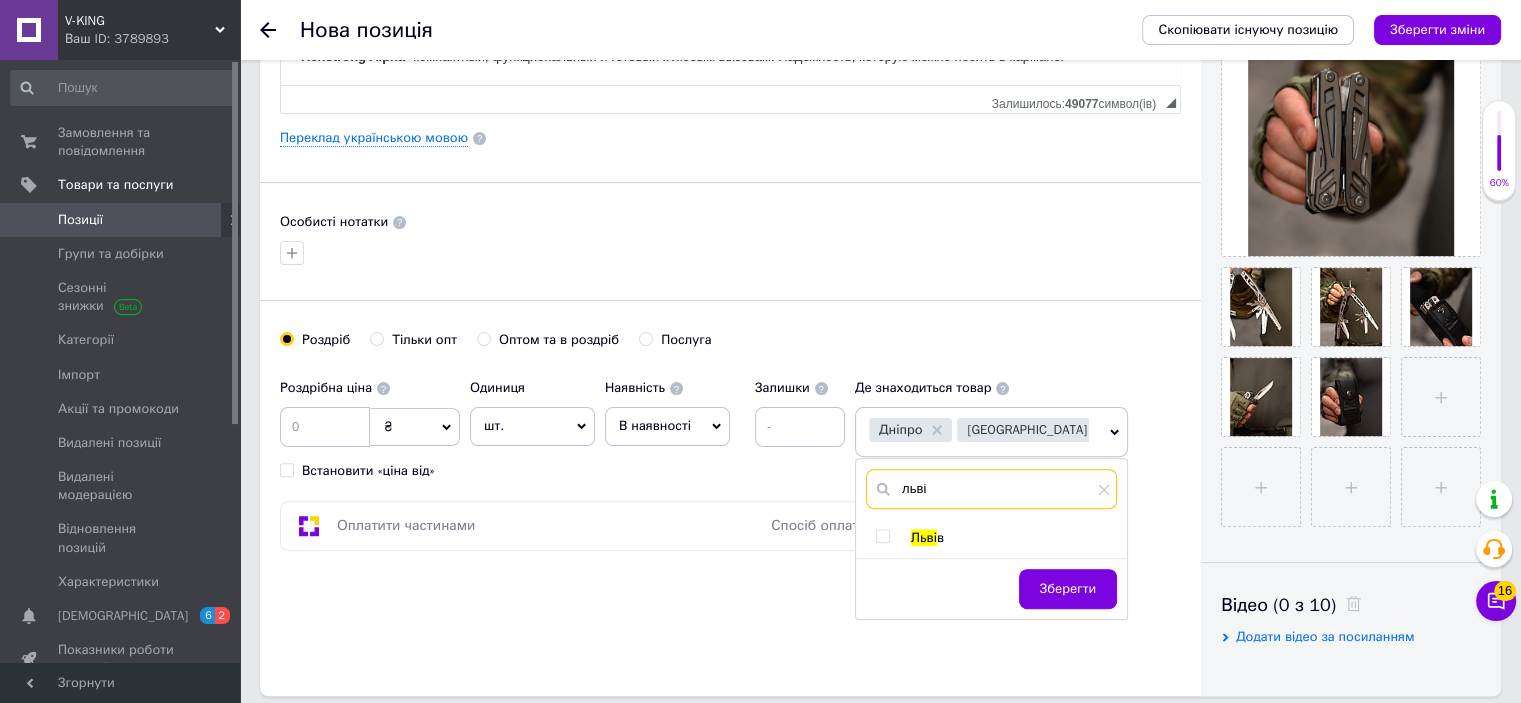type on "льві" 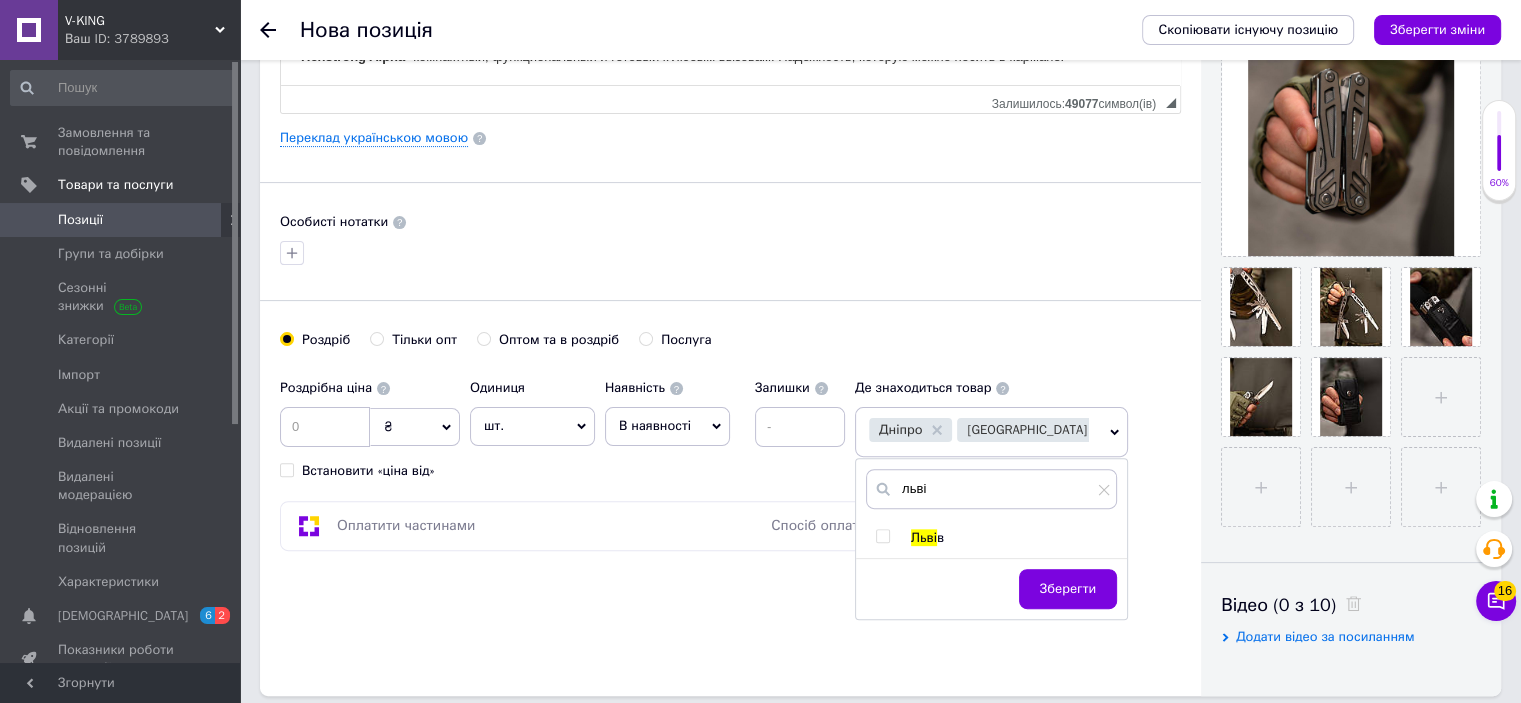 click at bounding box center (882, 536) 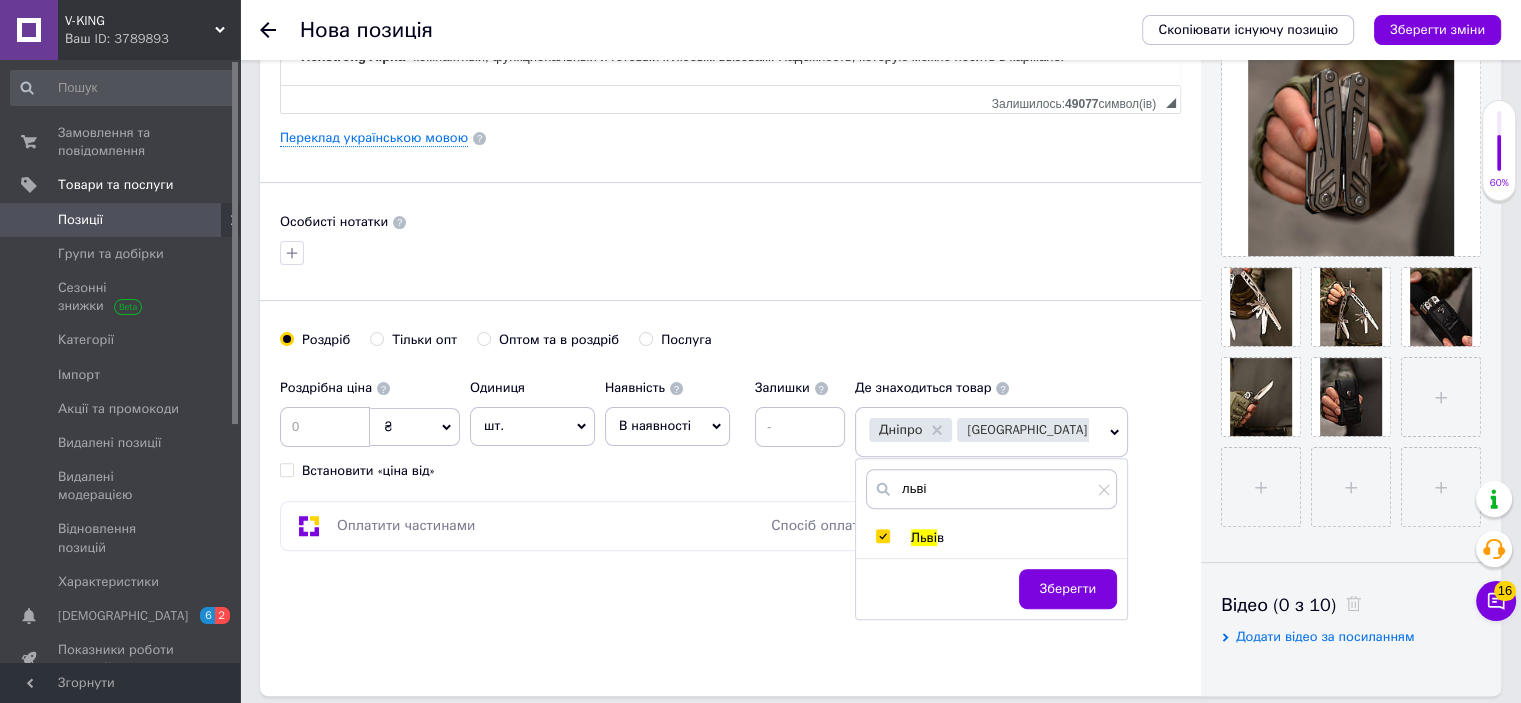 checkbox on "true" 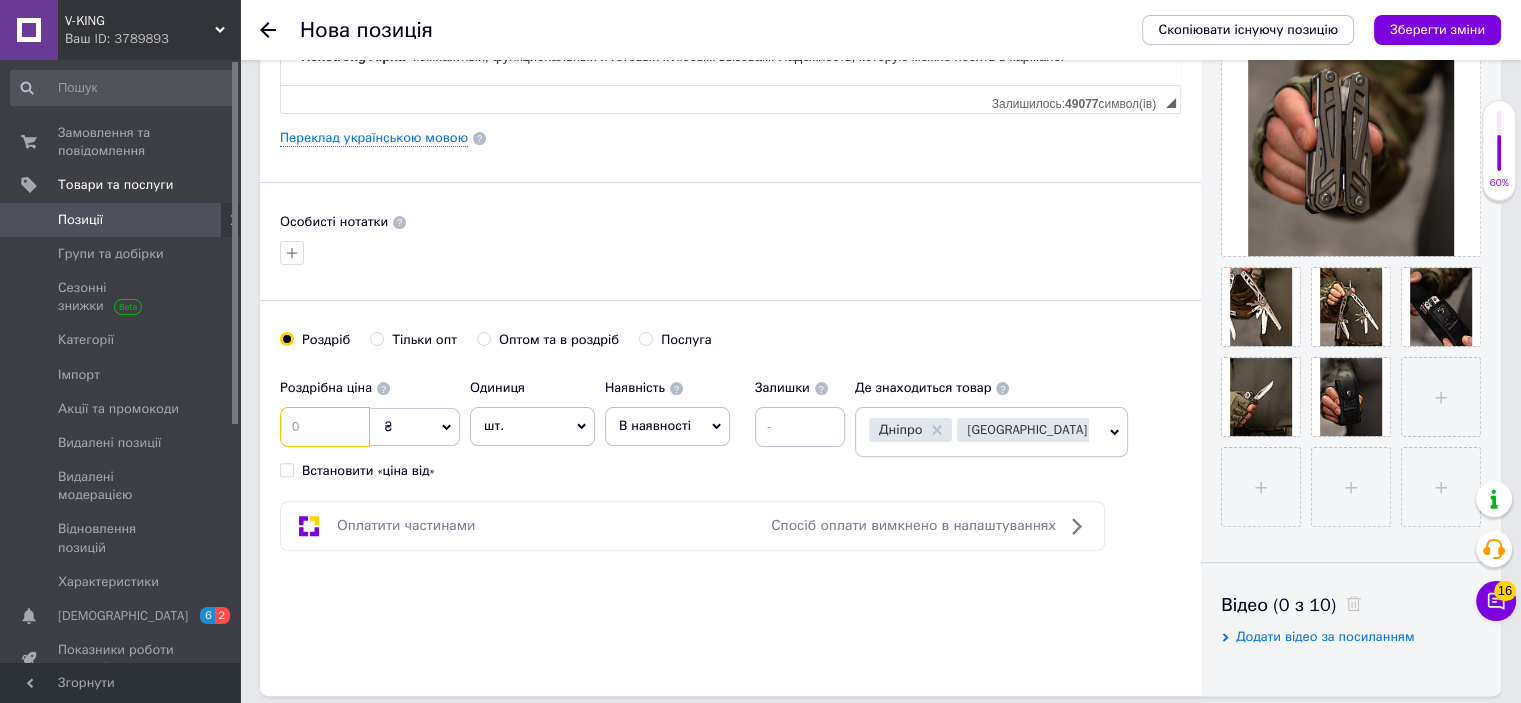 click at bounding box center (325, 427) 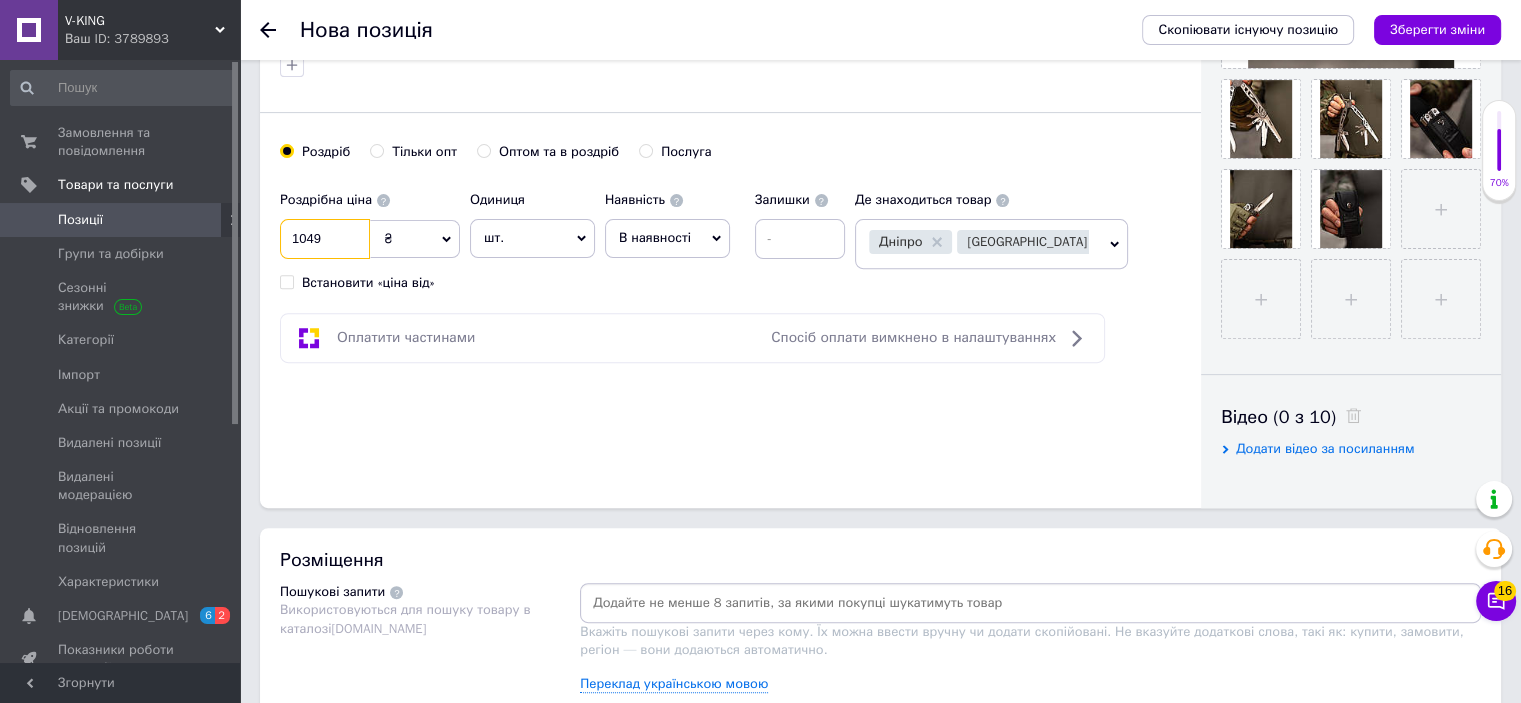 scroll, scrollTop: 700, scrollLeft: 0, axis: vertical 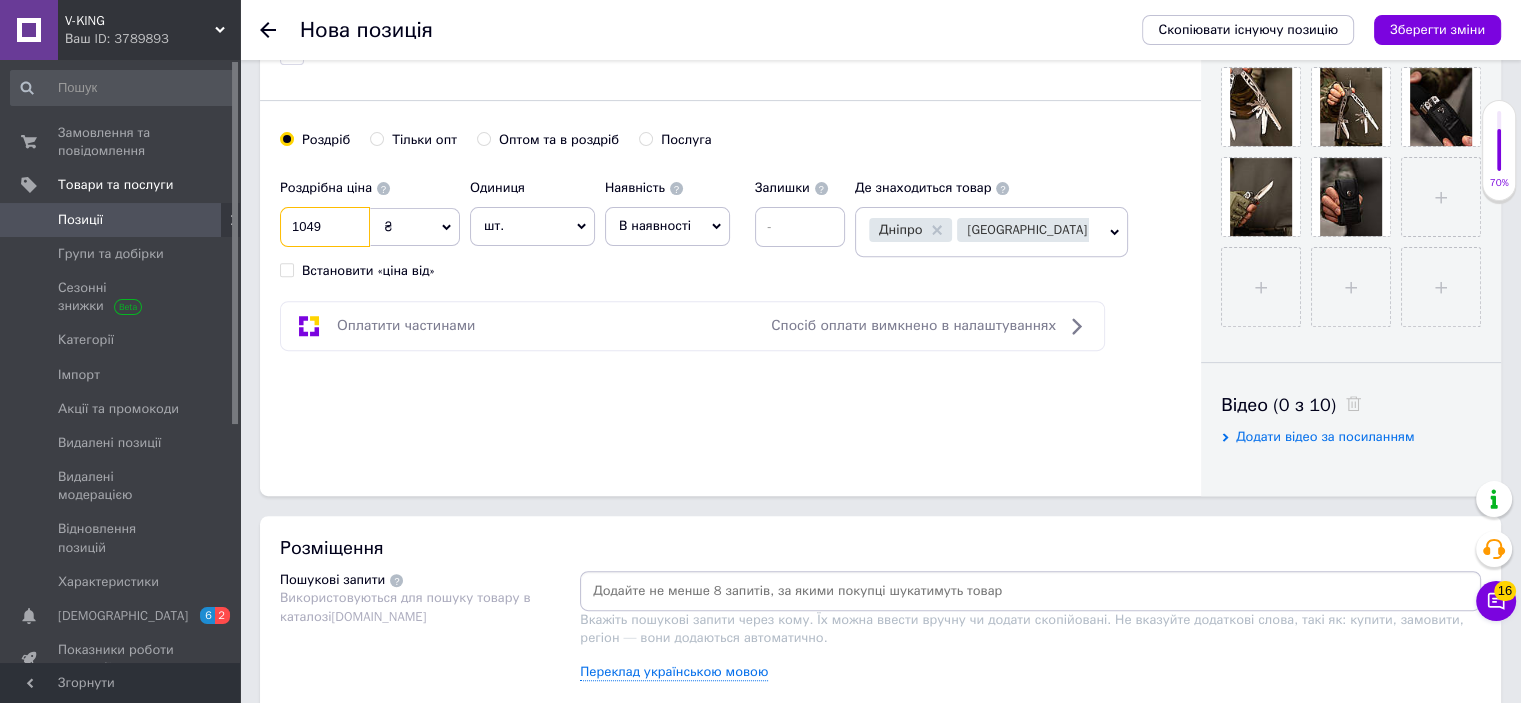 type on "1049" 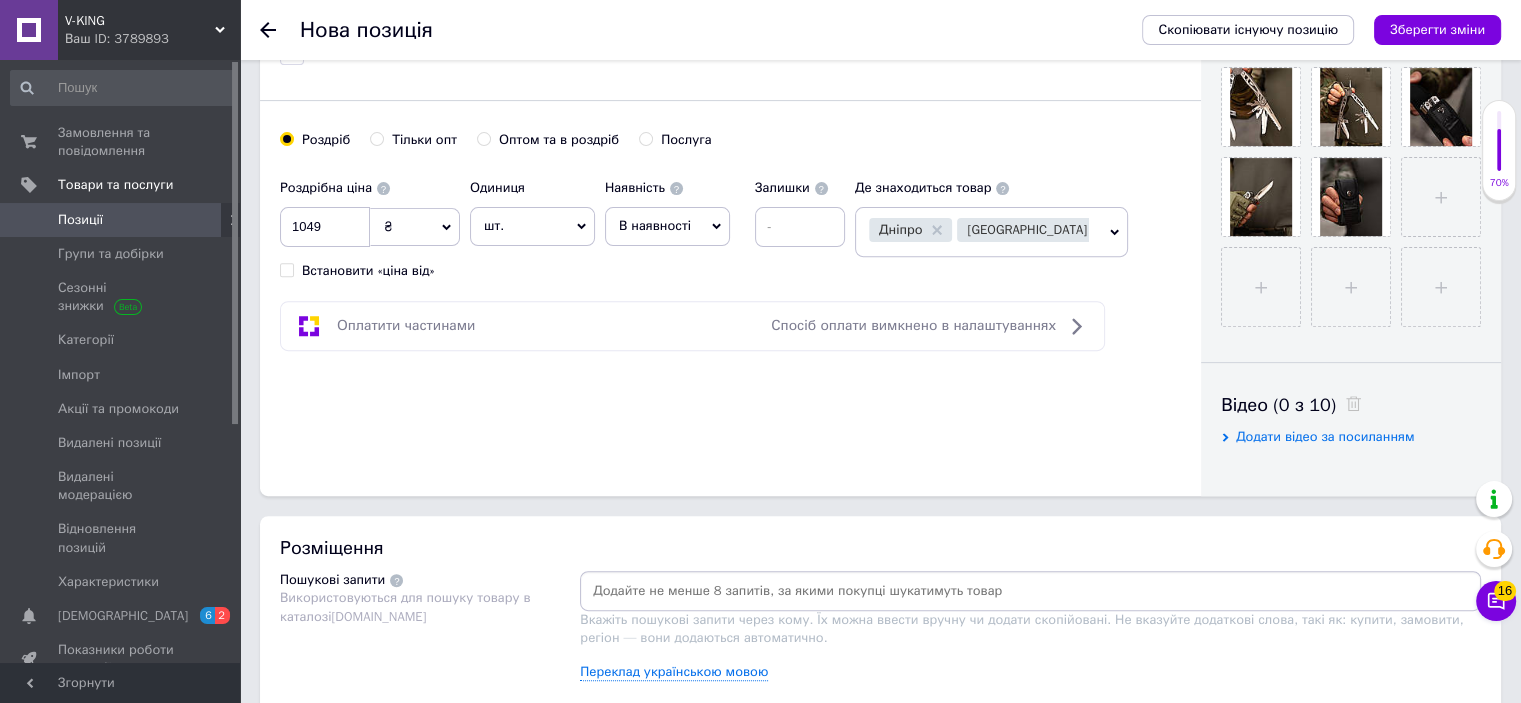 click on "В наявності" at bounding box center [655, 225] 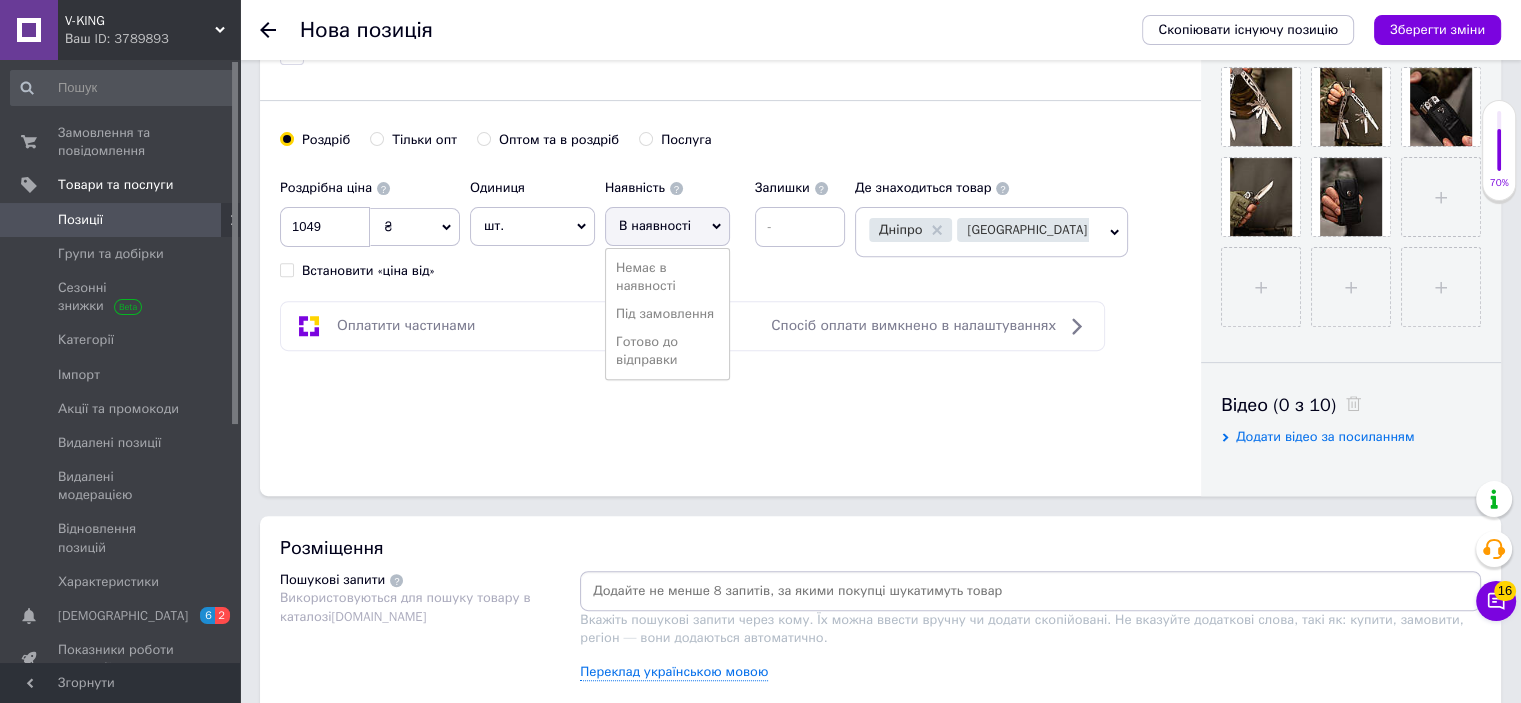 click on "Готово до відправки" at bounding box center (667, 351) 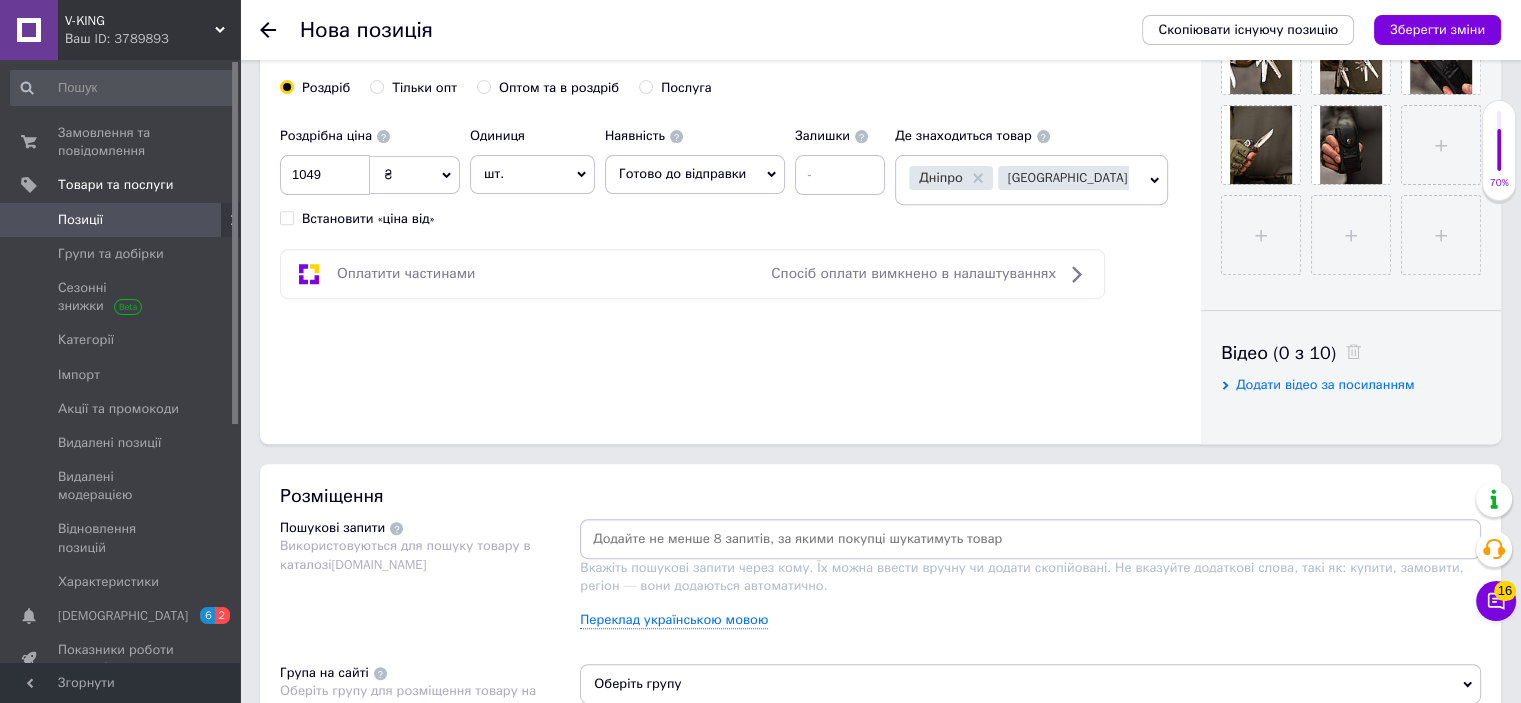 scroll, scrollTop: 1000, scrollLeft: 0, axis: vertical 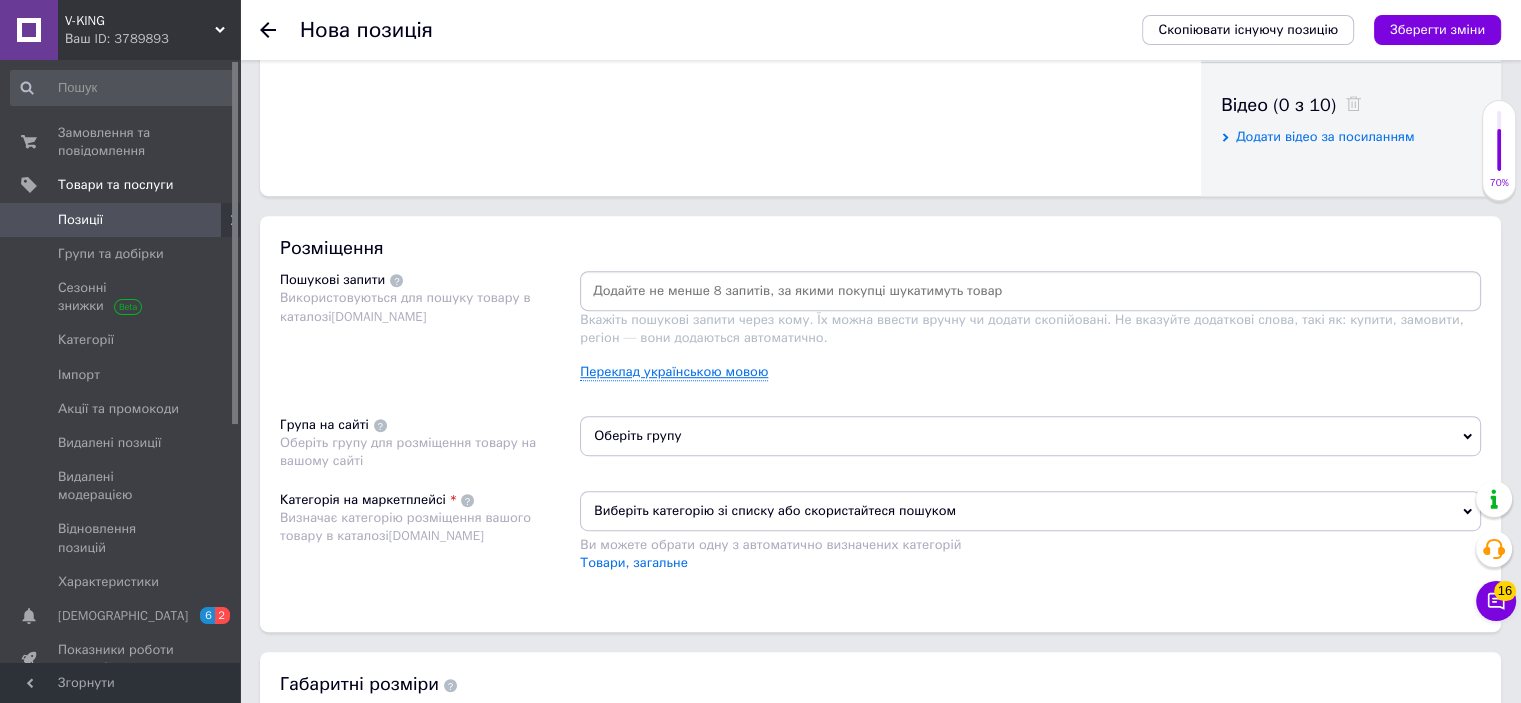 click on "Переклад українською мовою" at bounding box center [674, 372] 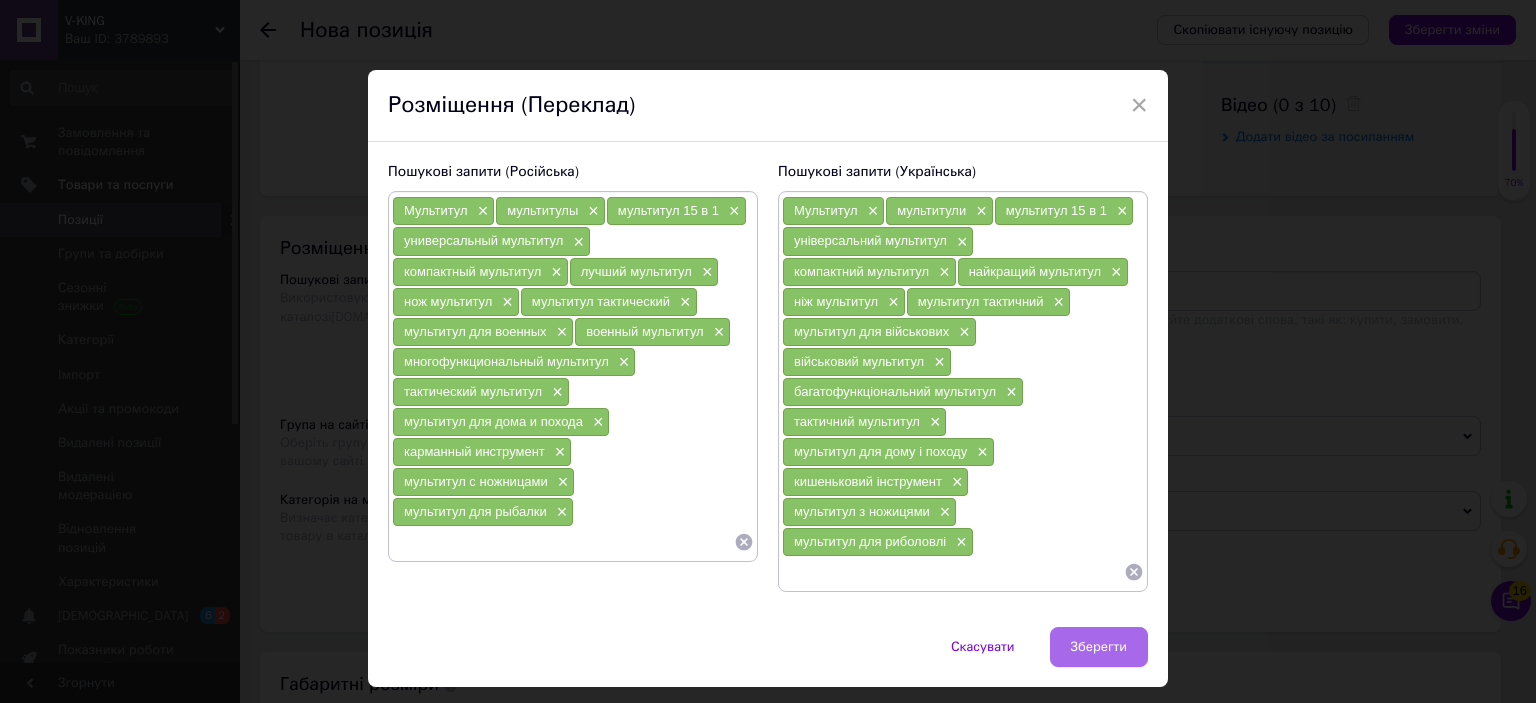 click on "Зберегти" at bounding box center [1099, 647] 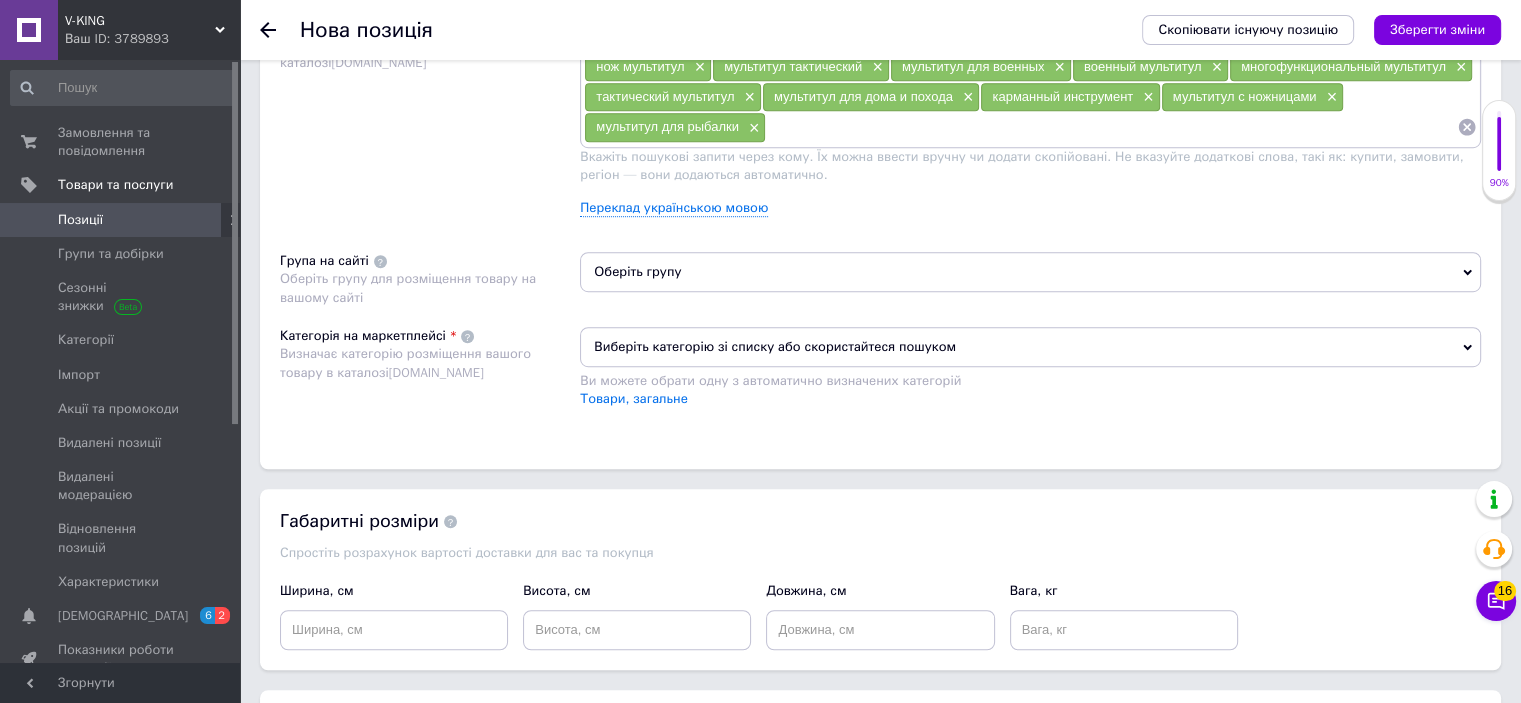 scroll, scrollTop: 1300, scrollLeft: 0, axis: vertical 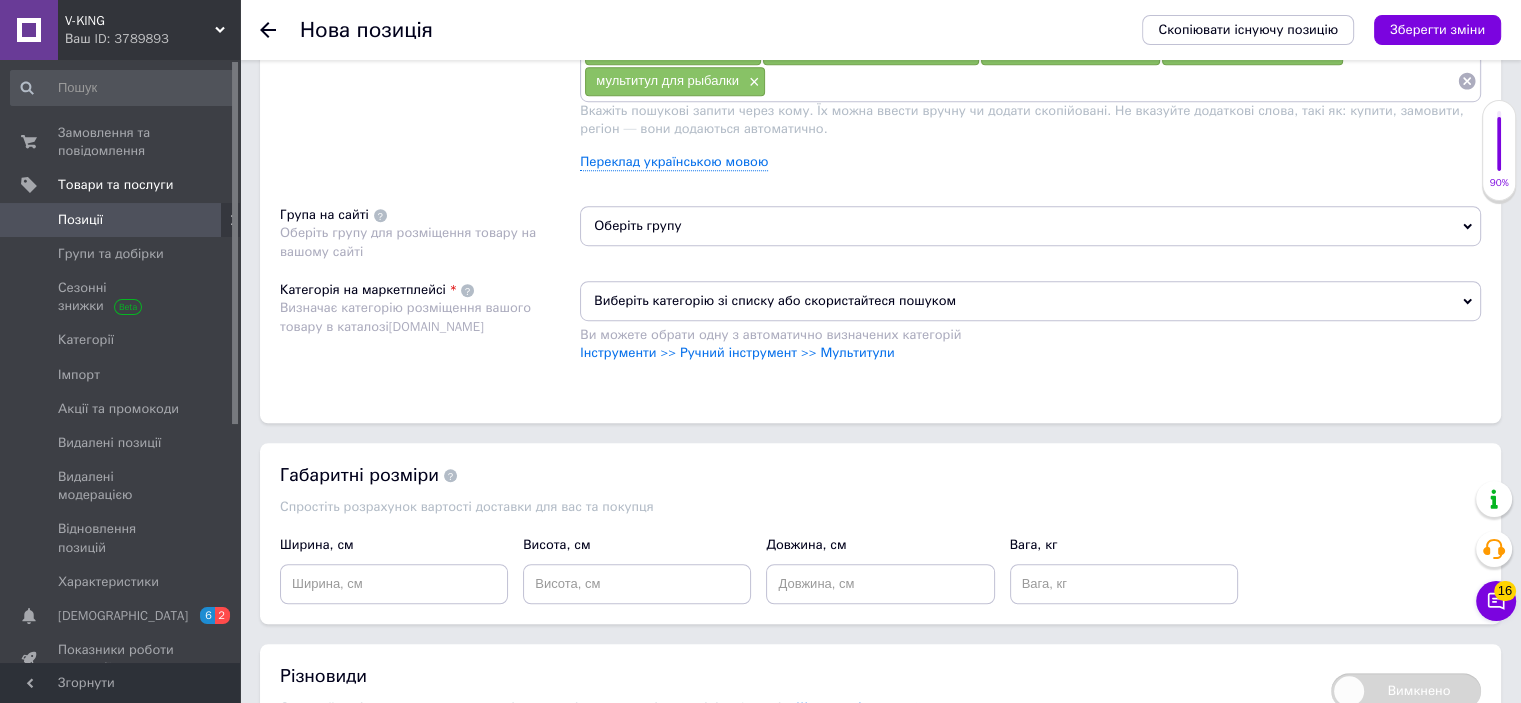click on "Оберіть групу" at bounding box center [1030, 226] 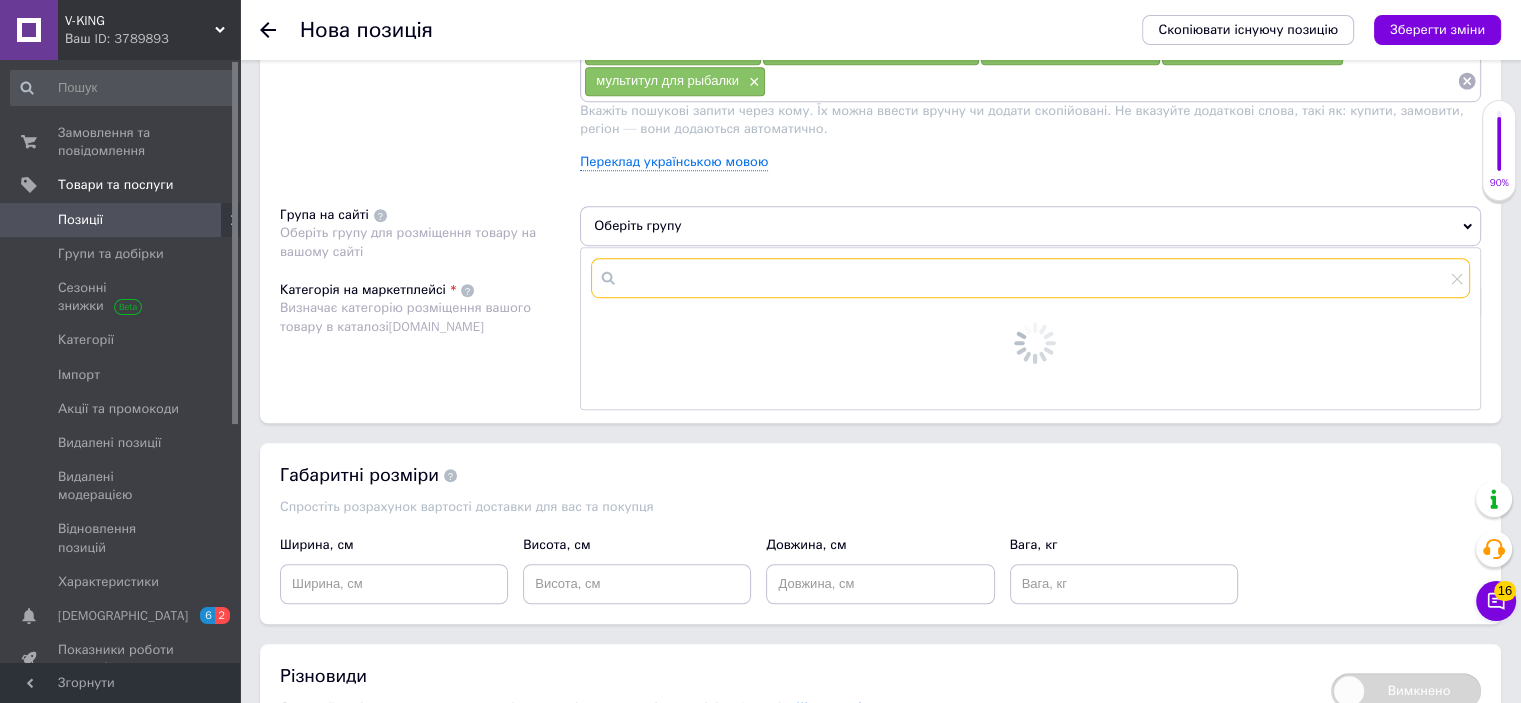 click at bounding box center [1030, 278] 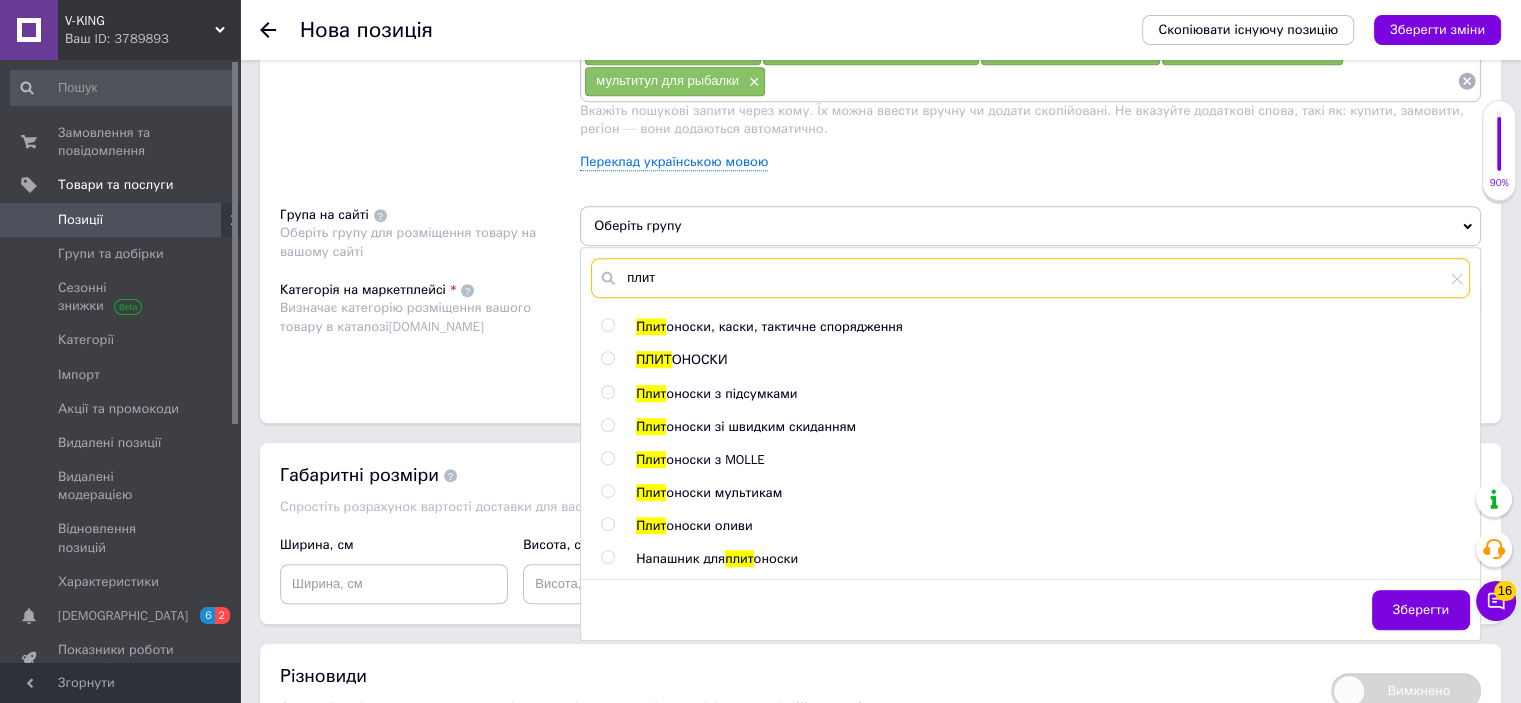 type on "плит" 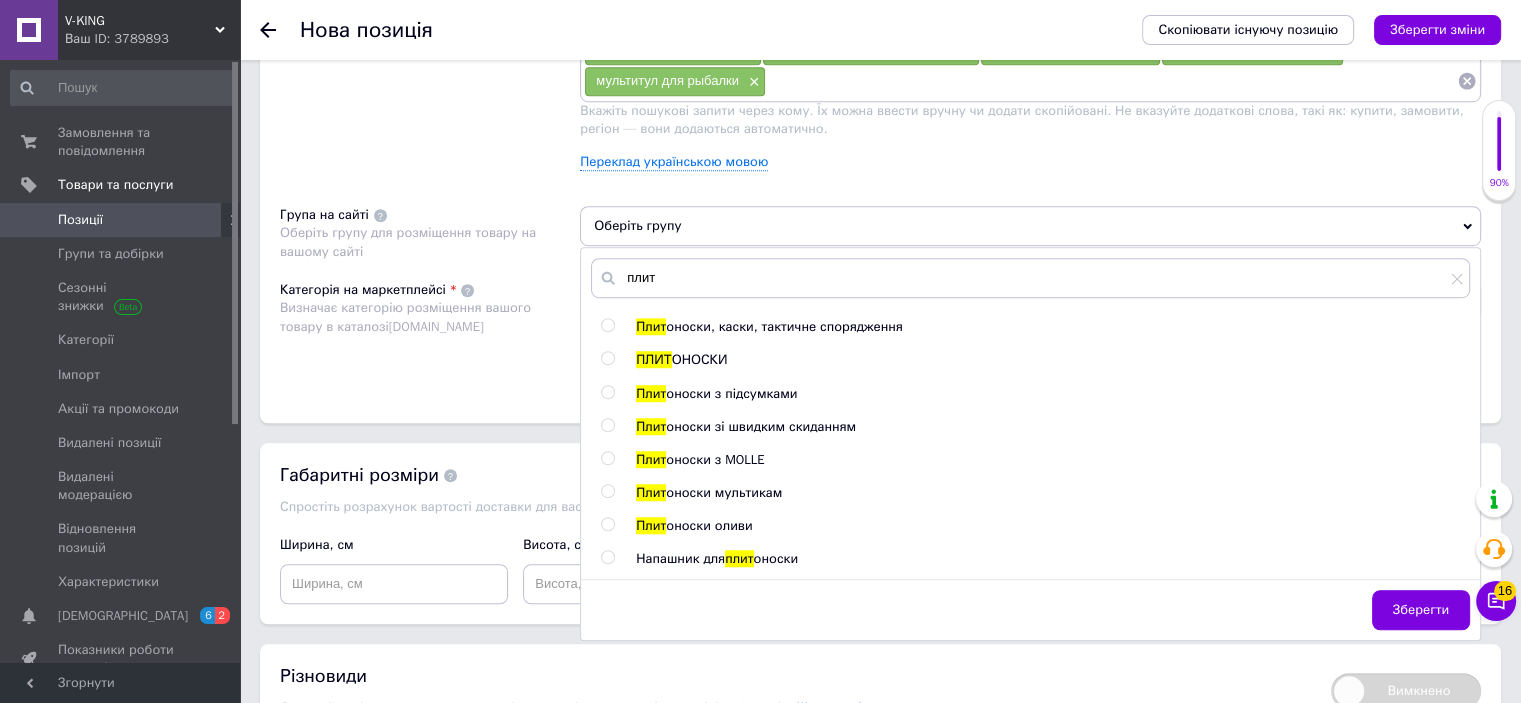 click on "оноски, каски, тактичне спорядження" at bounding box center [784, 326] 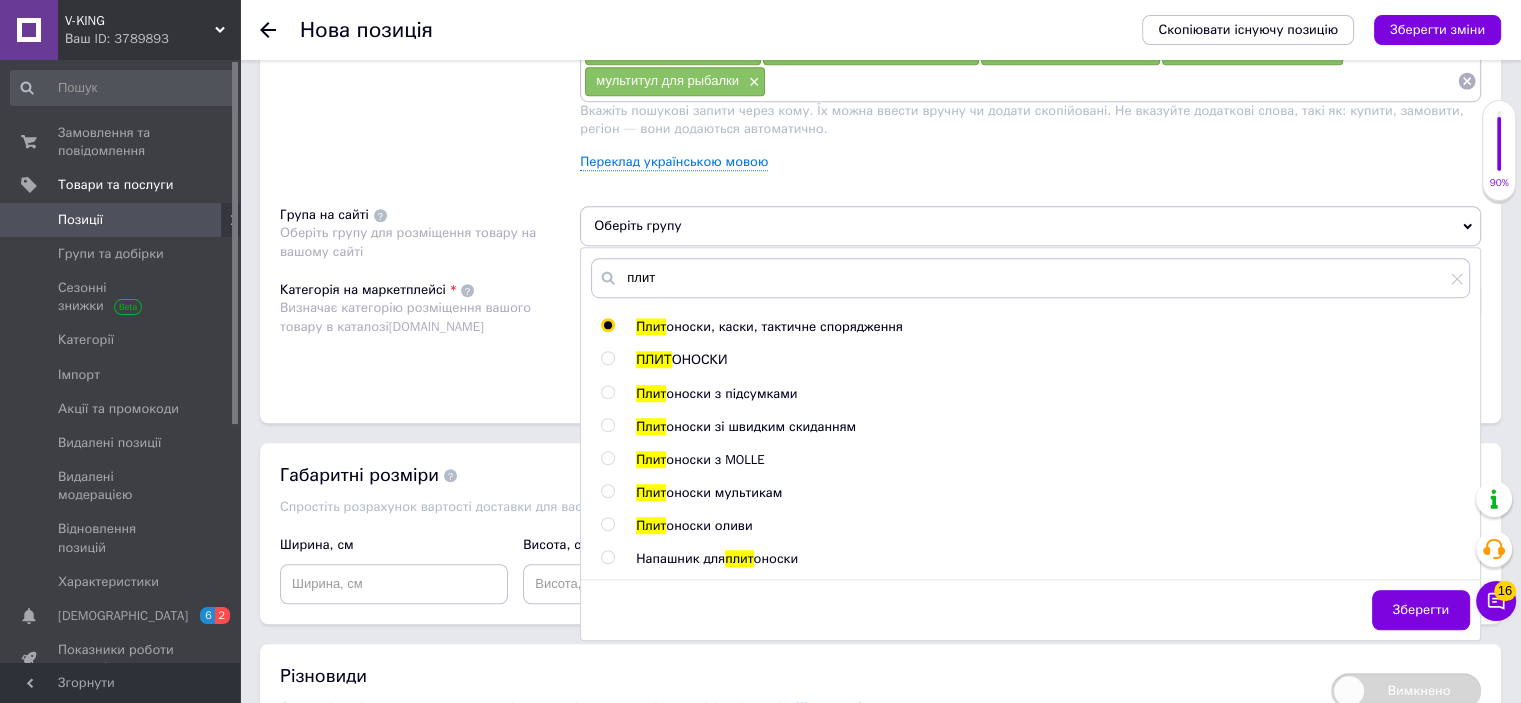 radio on "true" 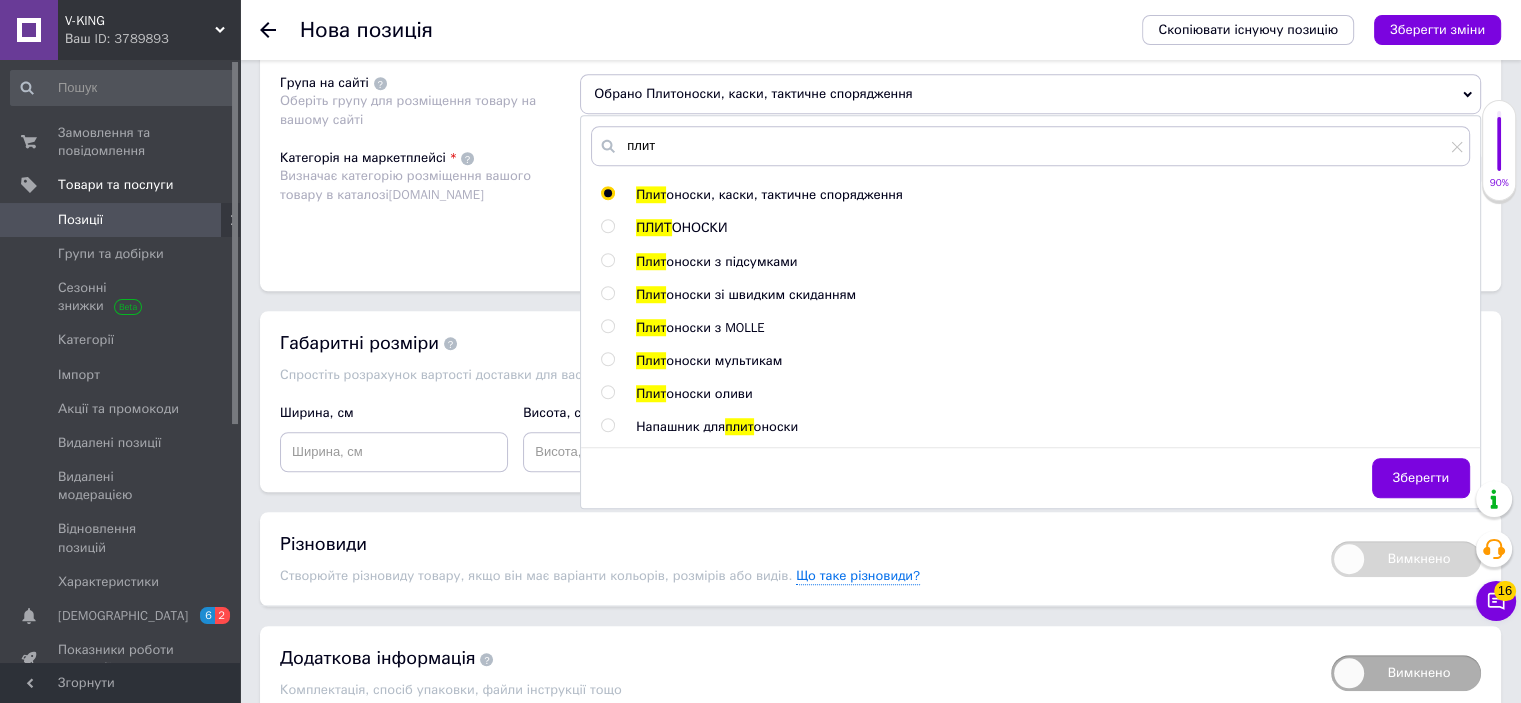 scroll, scrollTop: 1400, scrollLeft: 0, axis: vertical 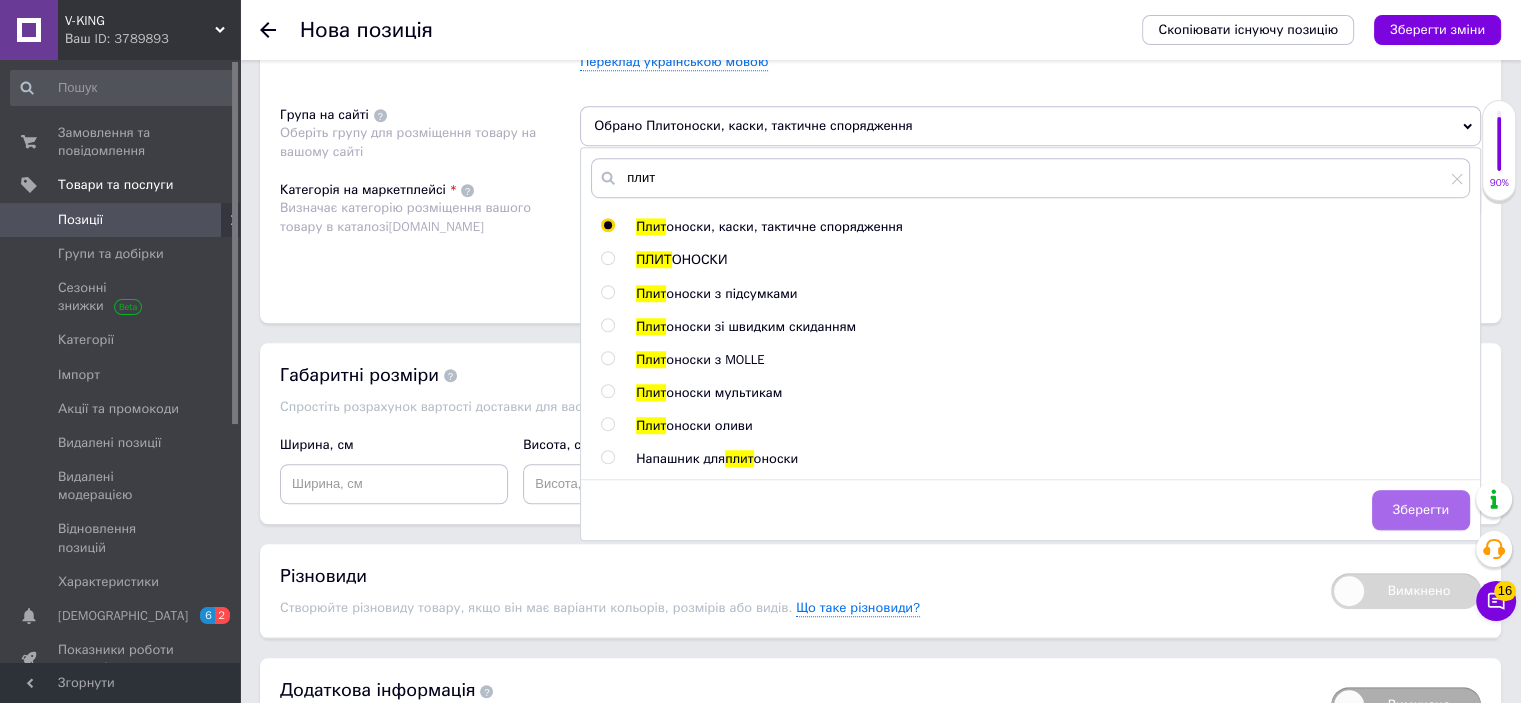 click on "Зберегти" at bounding box center (1421, 510) 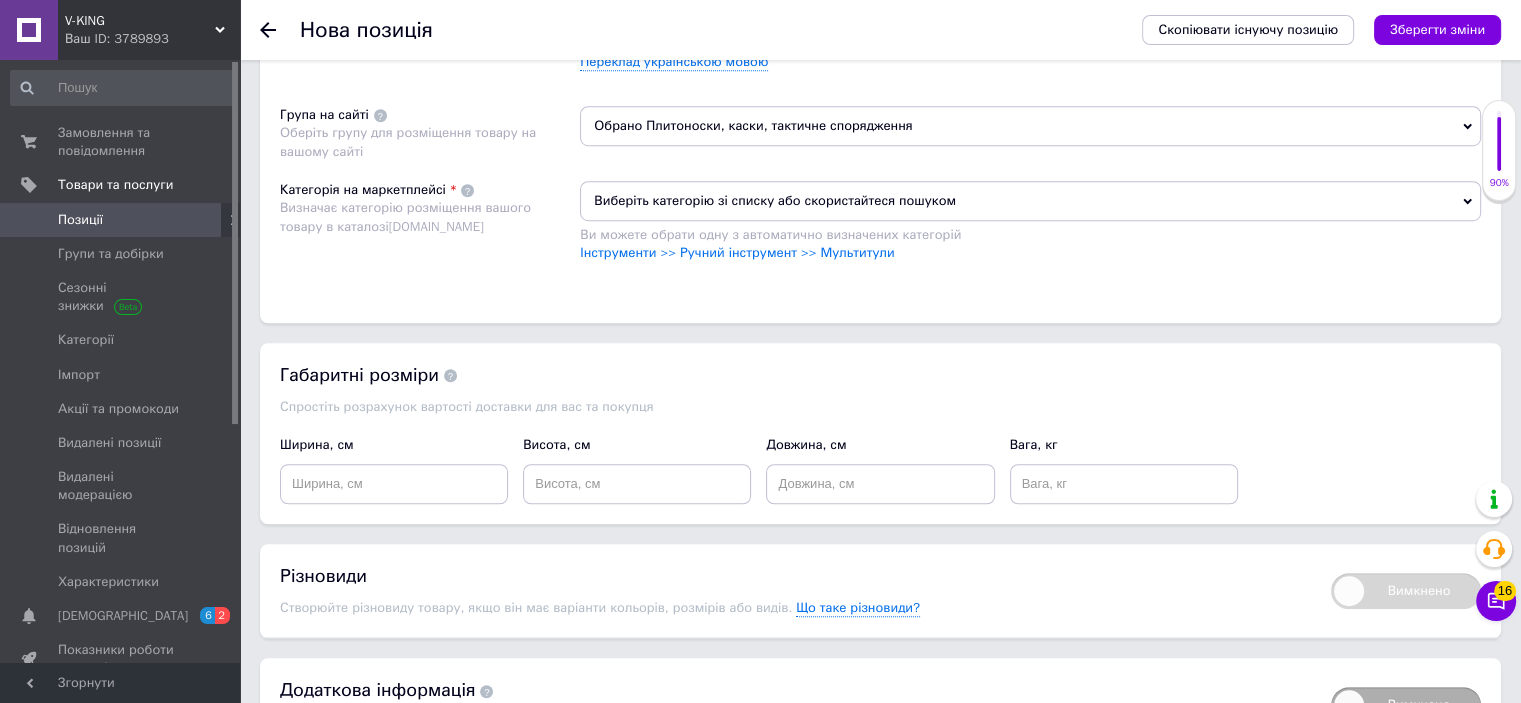 click on "Виберіть категорію зі списку або скористайтеся пошуком" at bounding box center (1030, 201) 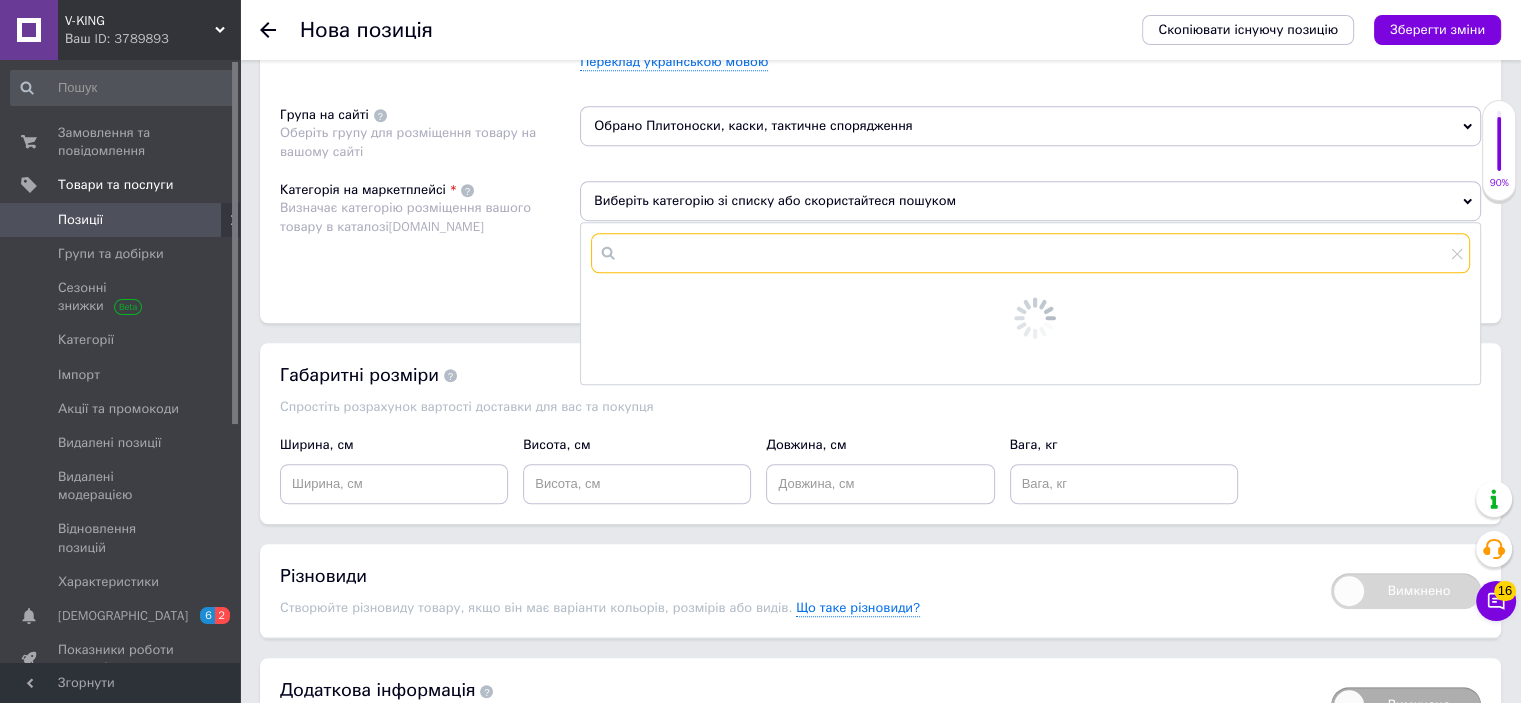 click at bounding box center [1030, 253] 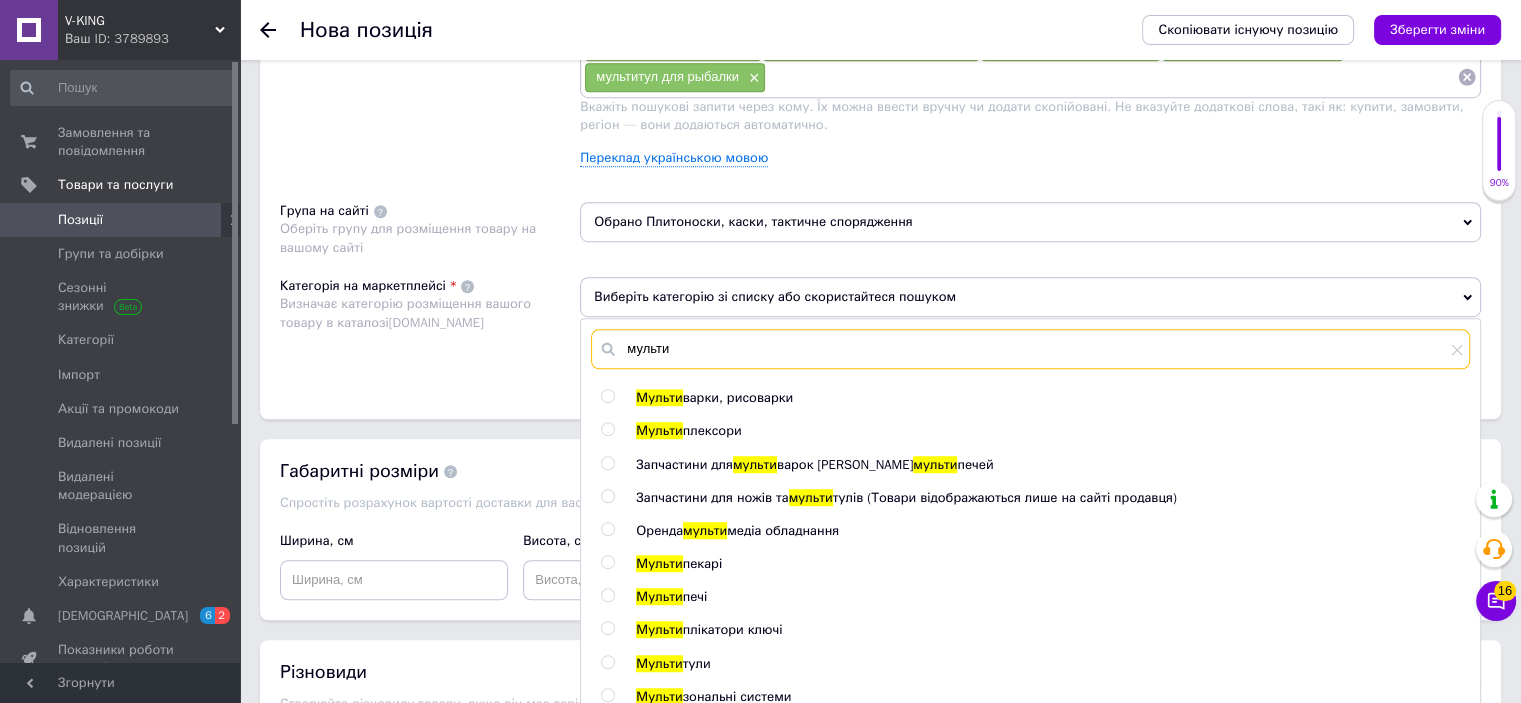 scroll, scrollTop: 1300, scrollLeft: 0, axis: vertical 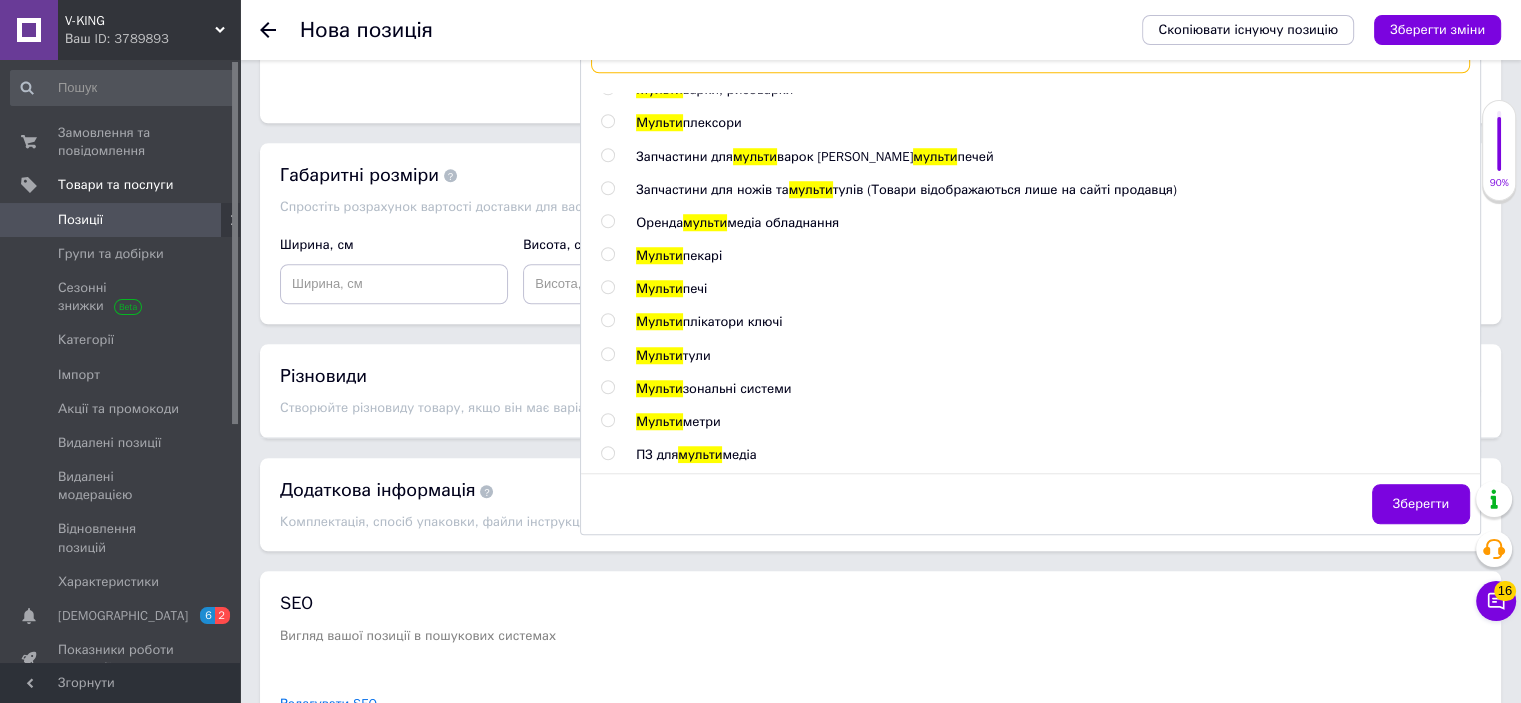 type on "мульти" 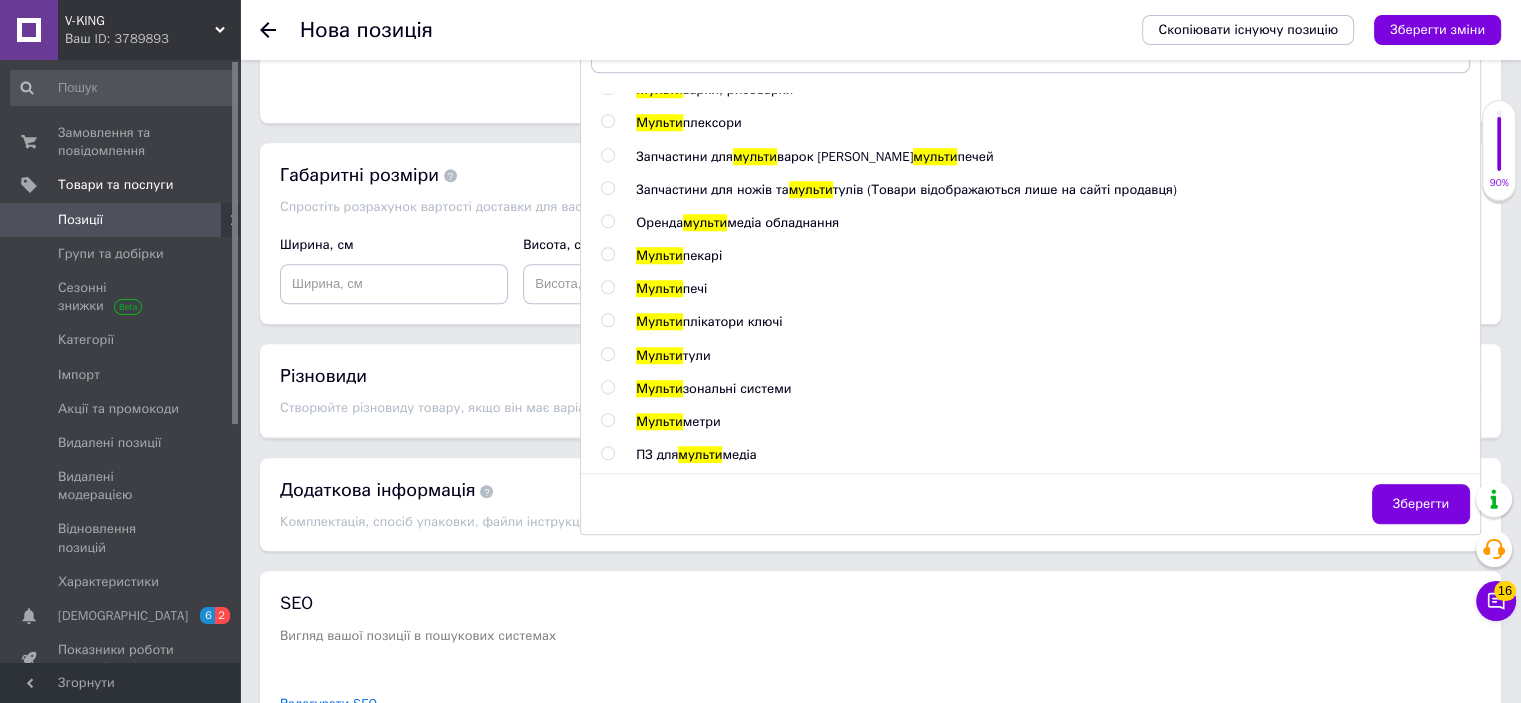 click on "тули" at bounding box center [697, 355] 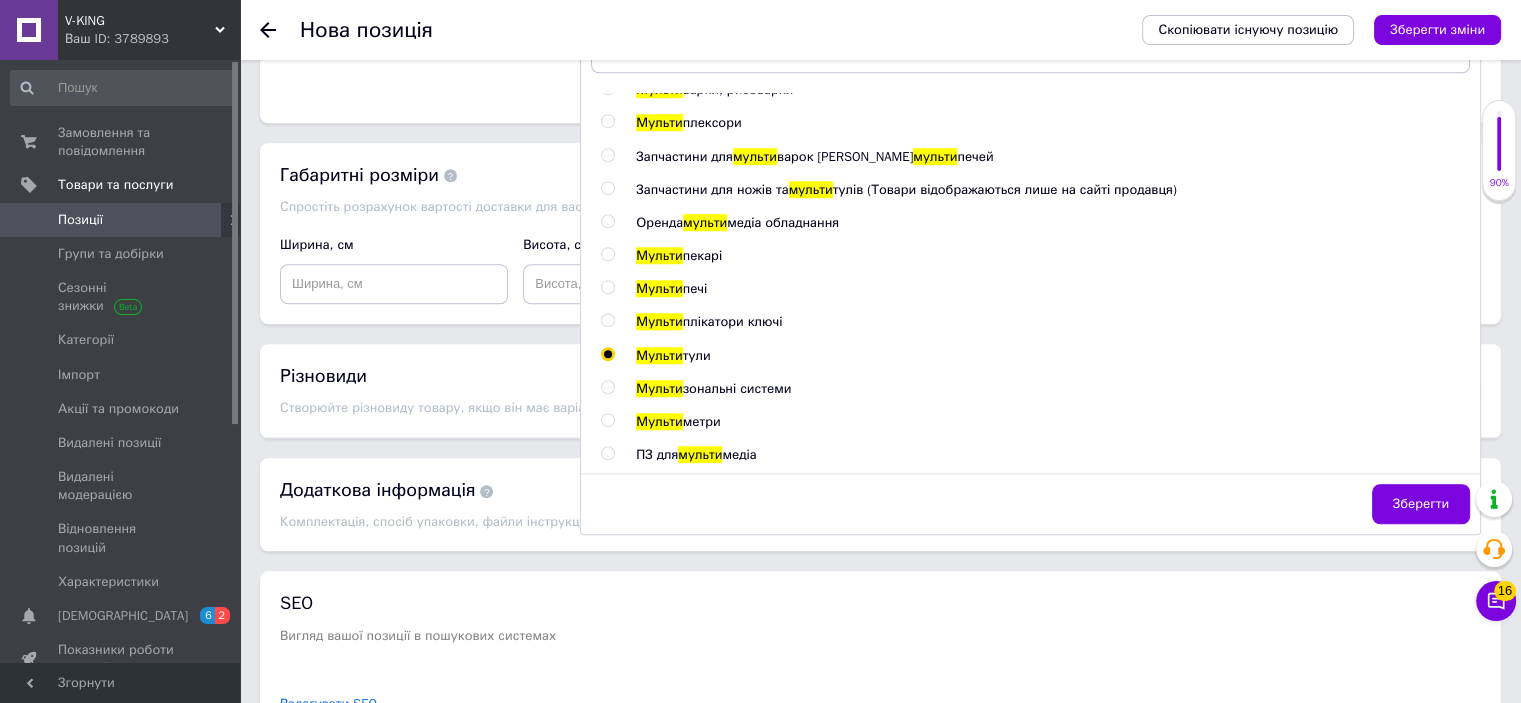 radio on "true" 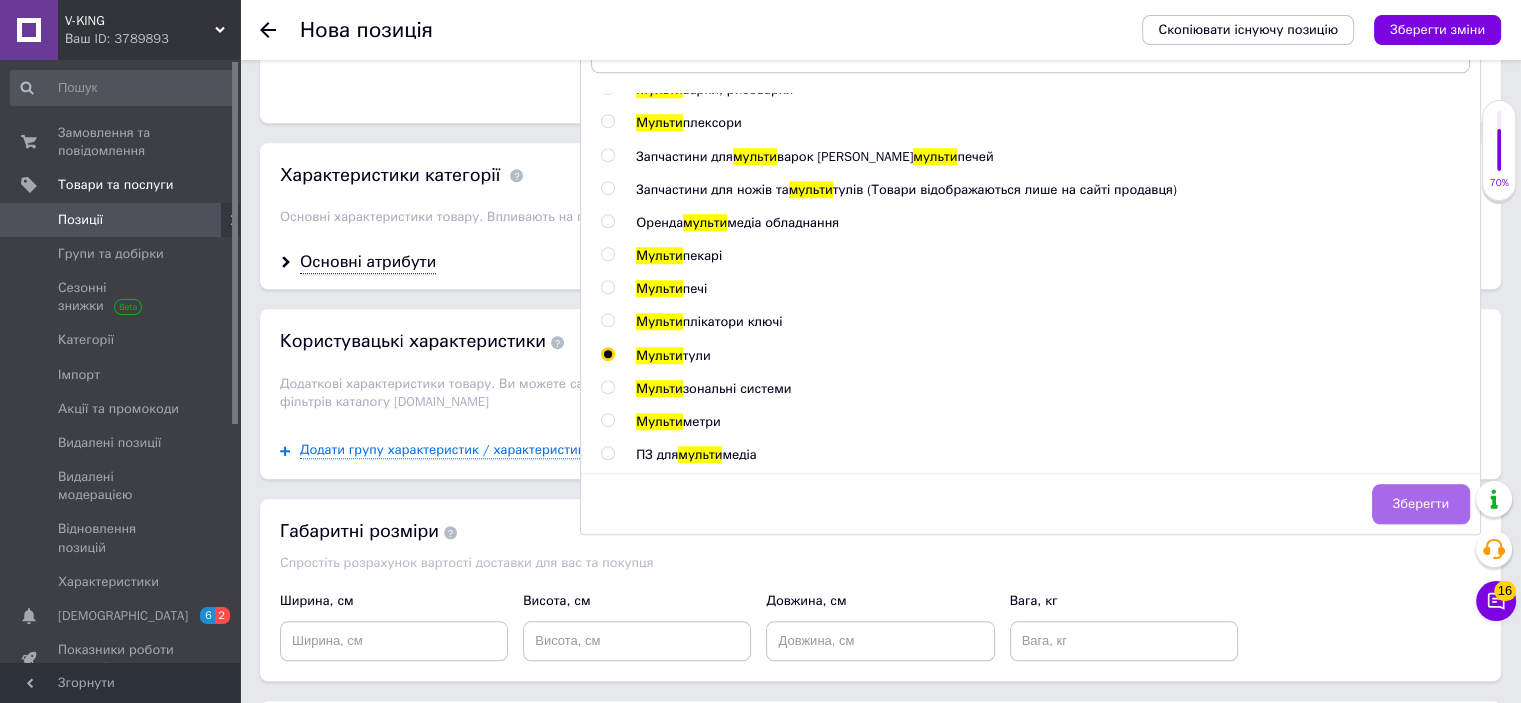 click on "Зберегти" at bounding box center [1421, 504] 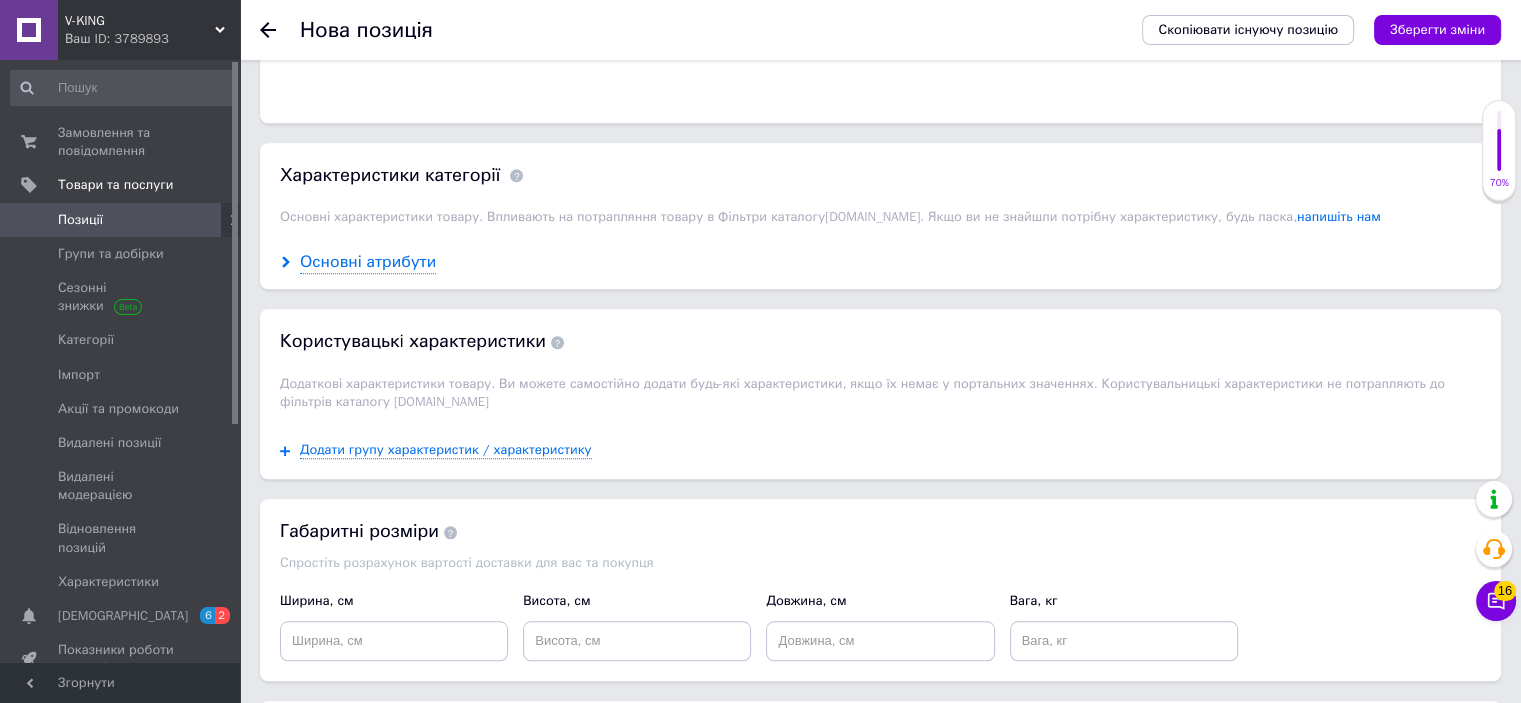 click on "Основні атрибути" at bounding box center (368, 262) 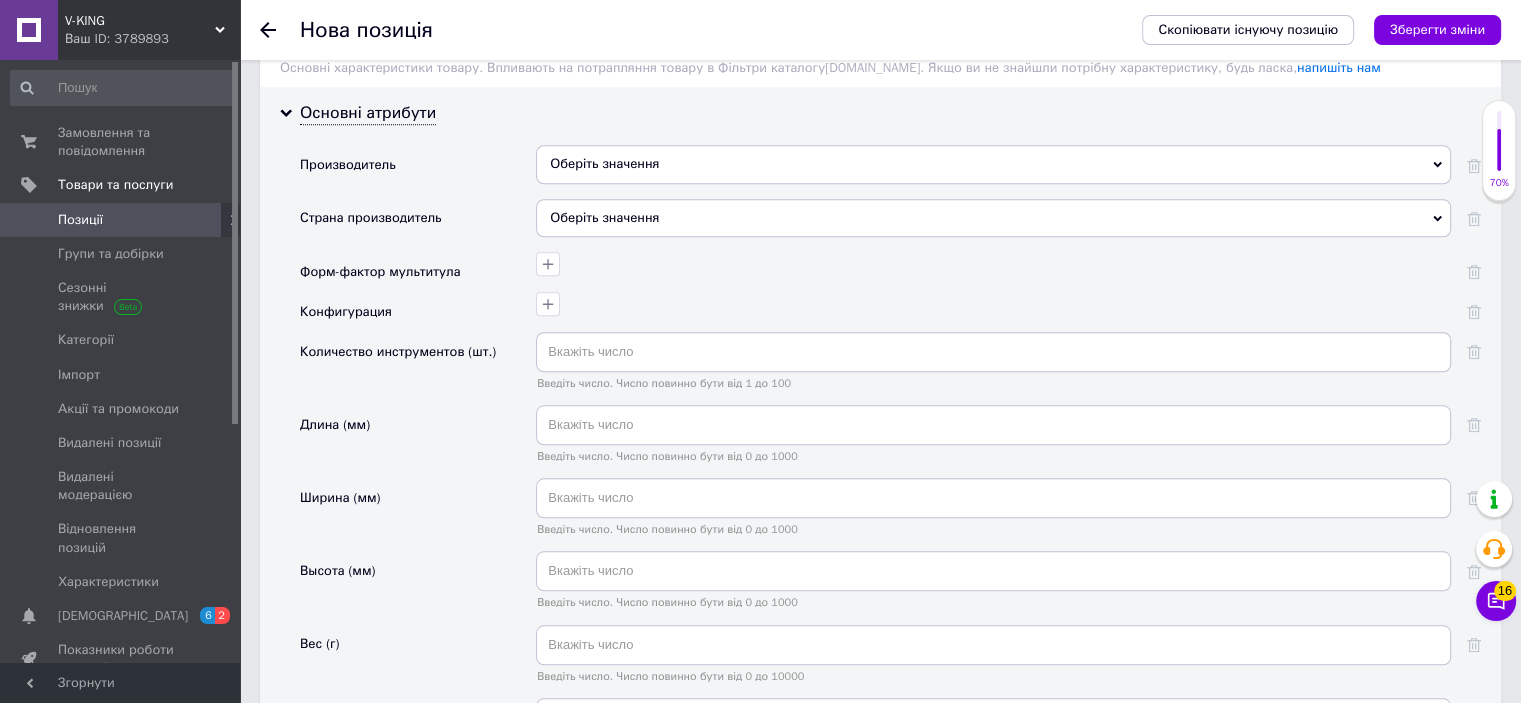 scroll, scrollTop: 1800, scrollLeft: 0, axis: vertical 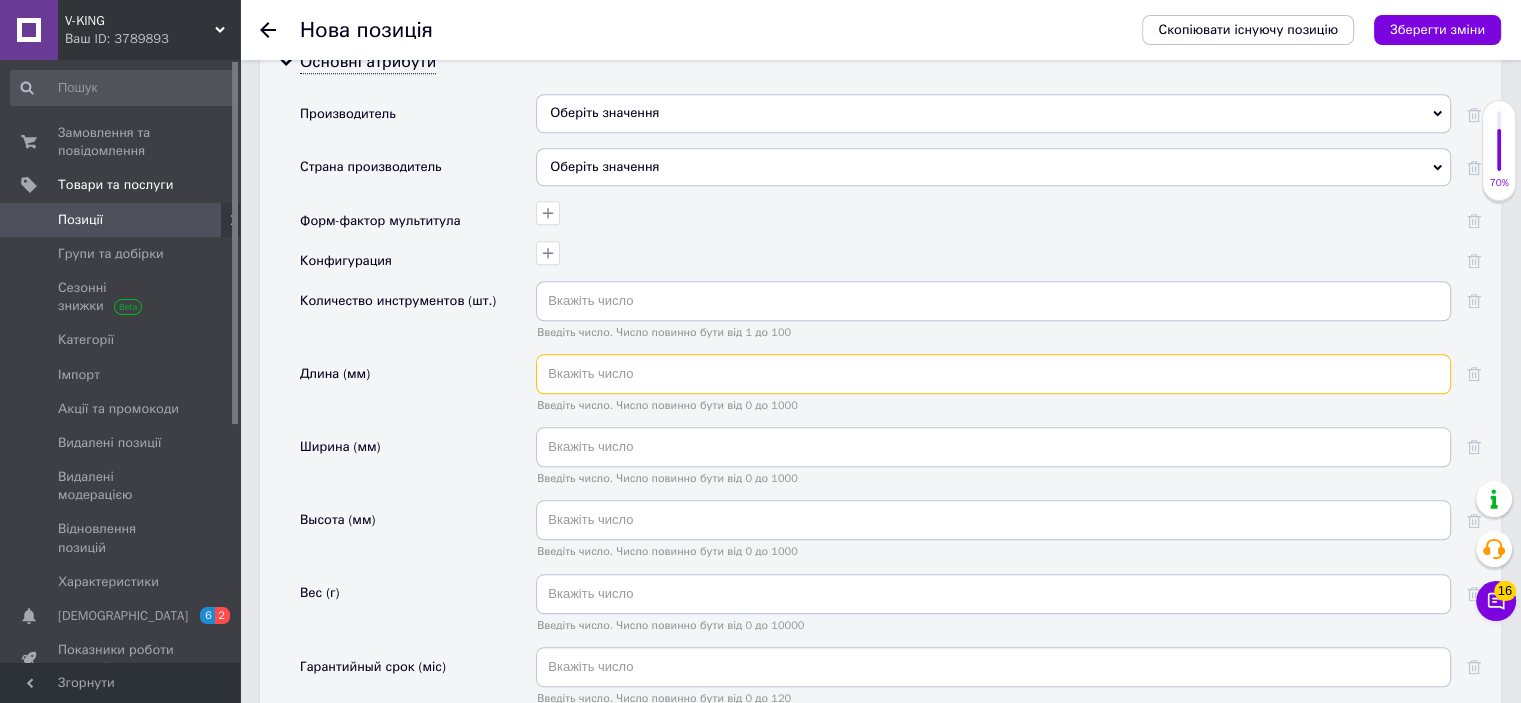 click at bounding box center [993, 374] 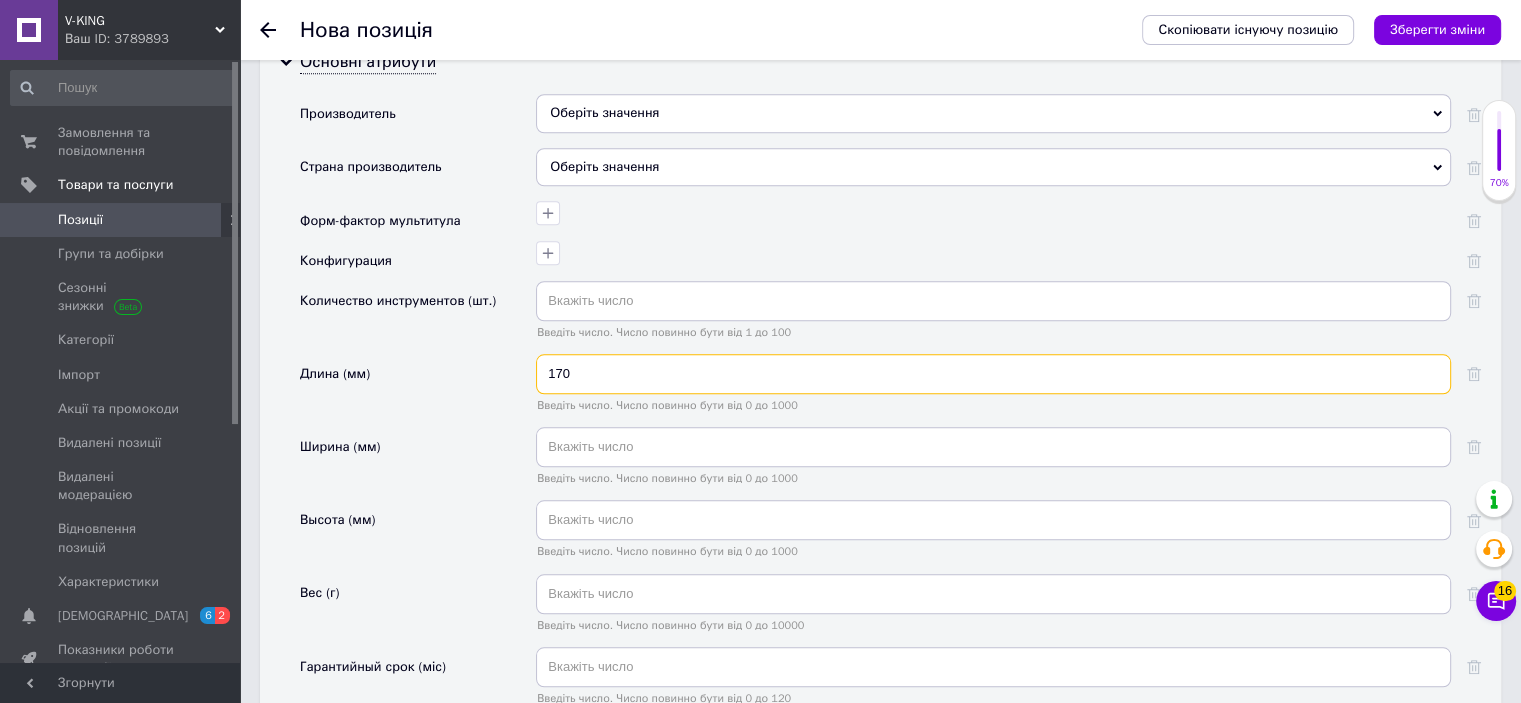 type on "170" 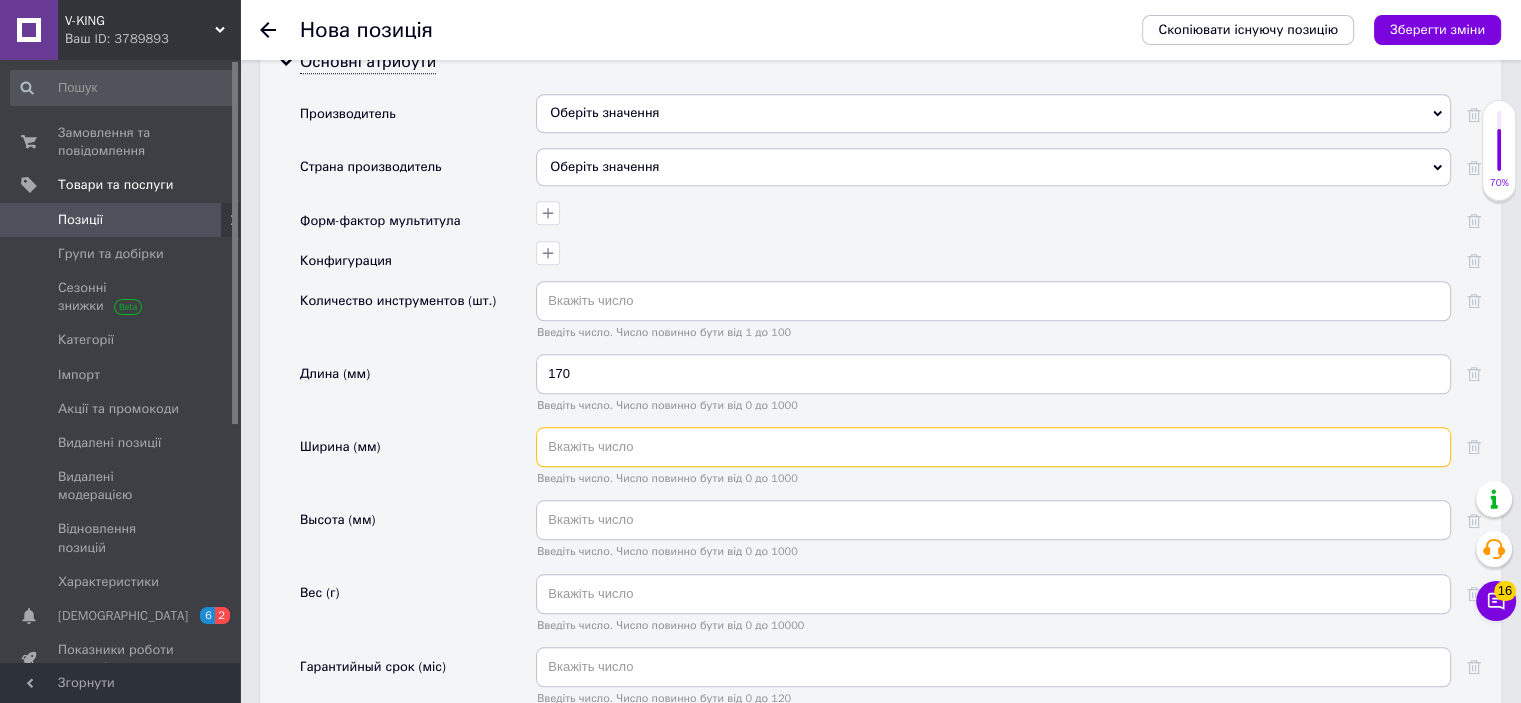 click at bounding box center (993, 447) 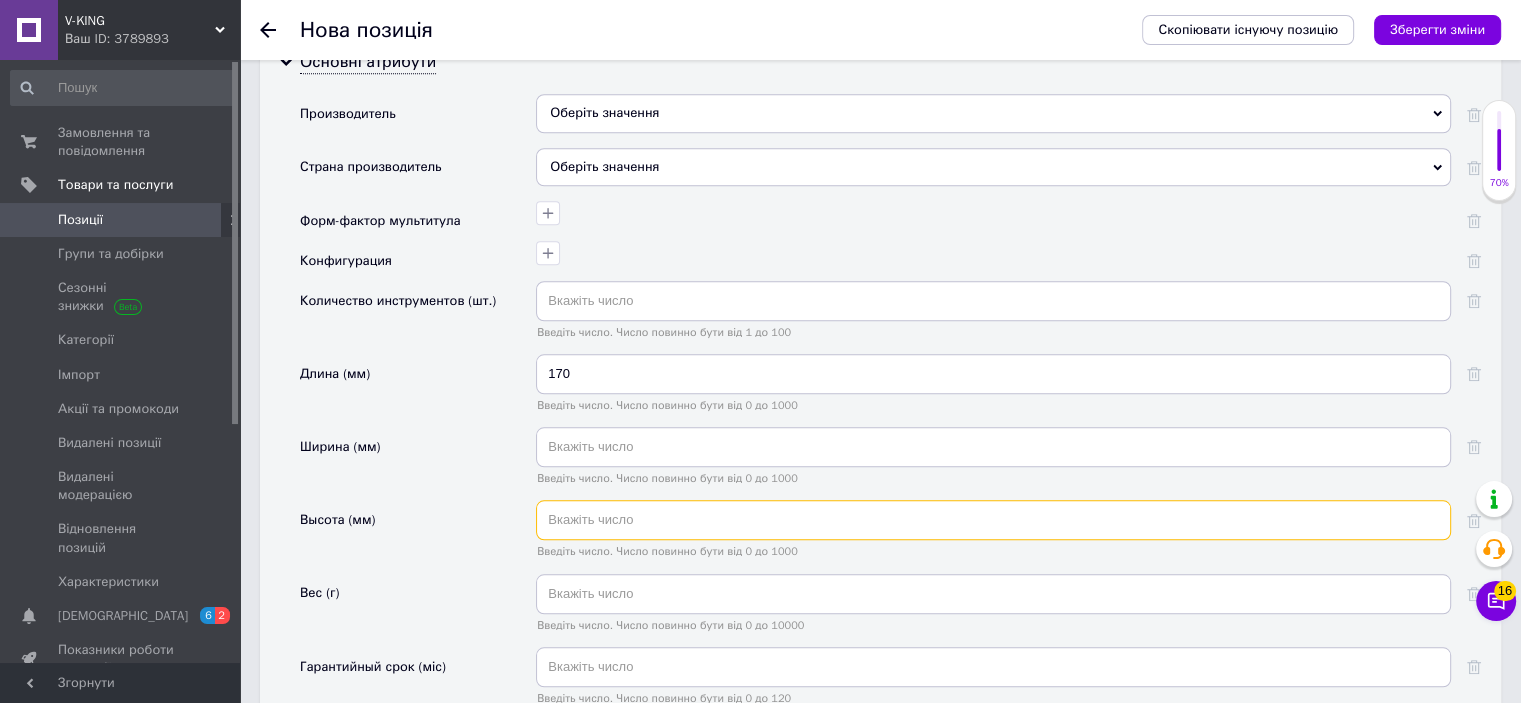 click at bounding box center (993, 520) 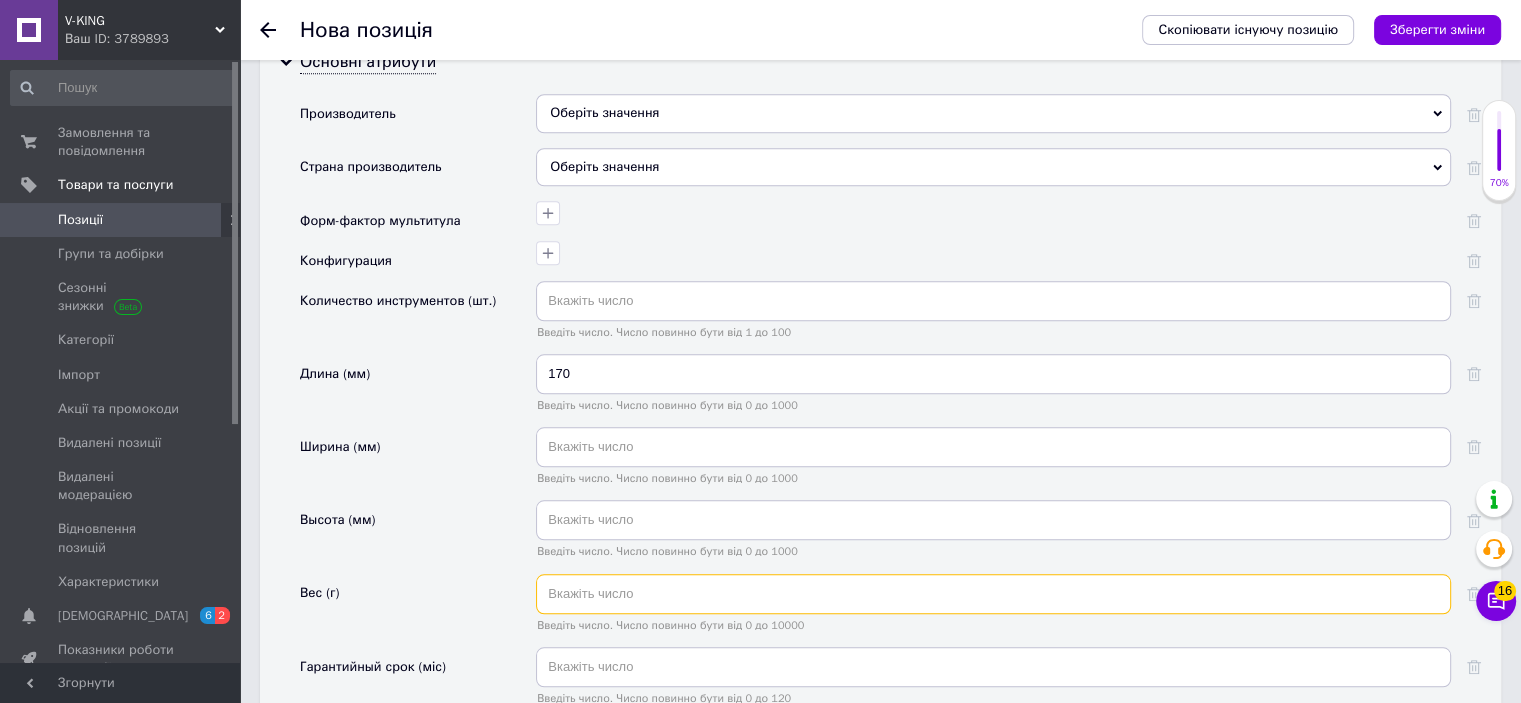 click at bounding box center [993, 594] 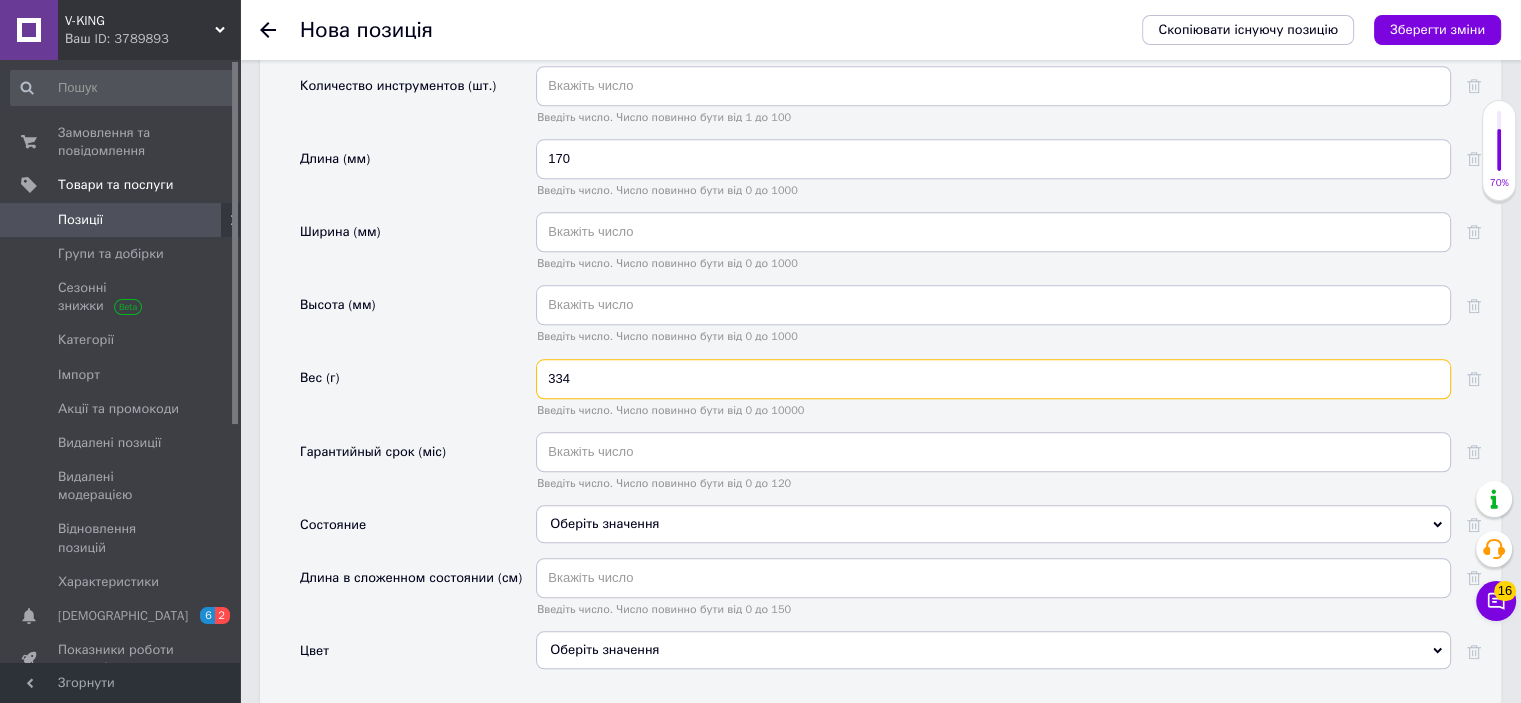 scroll, scrollTop: 2100, scrollLeft: 0, axis: vertical 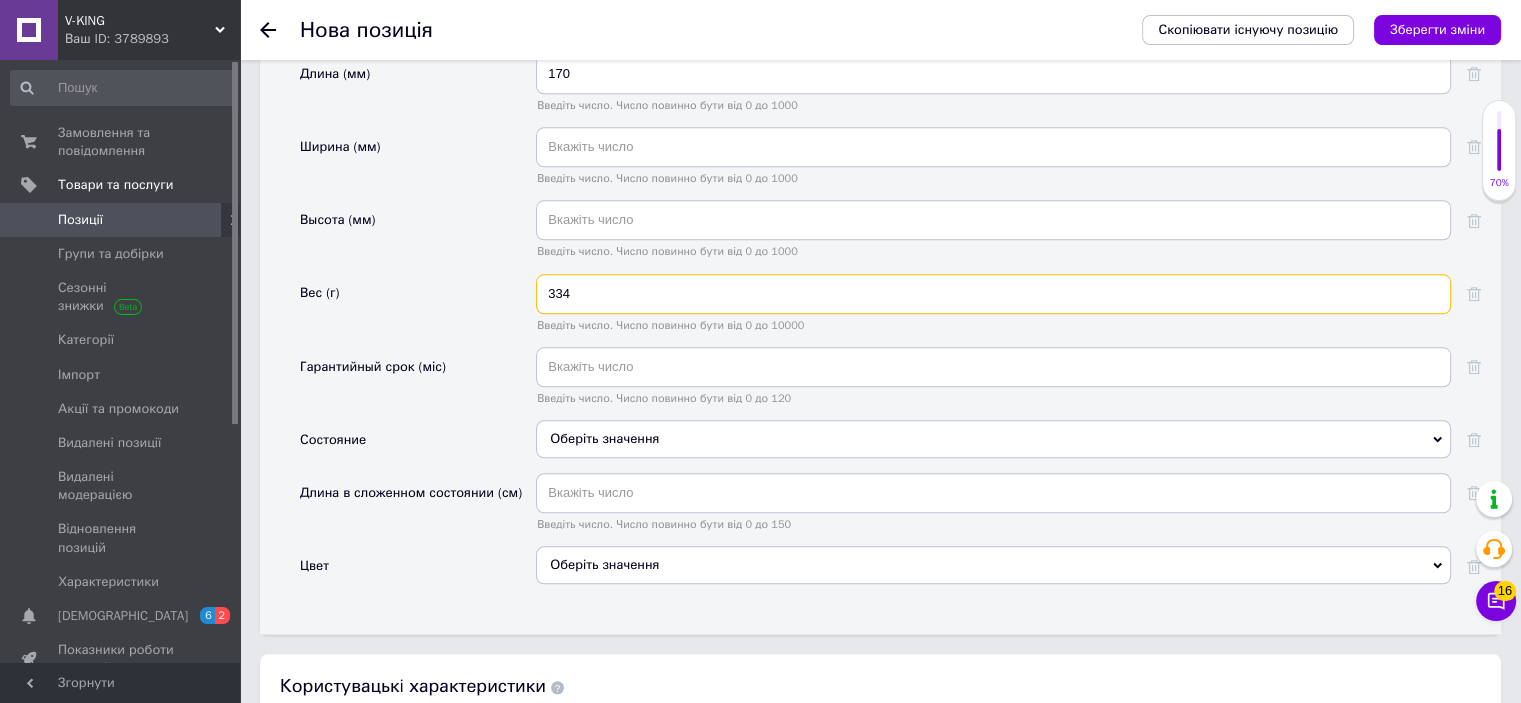 type on "334" 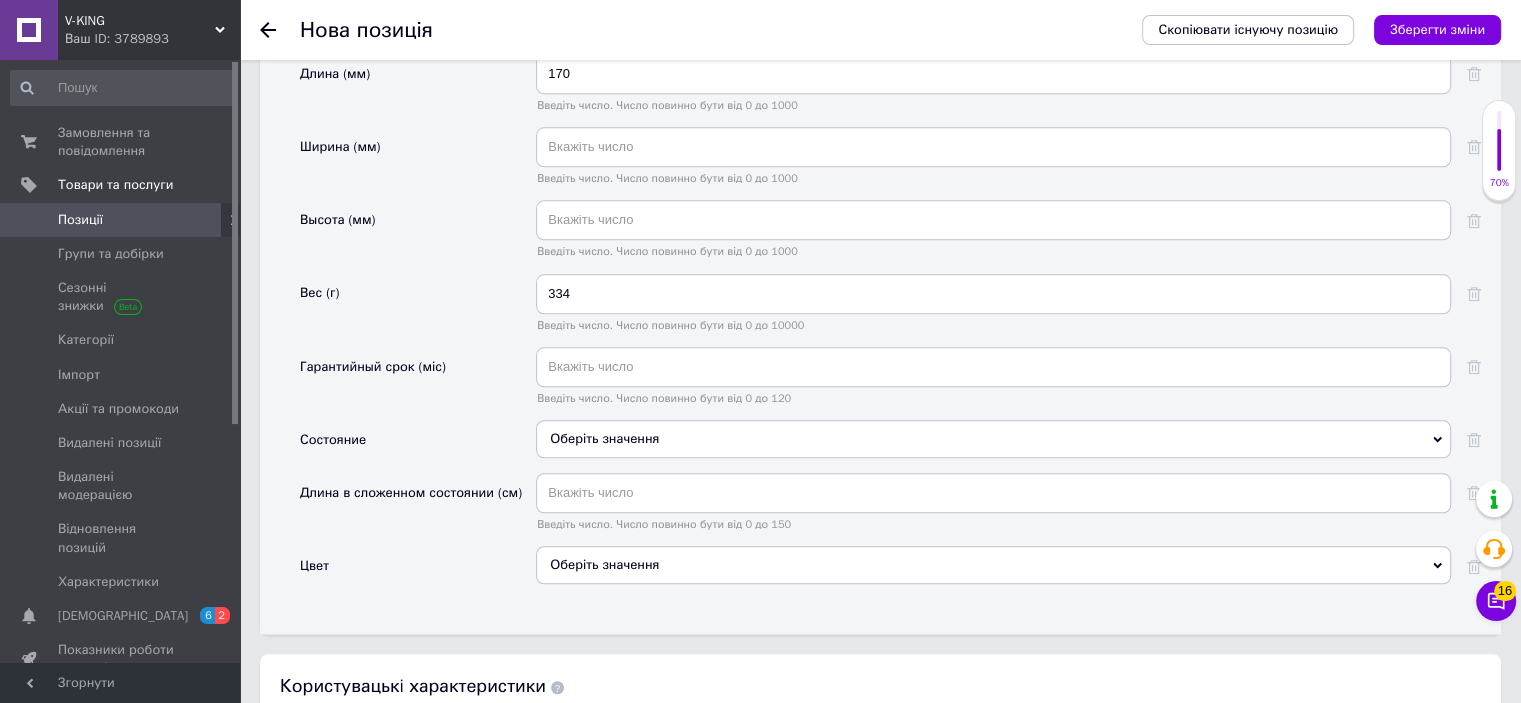 click on "Оберіть значення" at bounding box center (993, 439) 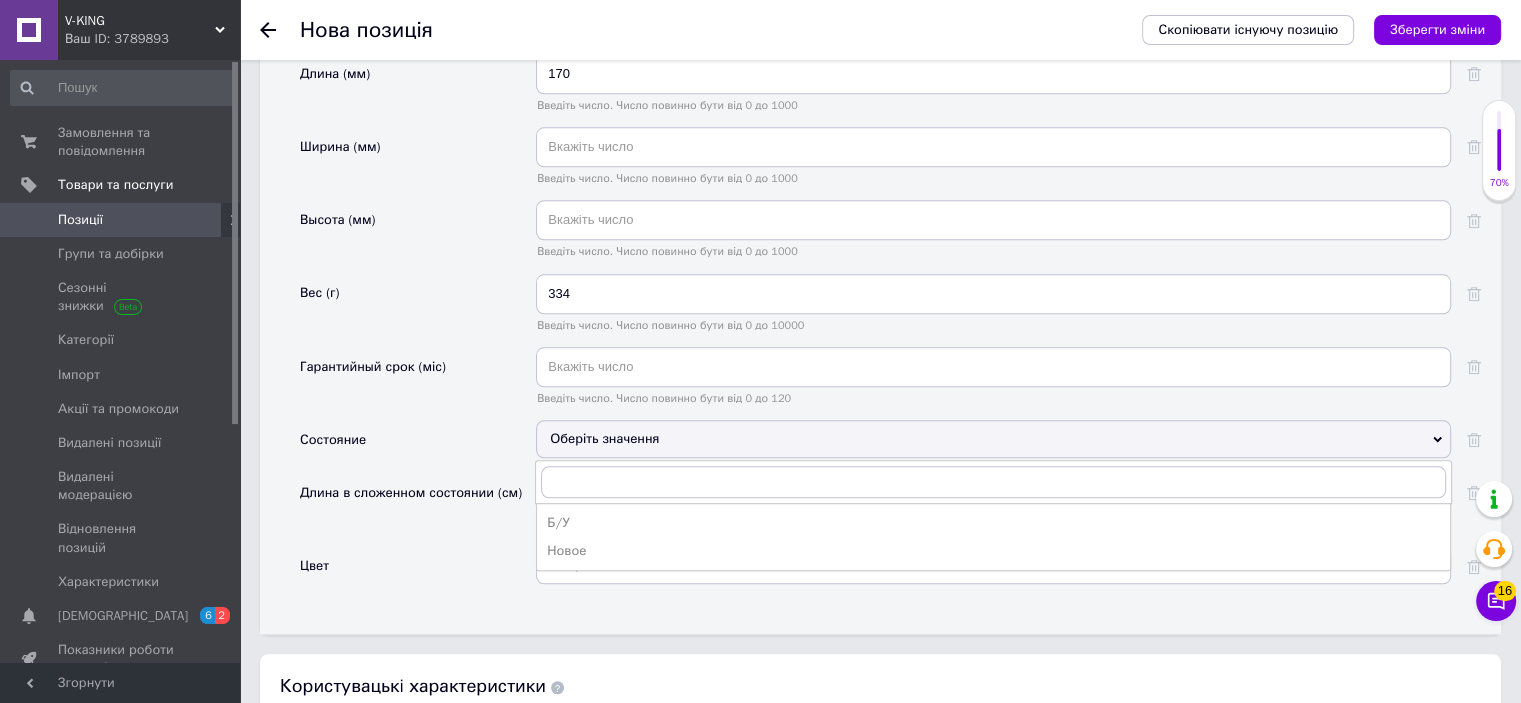 click on "Новое" at bounding box center [993, 551] 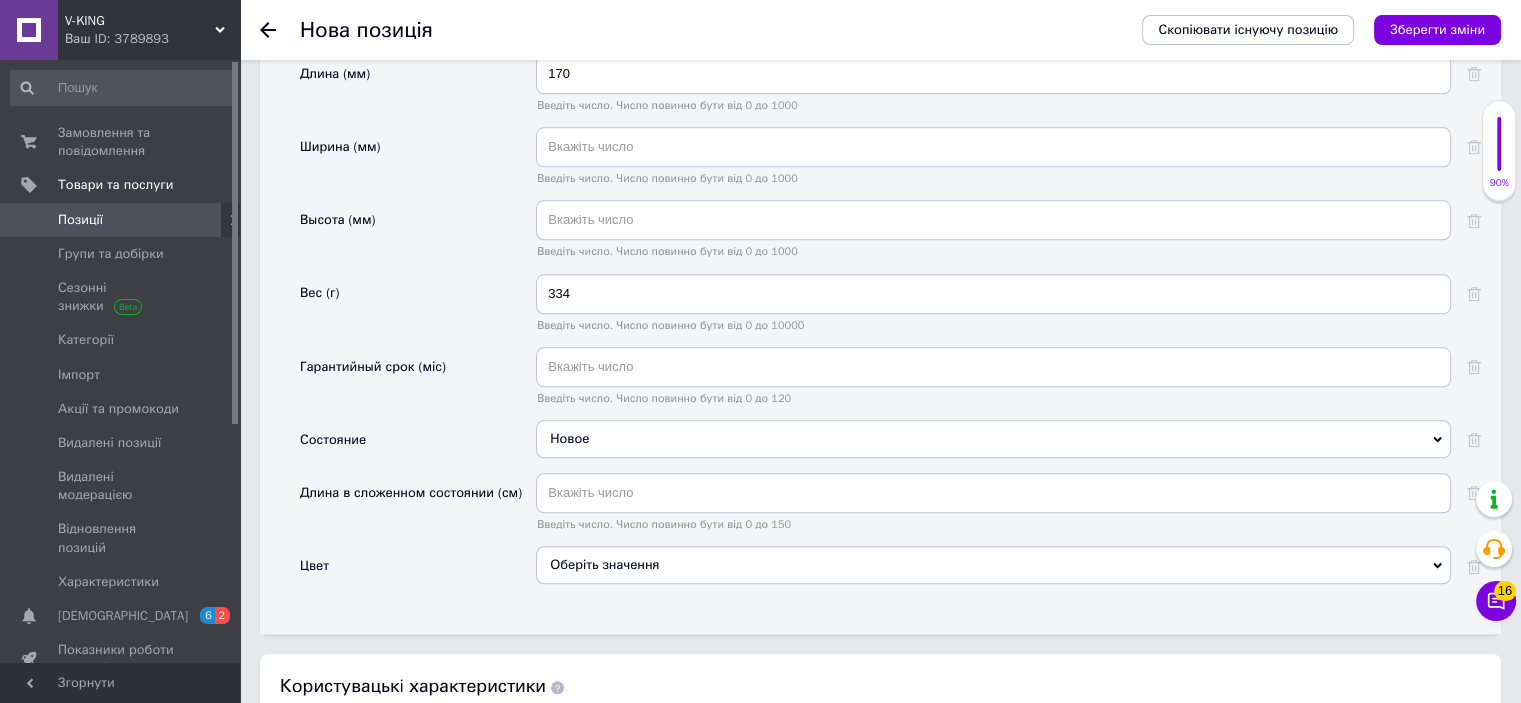click on "Оберіть значення" at bounding box center [993, 565] 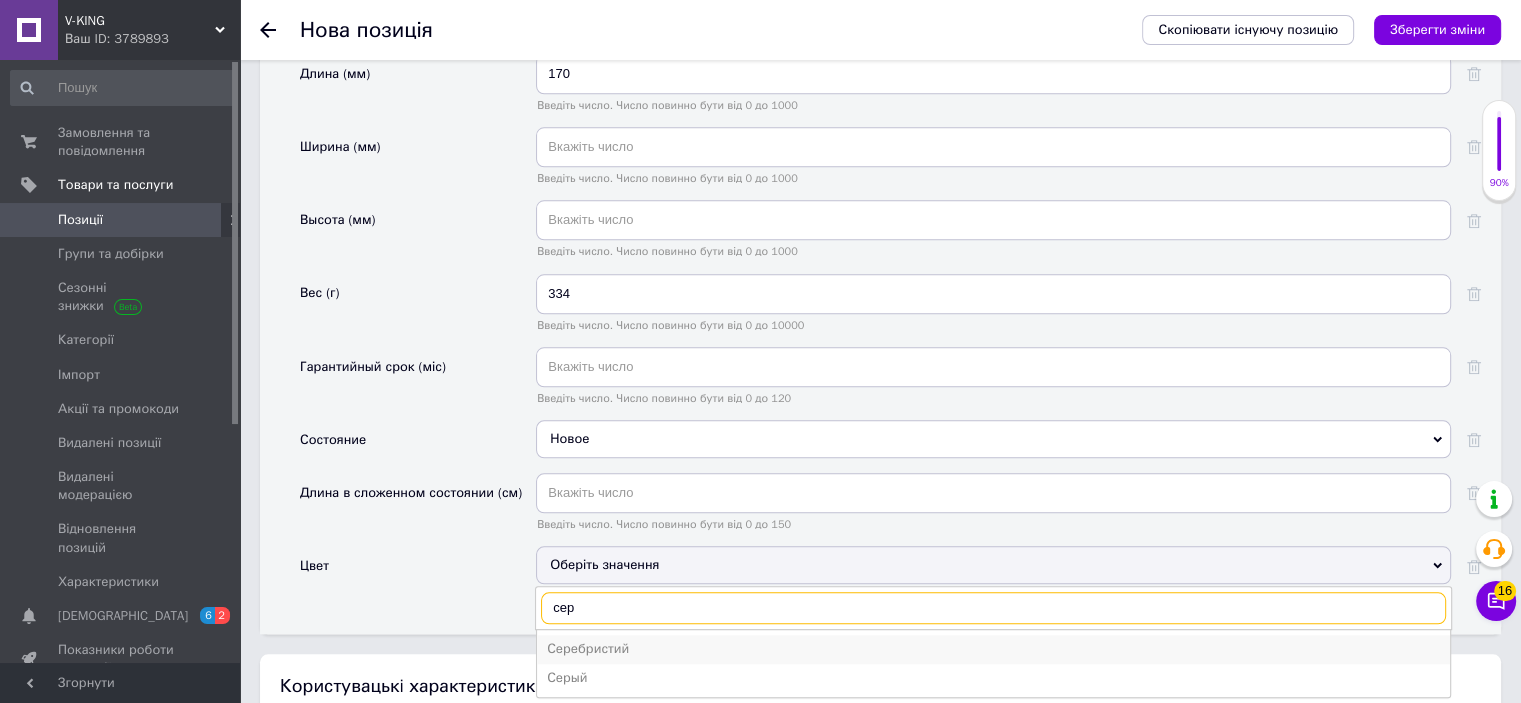type on "сер" 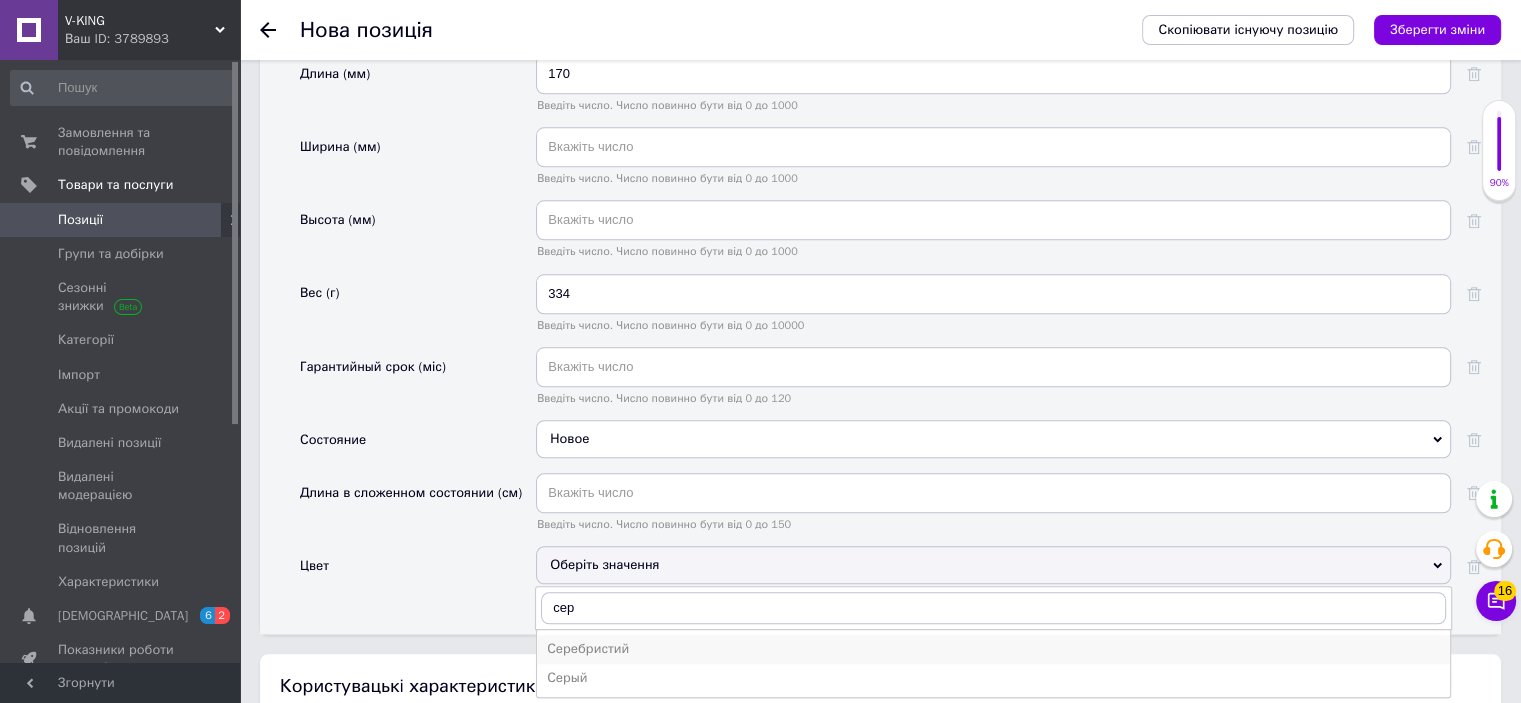 click on "Серебристий" at bounding box center [993, 649] 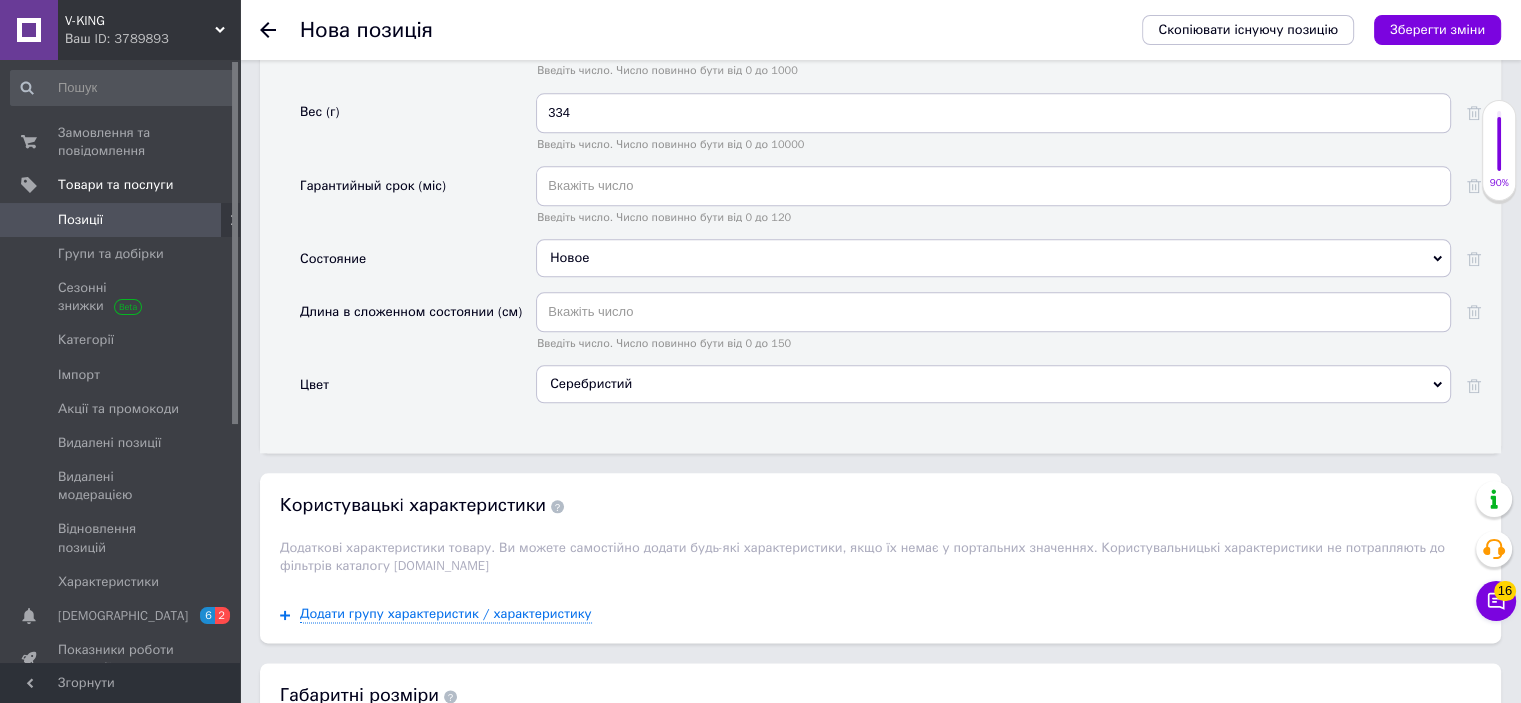 scroll, scrollTop: 2300, scrollLeft: 0, axis: vertical 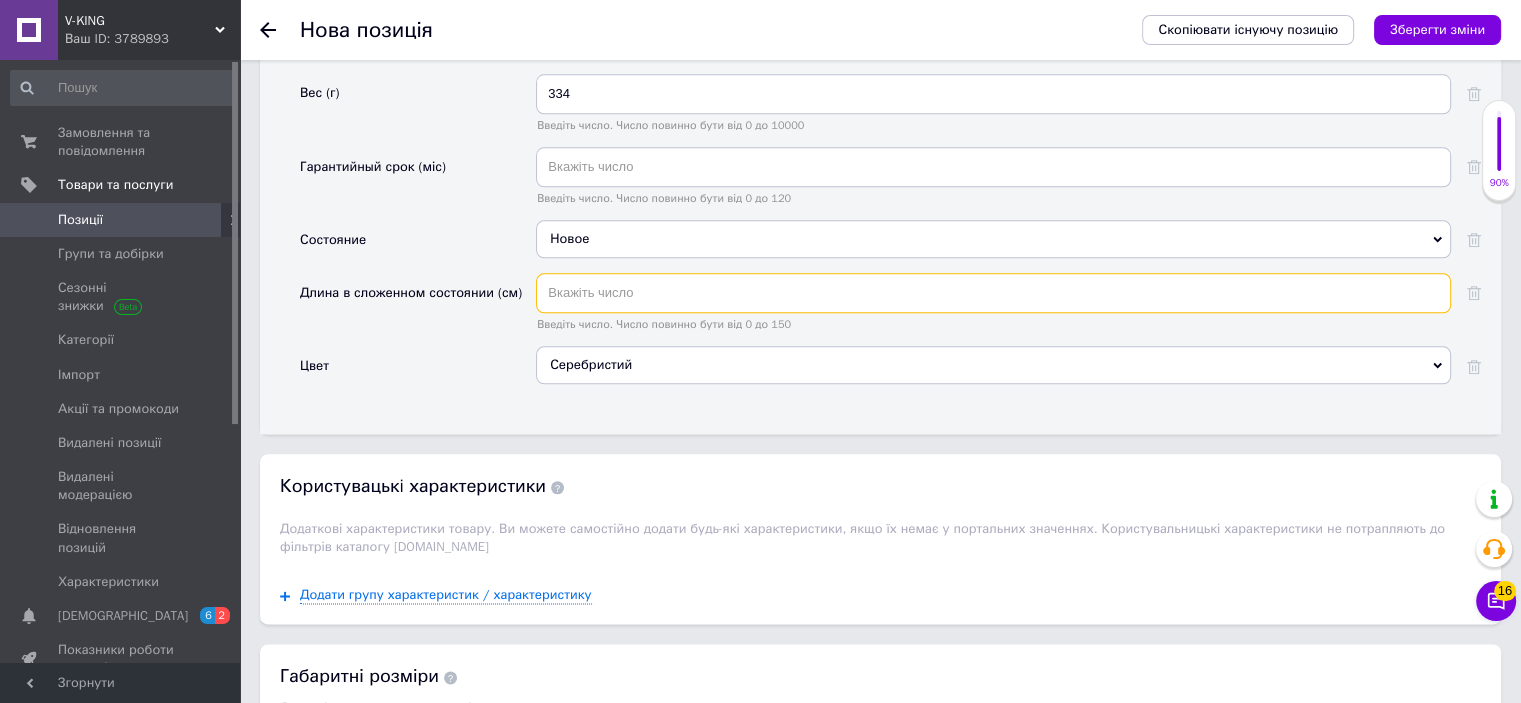 click at bounding box center (993, 293) 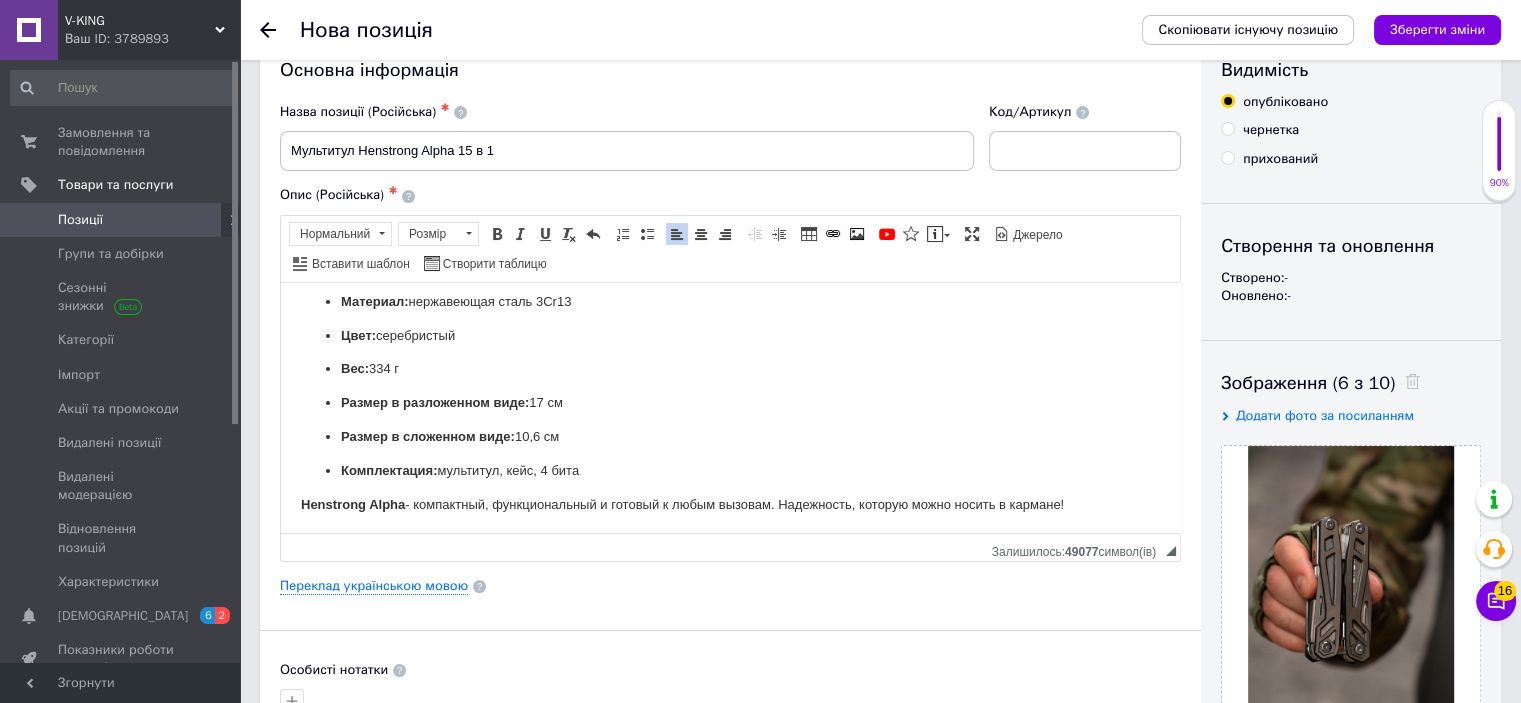 scroll, scrollTop: 0, scrollLeft: 0, axis: both 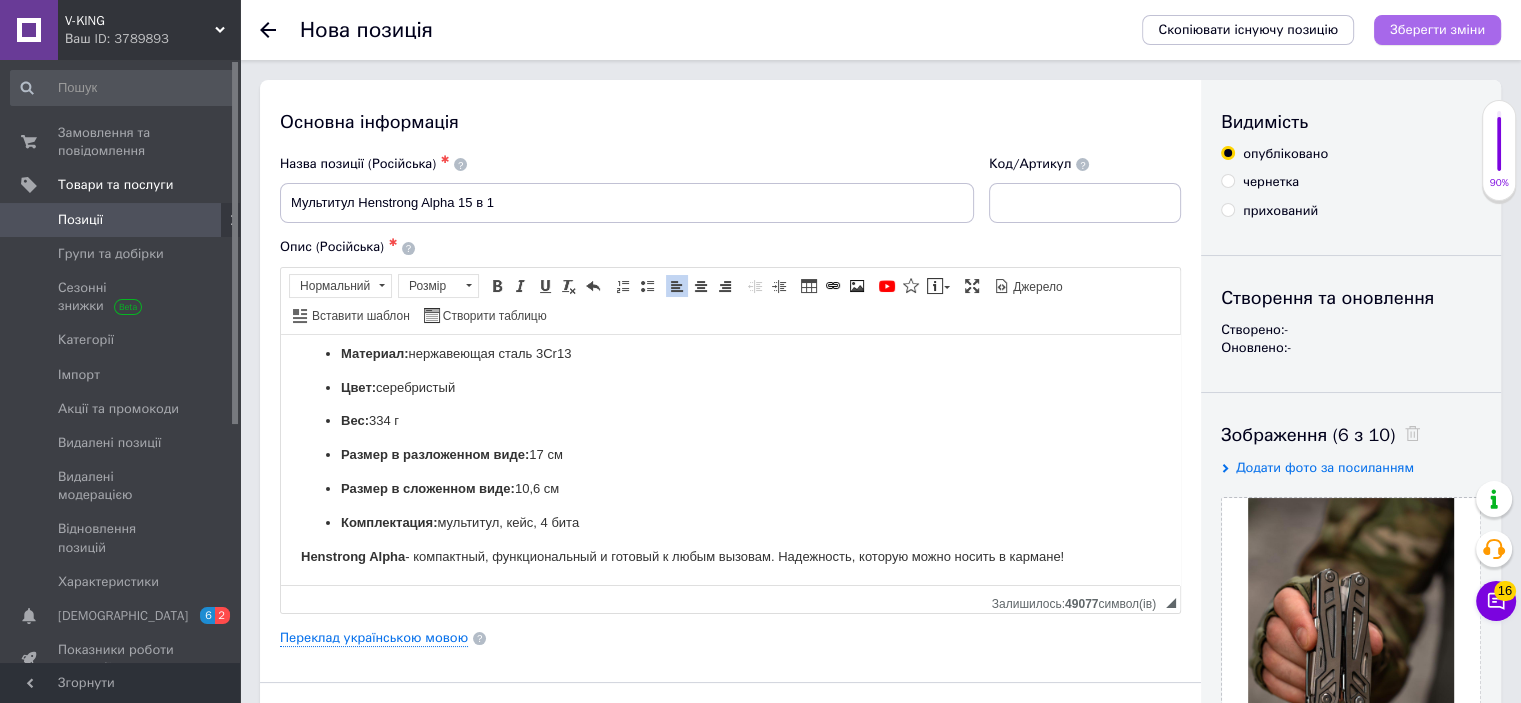 type on "10.6" 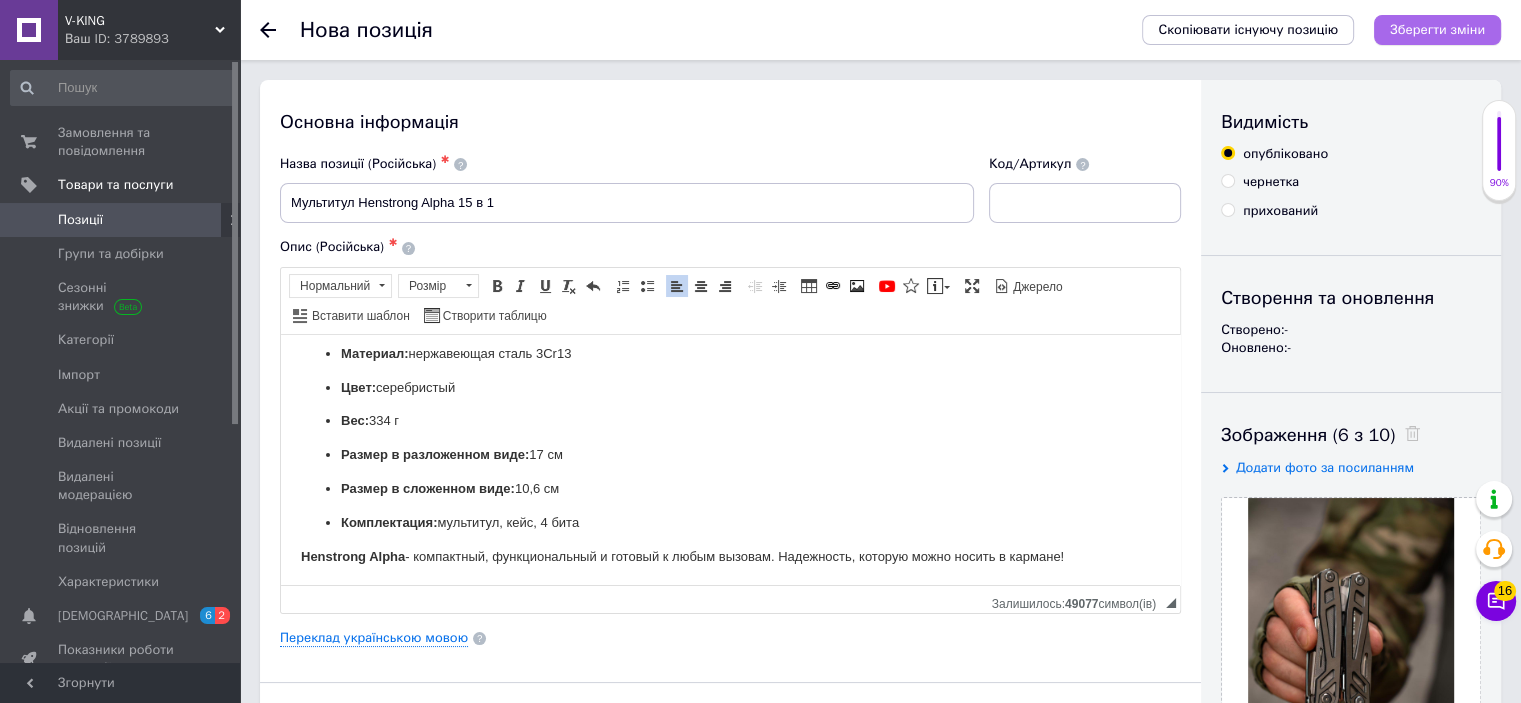 click on "Зберегти зміни" at bounding box center (1437, 30) 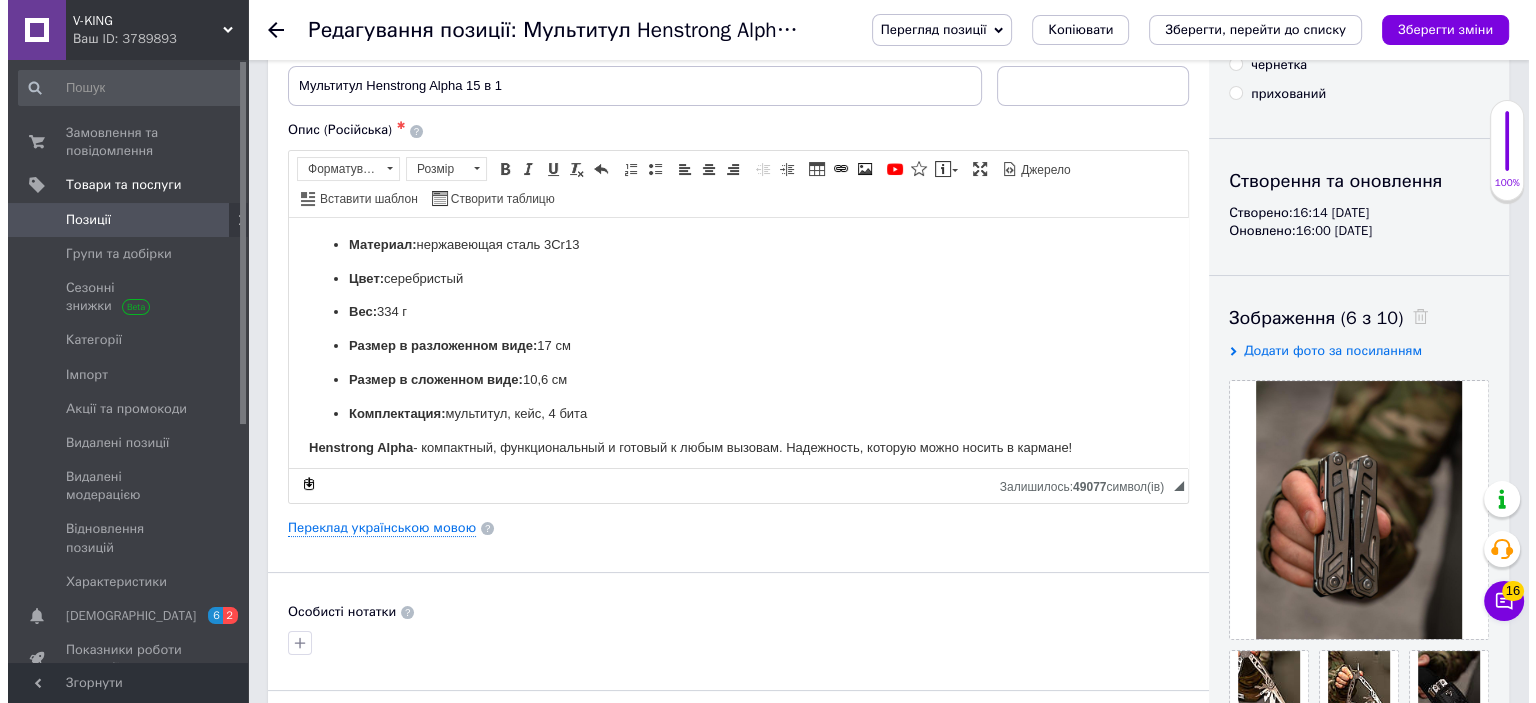 scroll, scrollTop: 211, scrollLeft: 0, axis: vertical 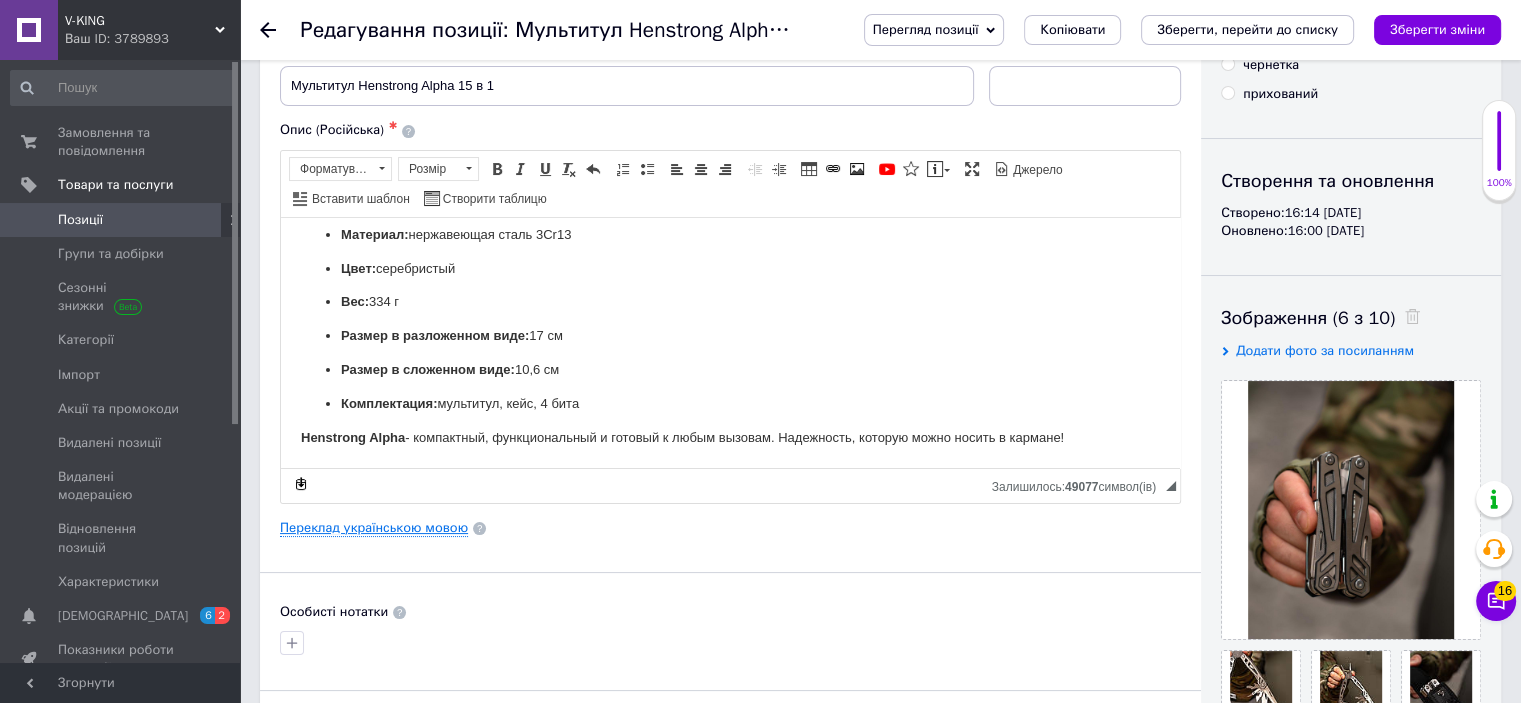 click on "Переклад українською мовою" at bounding box center (374, 528) 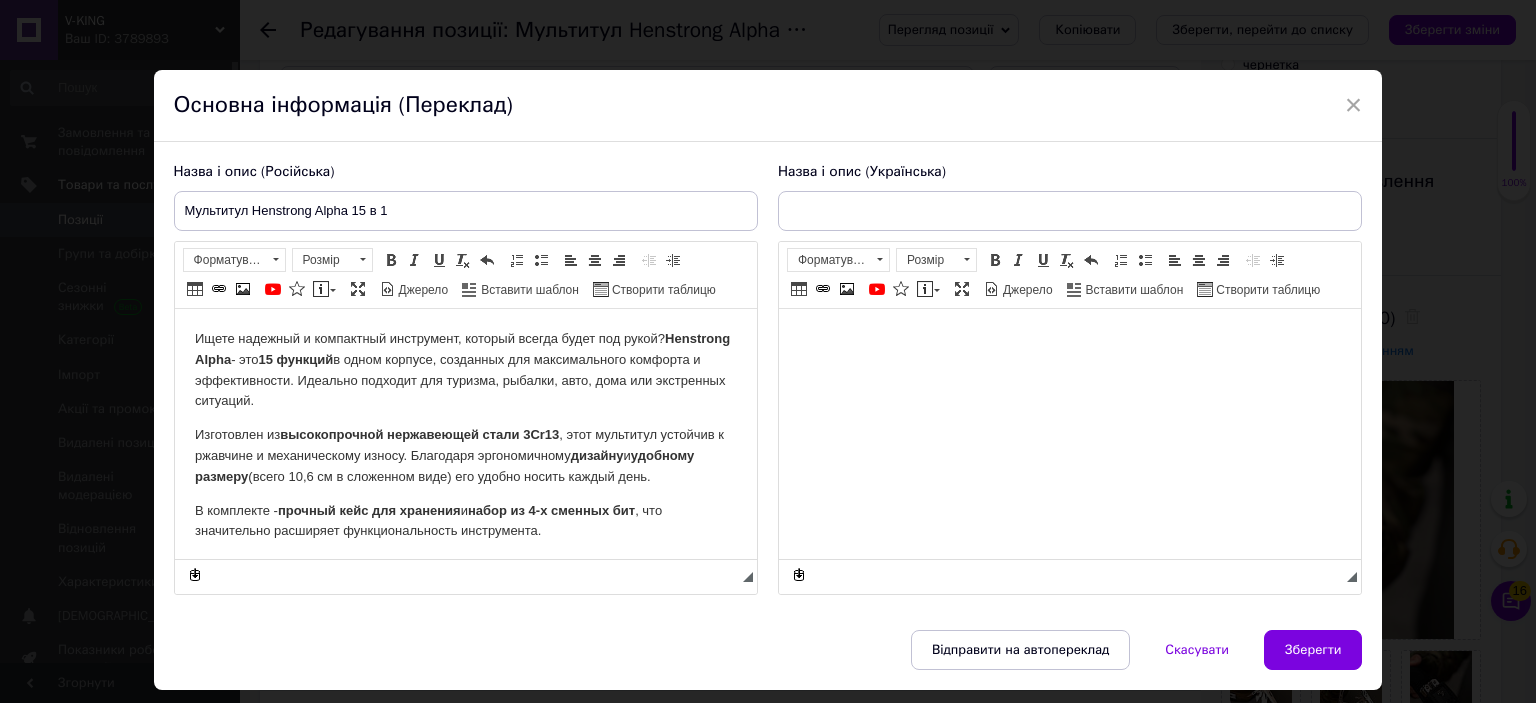 scroll, scrollTop: 0, scrollLeft: 0, axis: both 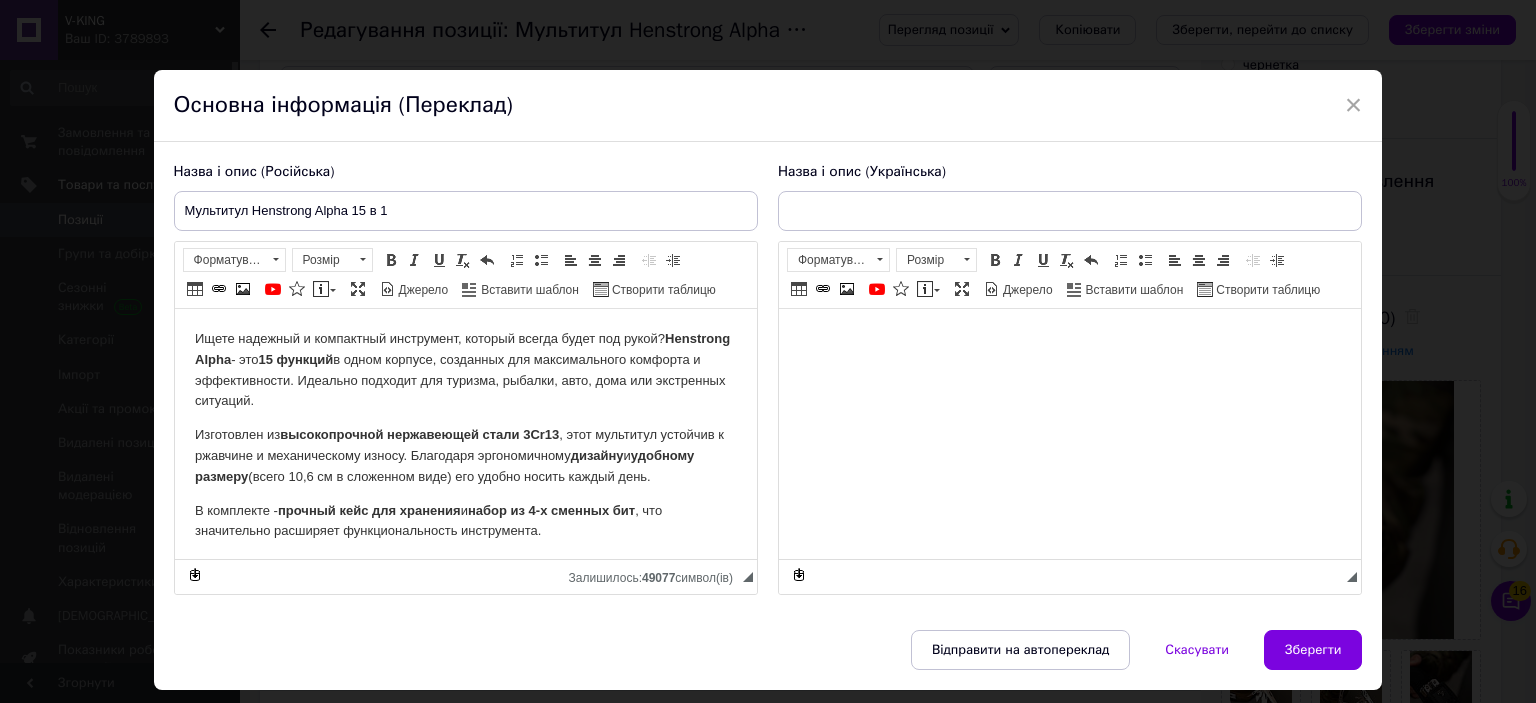type on "Мультитул Henstrong Alpha 15 в 1" 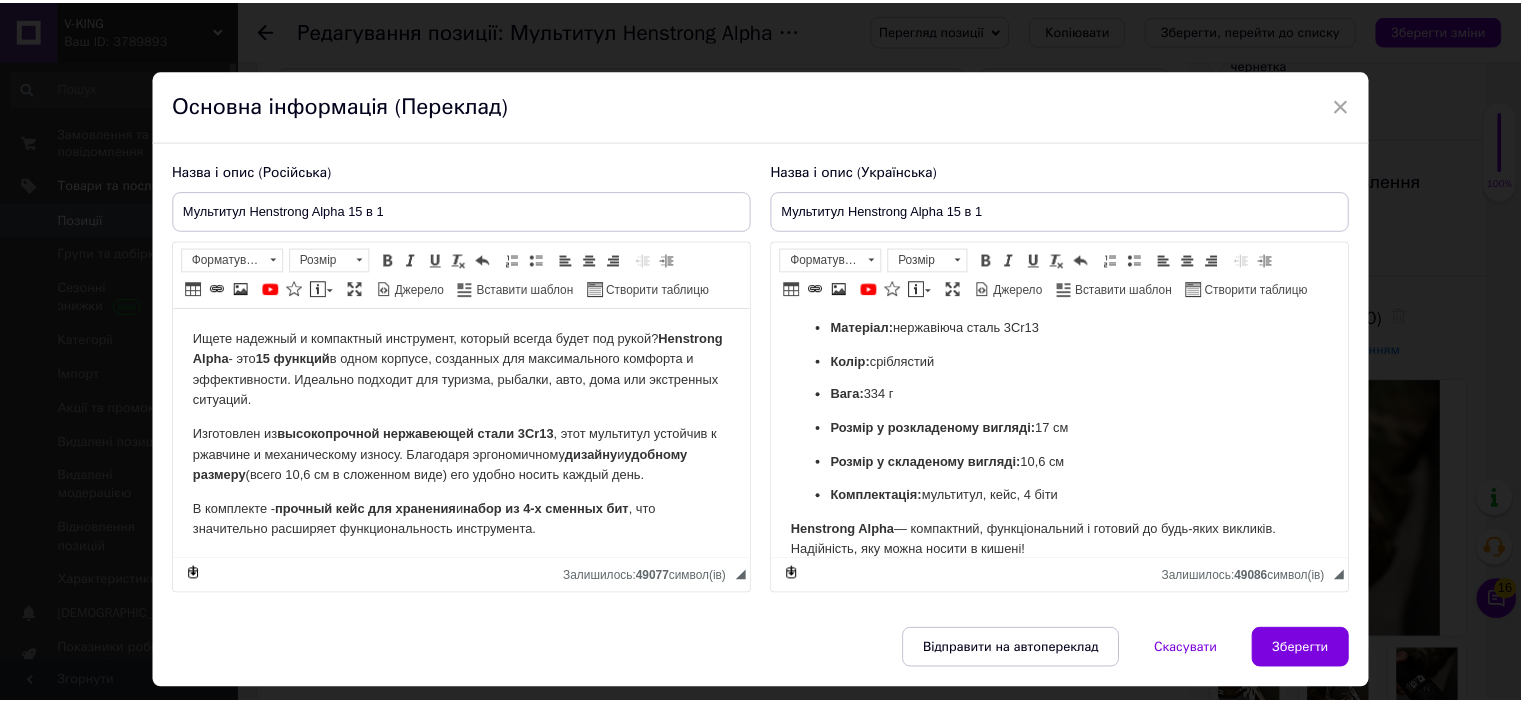 scroll, scrollTop: 294, scrollLeft: 0, axis: vertical 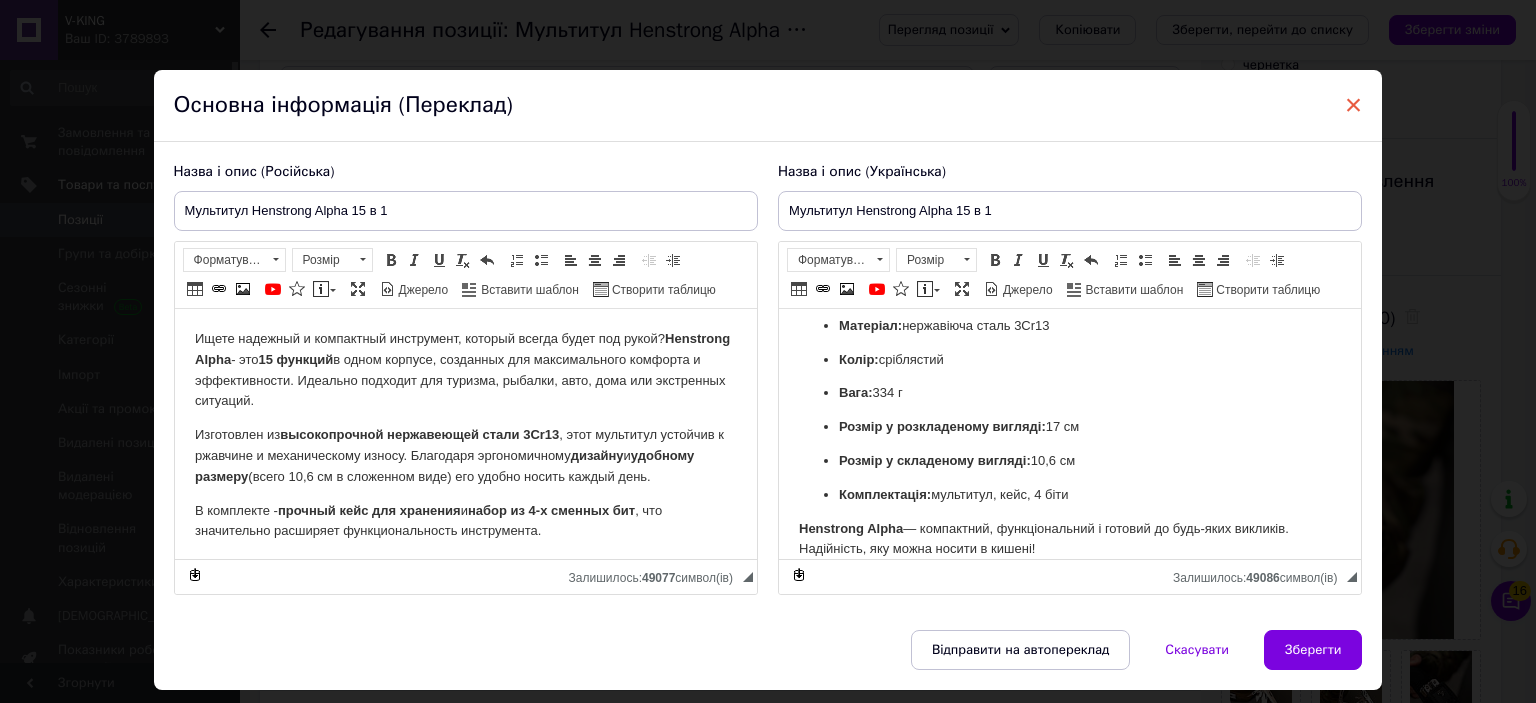 click on "×" at bounding box center [1354, 105] 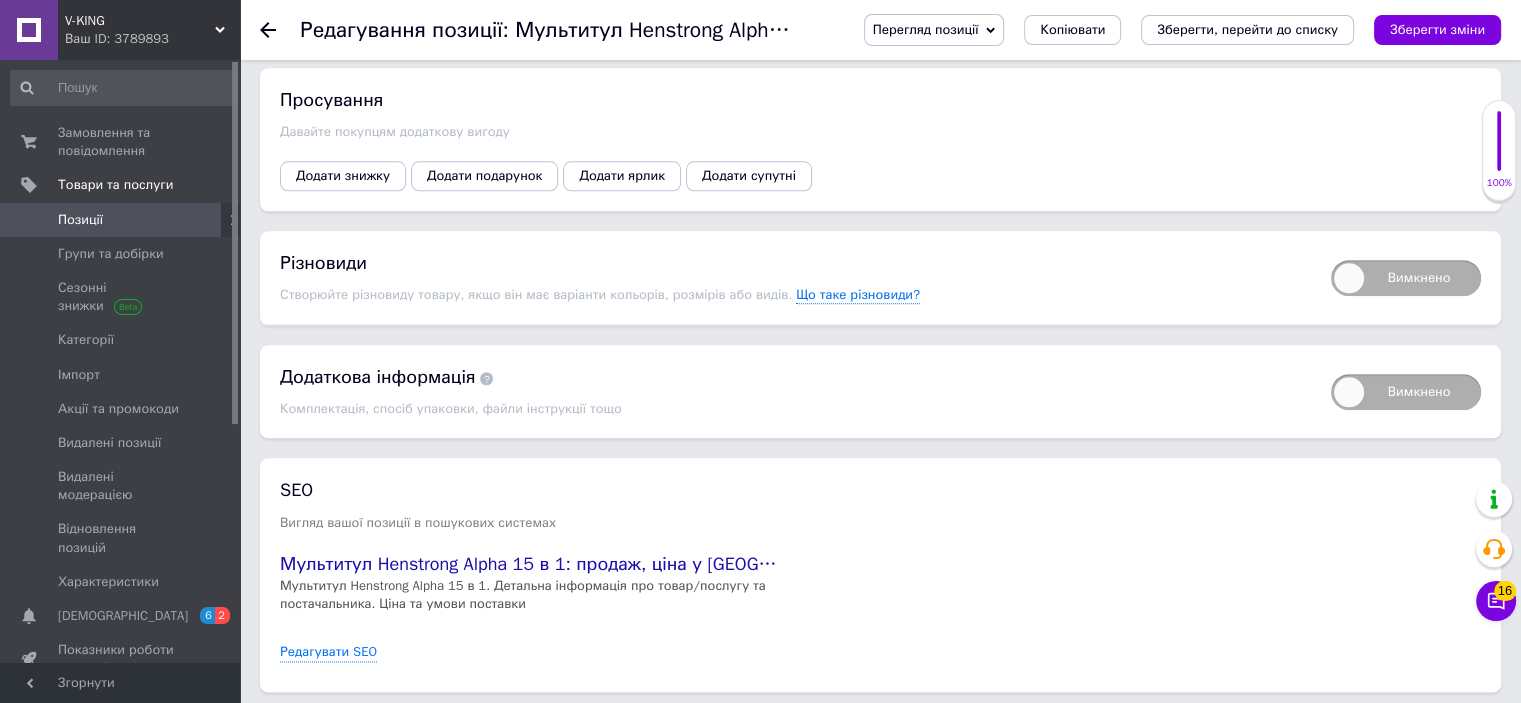 scroll, scrollTop: 2317, scrollLeft: 0, axis: vertical 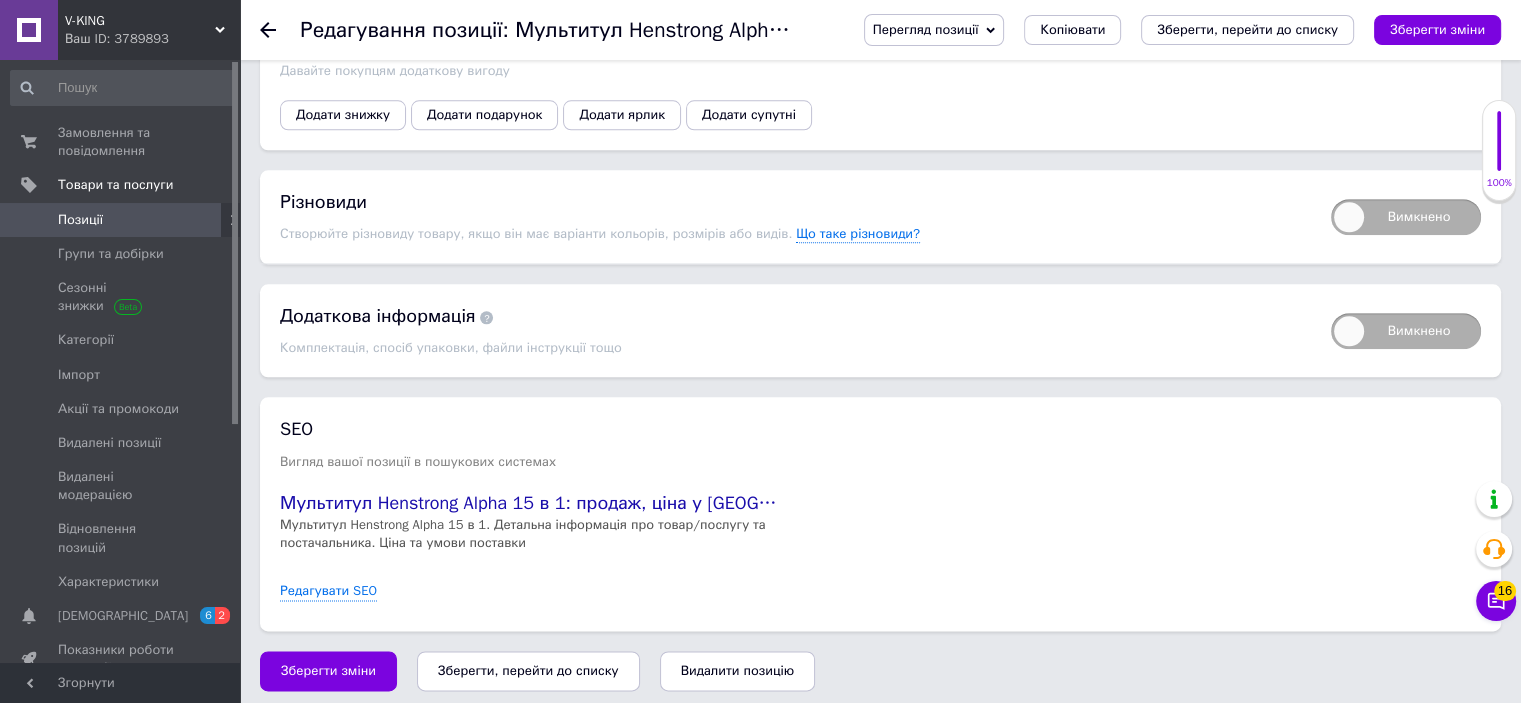 click on "SEO Вигляд вашої позиції в пошукових системах Мультитул Henstrong Alpha 15 в 1: продаж, ціна у Запорожье. мультитули від "V-KING" - 2675103118 Мультитул Henstrong Alpha 15 в 1. Детальна інформація про товар/послугу та постачальника. Ціна та умови поставки Редагувати SEO" at bounding box center [880, 514] 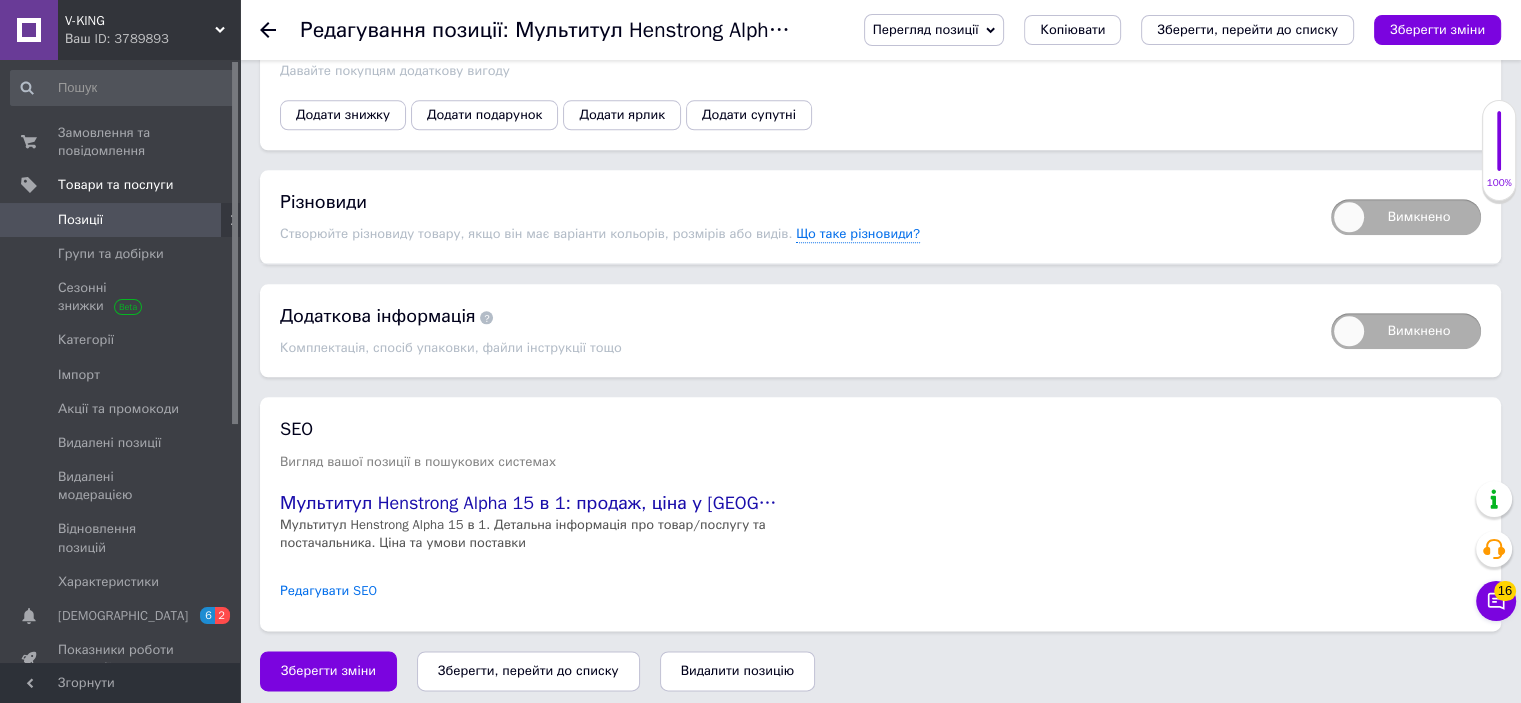 click on "Редагувати SEO" at bounding box center (328, 591) 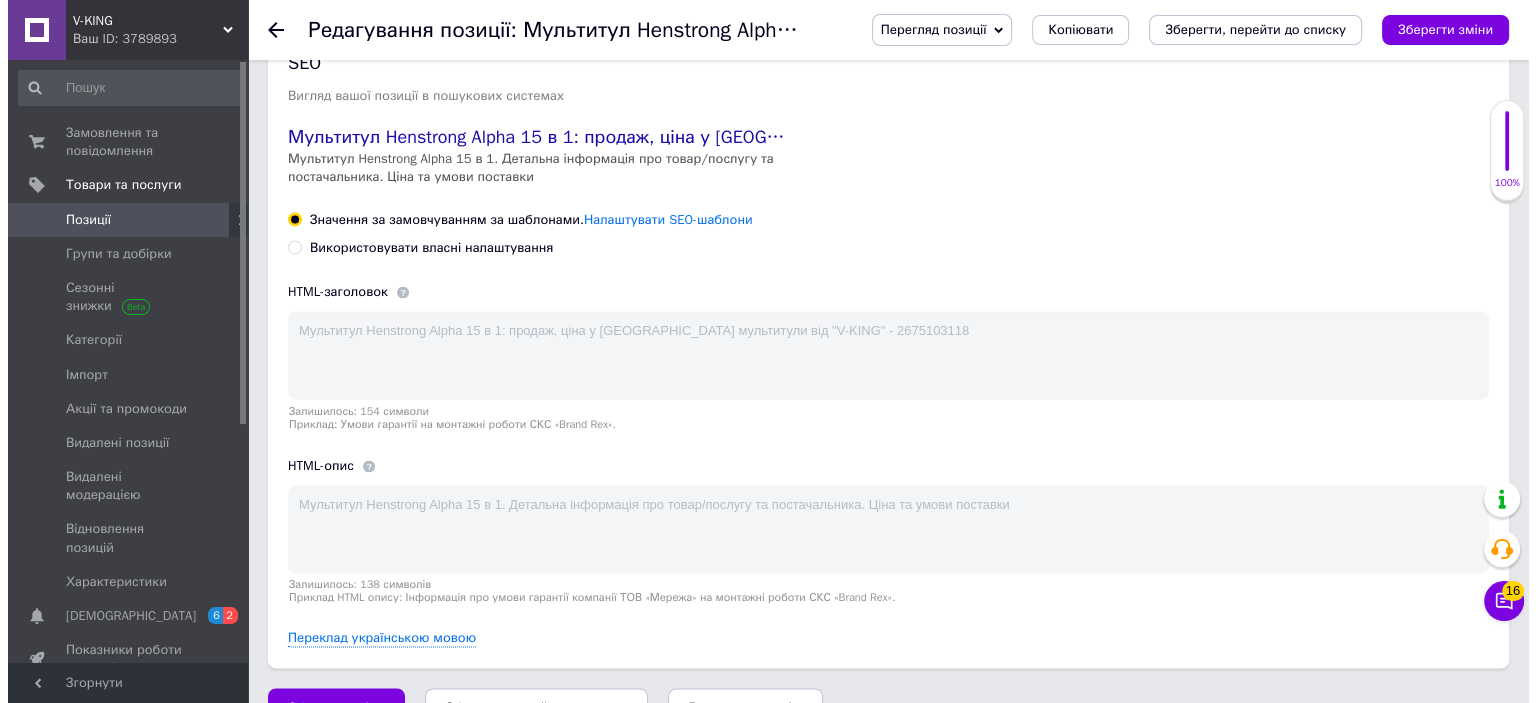 scroll, scrollTop: 2719, scrollLeft: 0, axis: vertical 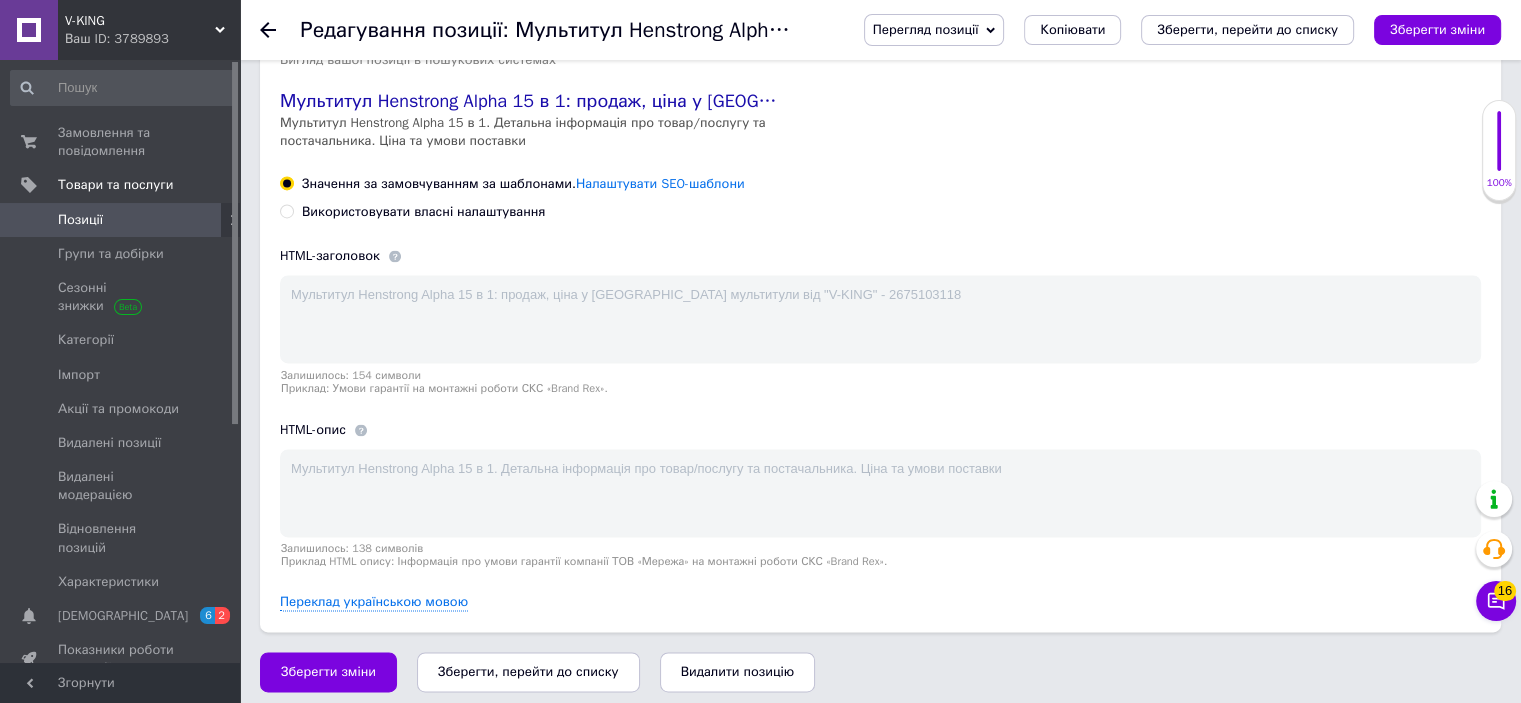click on "Використовувати власні налаштування" at bounding box center [423, 212] 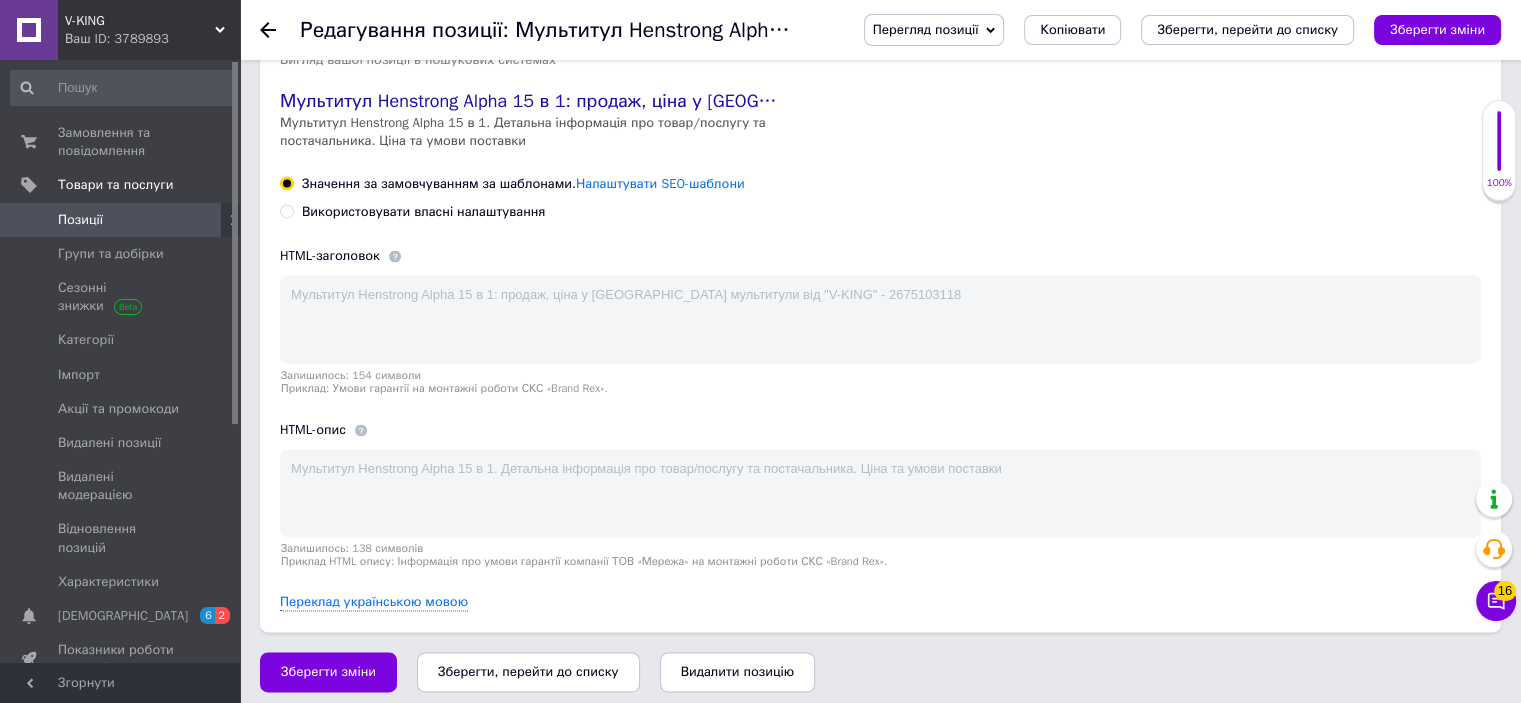 click on "Використовувати власні налаштування" at bounding box center [286, 210] 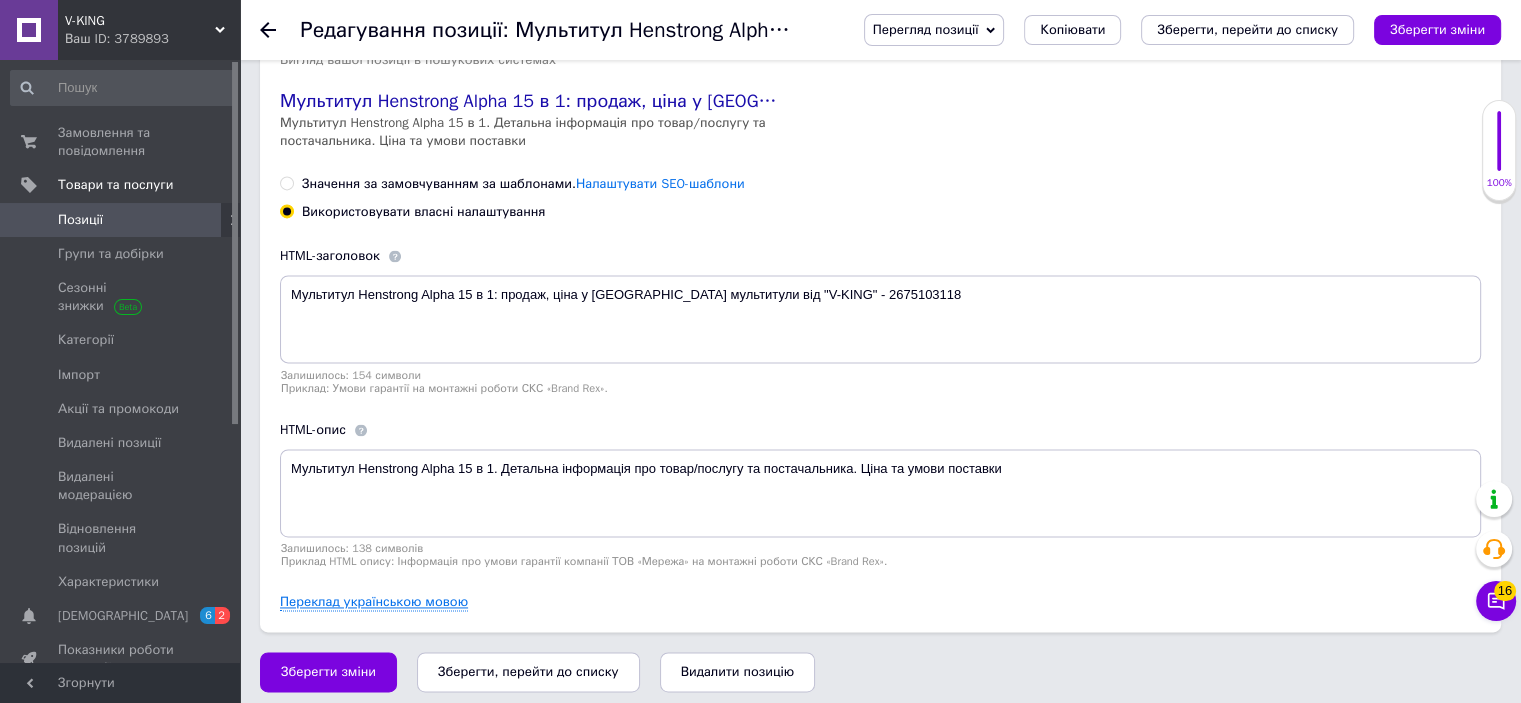 click on "Переклад українською мовою" at bounding box center (374, 602) 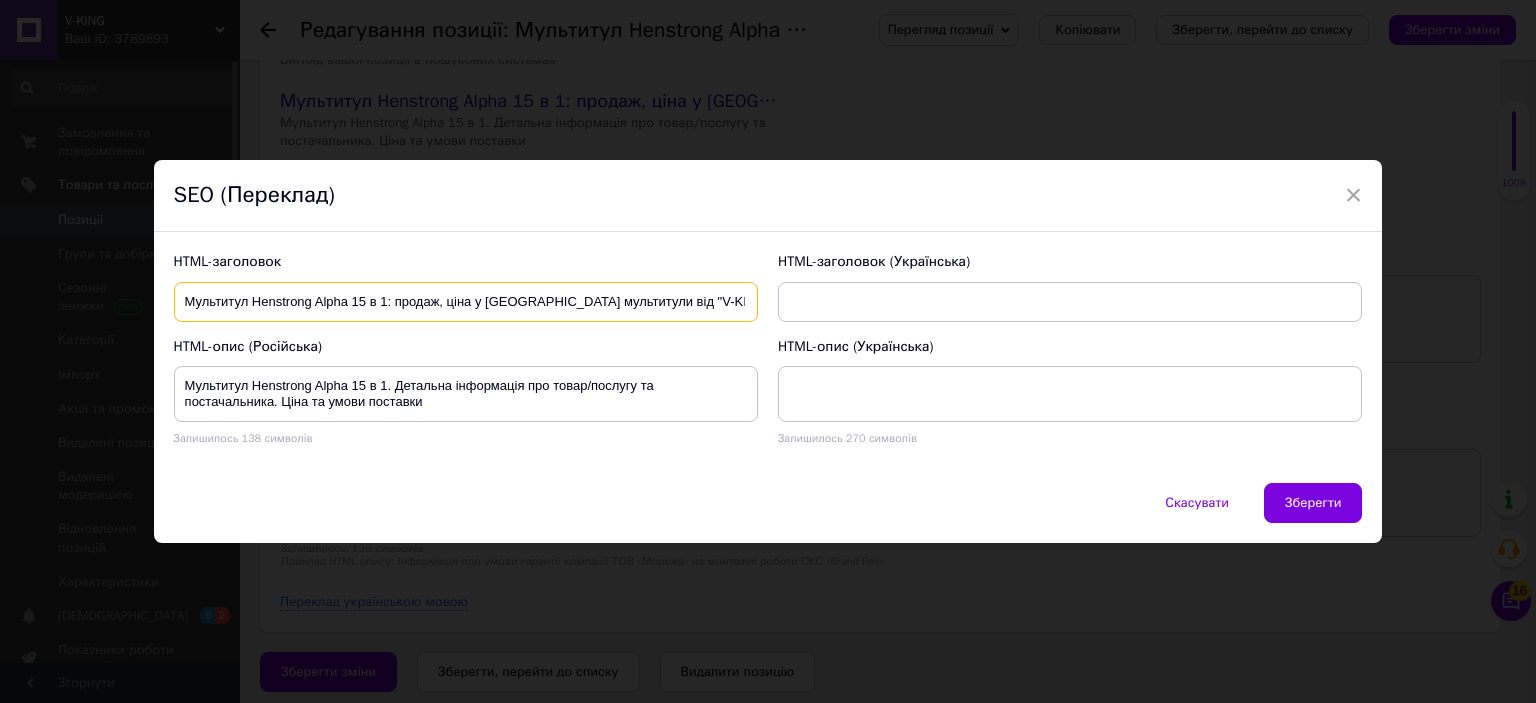 click on "Мультитул Henstrong Alpha 15 в 1: продаж, ціна у Запорожье. мультитули від "V-KING" - 2675103118" at bounding box center [466, 302] 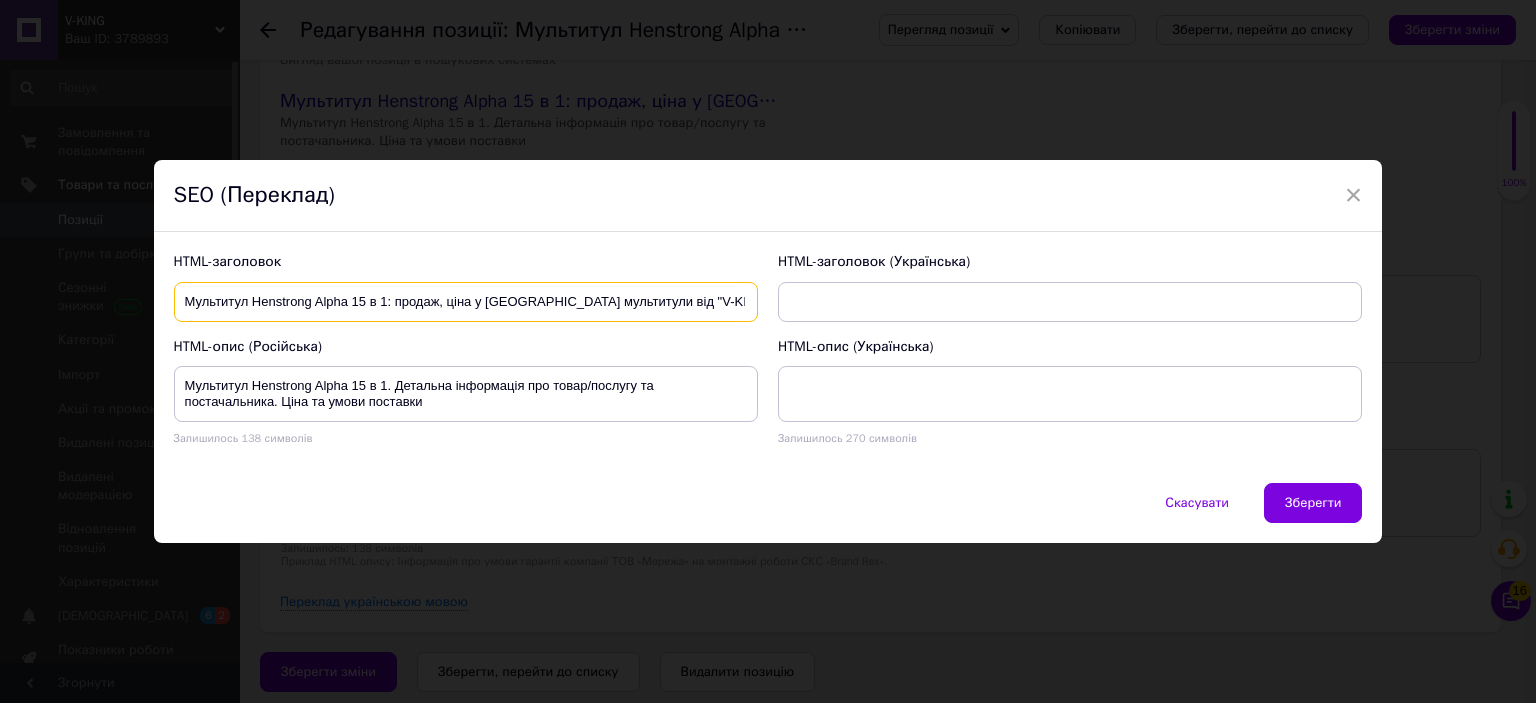 paste on "а, цена в Запорожье. Мультитулы от «V-KING»" 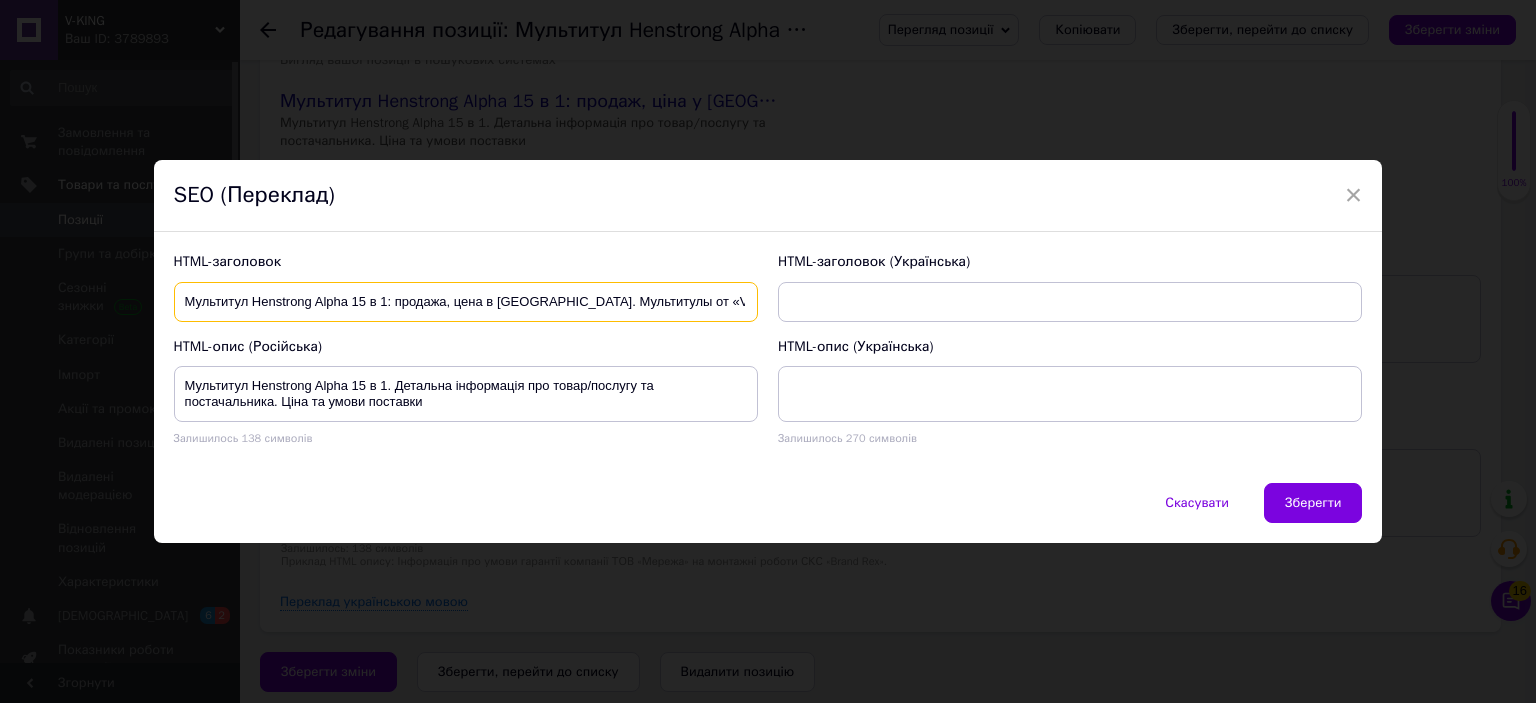 scroll, scrollTop: 0, scrollLeft: 62, axis: horizontal 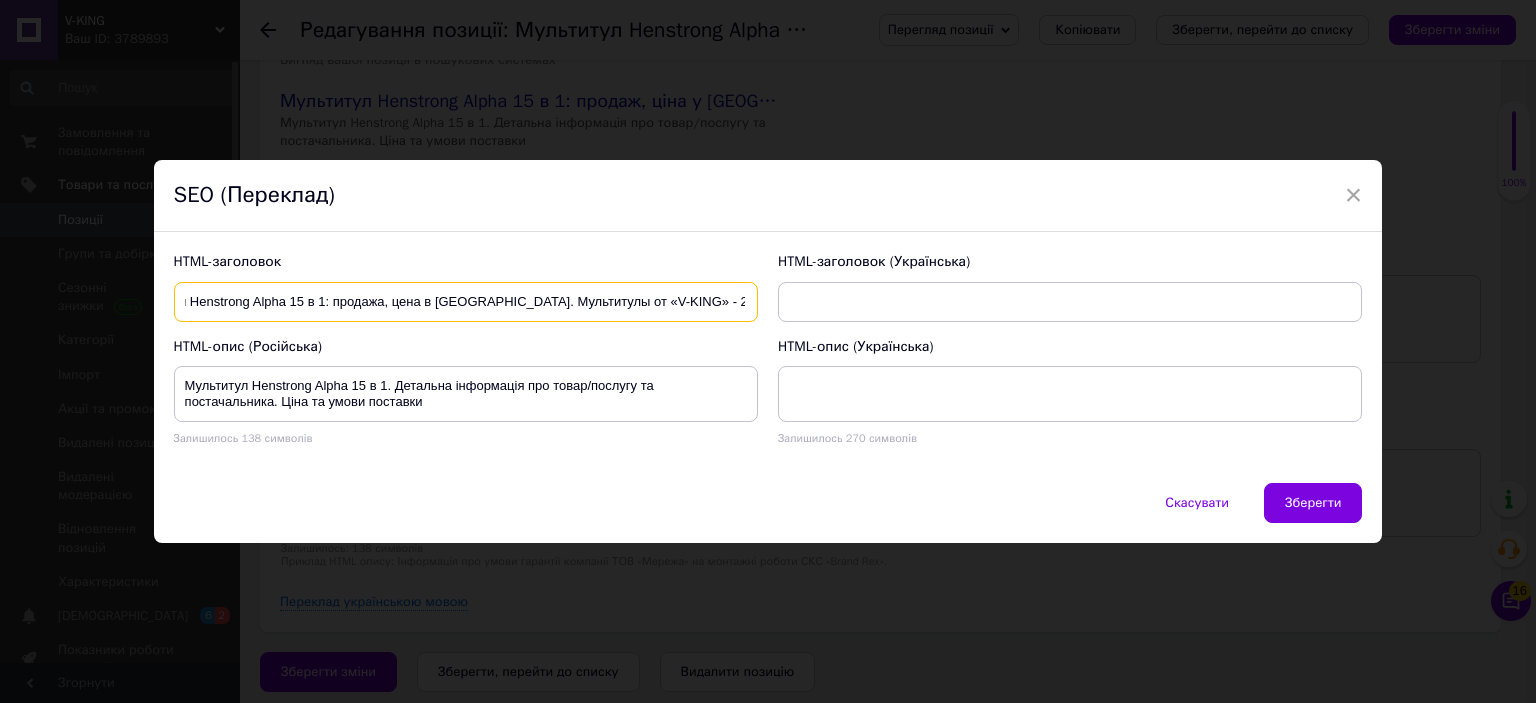 type on "Мультитул Henstrong Alpha 15 в 1: продажа, цена в Запорожье. Мультитулы от «V-KING» - 2675103118" 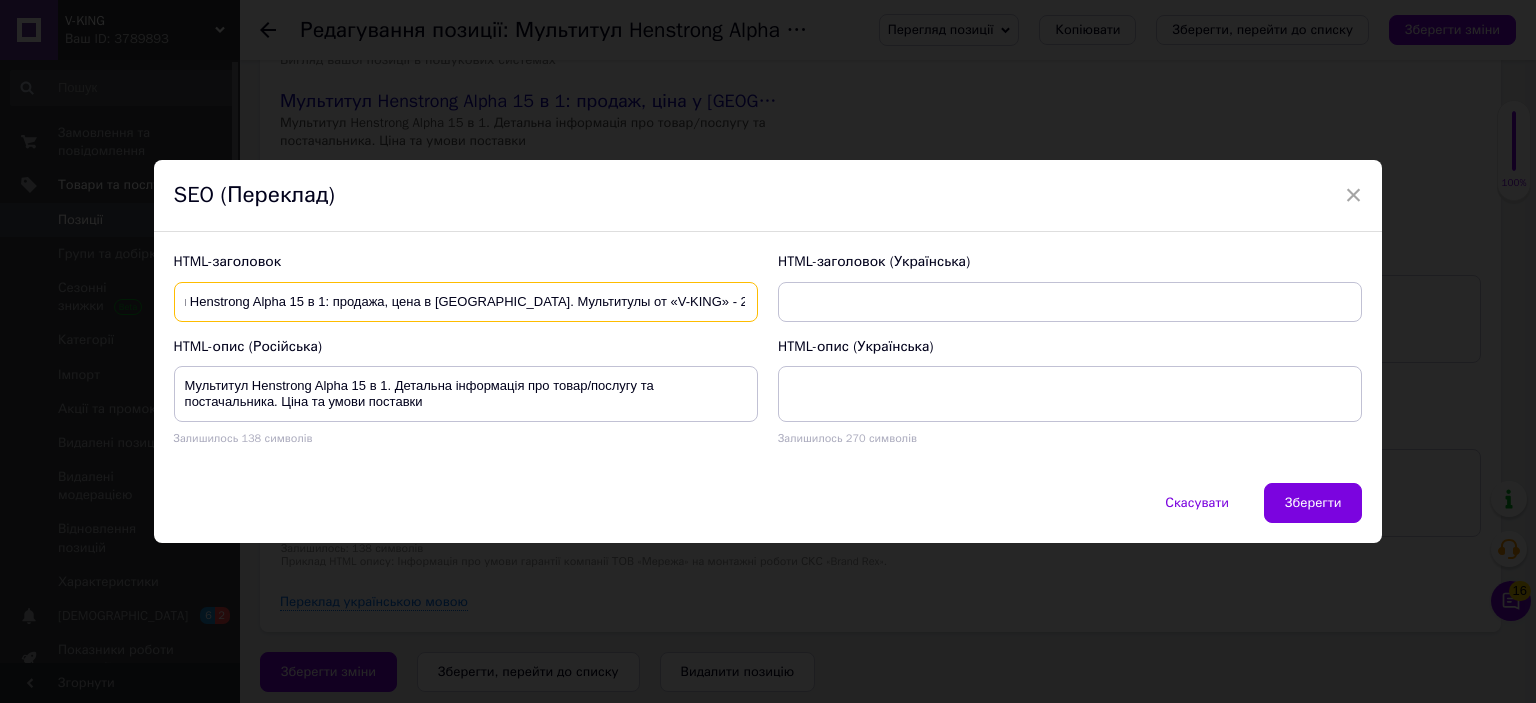 scroll, scrollTop: 0, scrollLeft: 0, axis: both 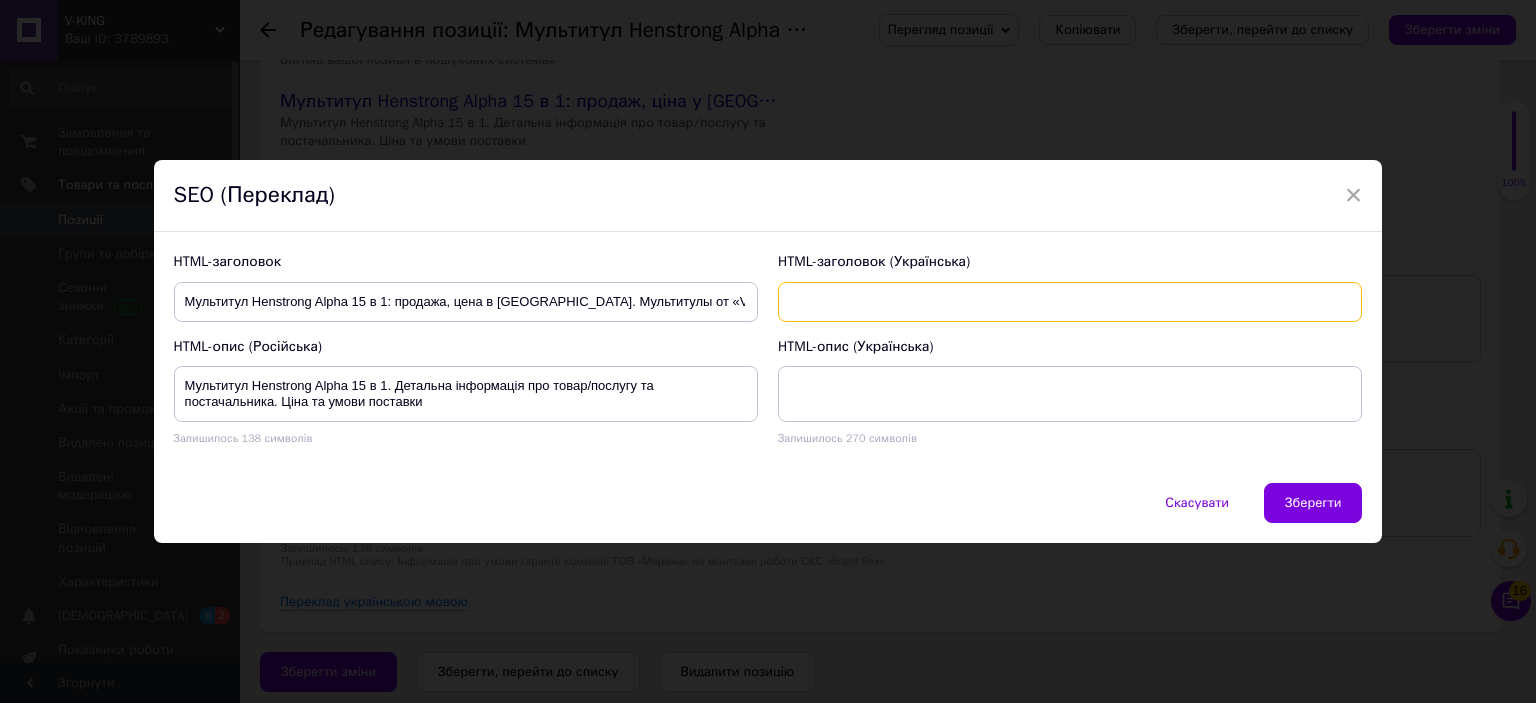 paste on "Мультитул Henstrong Alpha 15 в 1: продаж, ціна в Запоріжжі. Мультитули від «V-KING» - 2675103118" 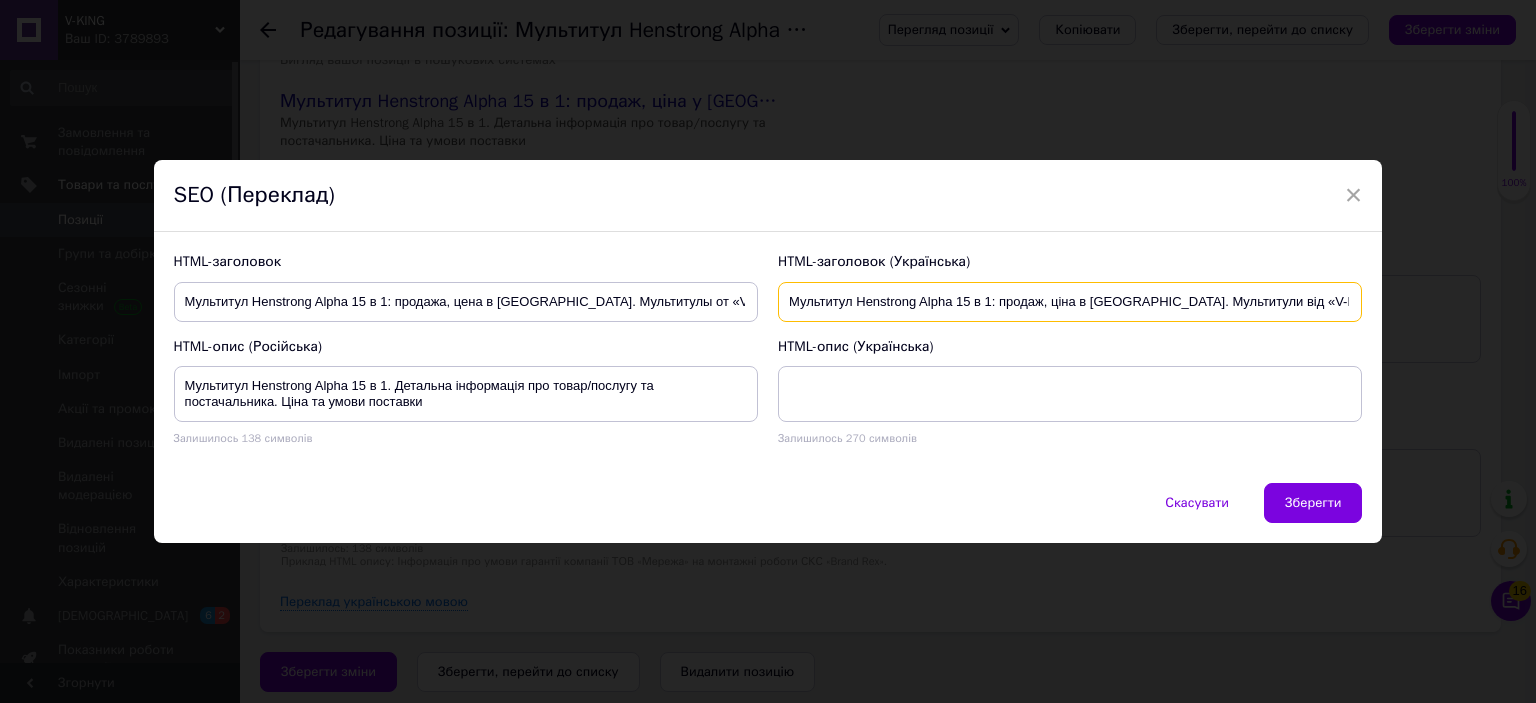 scroll, scrollTop: 0, scrollLeft: 45, axis: horizontal 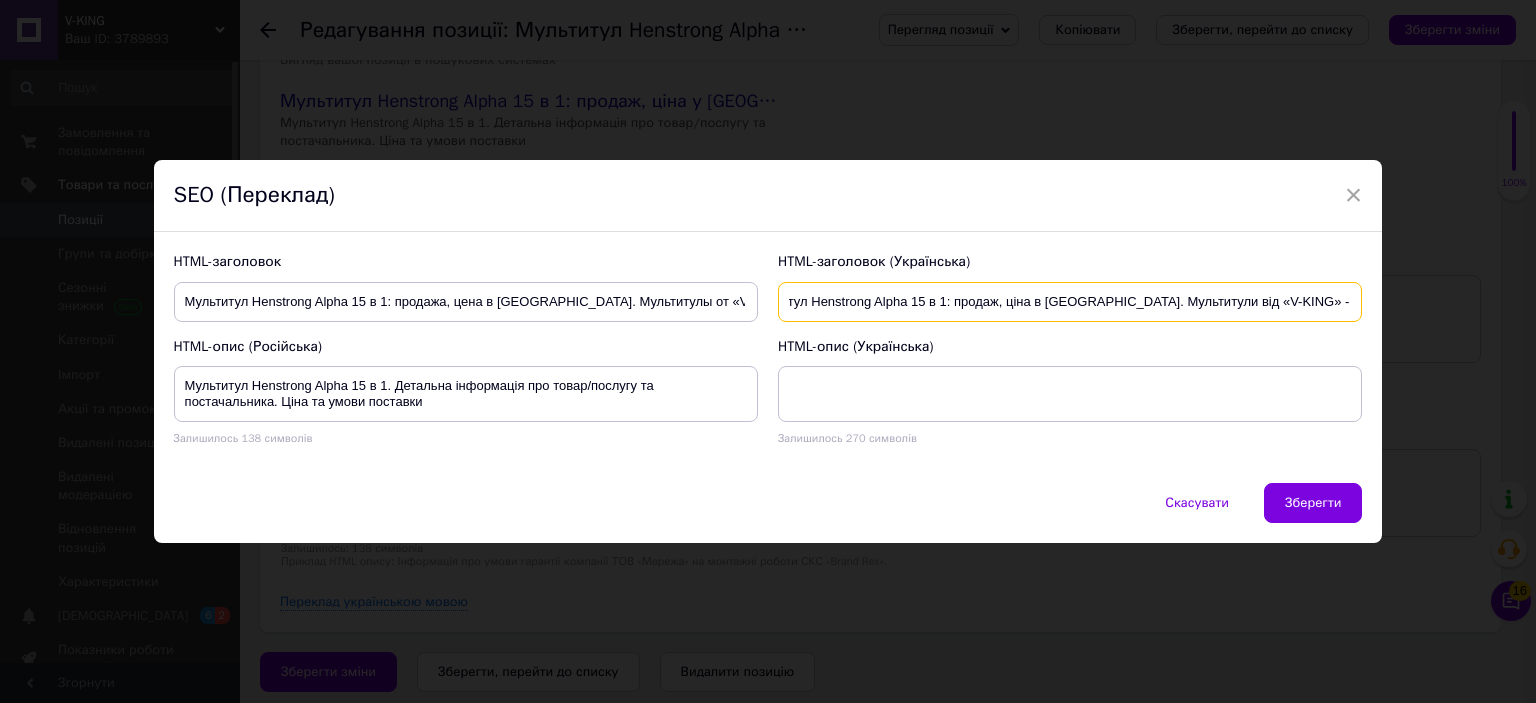 type on "Мультитул Henstrong Alpha 15 в 1: продаж, ціна в Запоріжжі. Мультитули від «V-KING» - 2675103118" 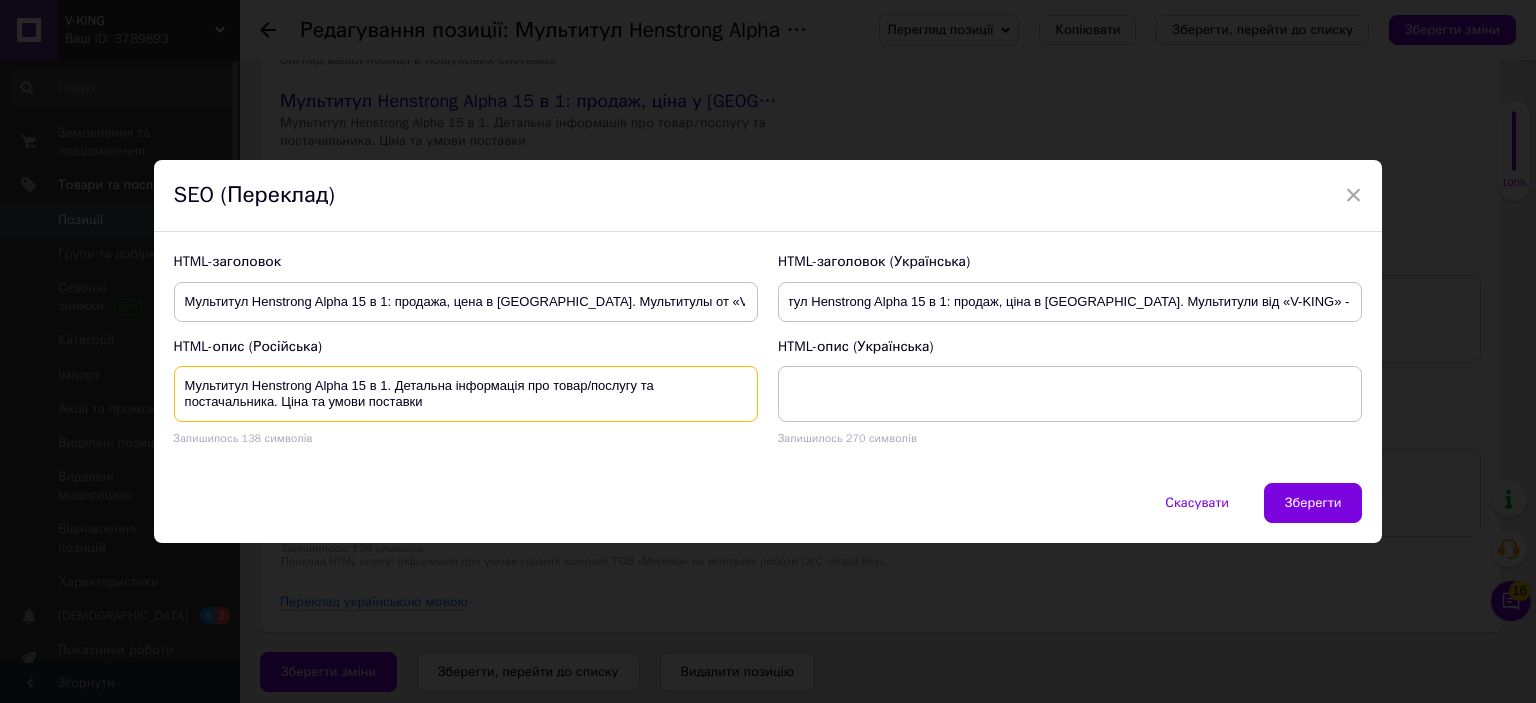 click on "Мультитул Henstrong Alpha 15 в 1. Детальна інформація про товар/послугу та постачальника. Ціна та умови поставки" at bounding box center (466, 394) 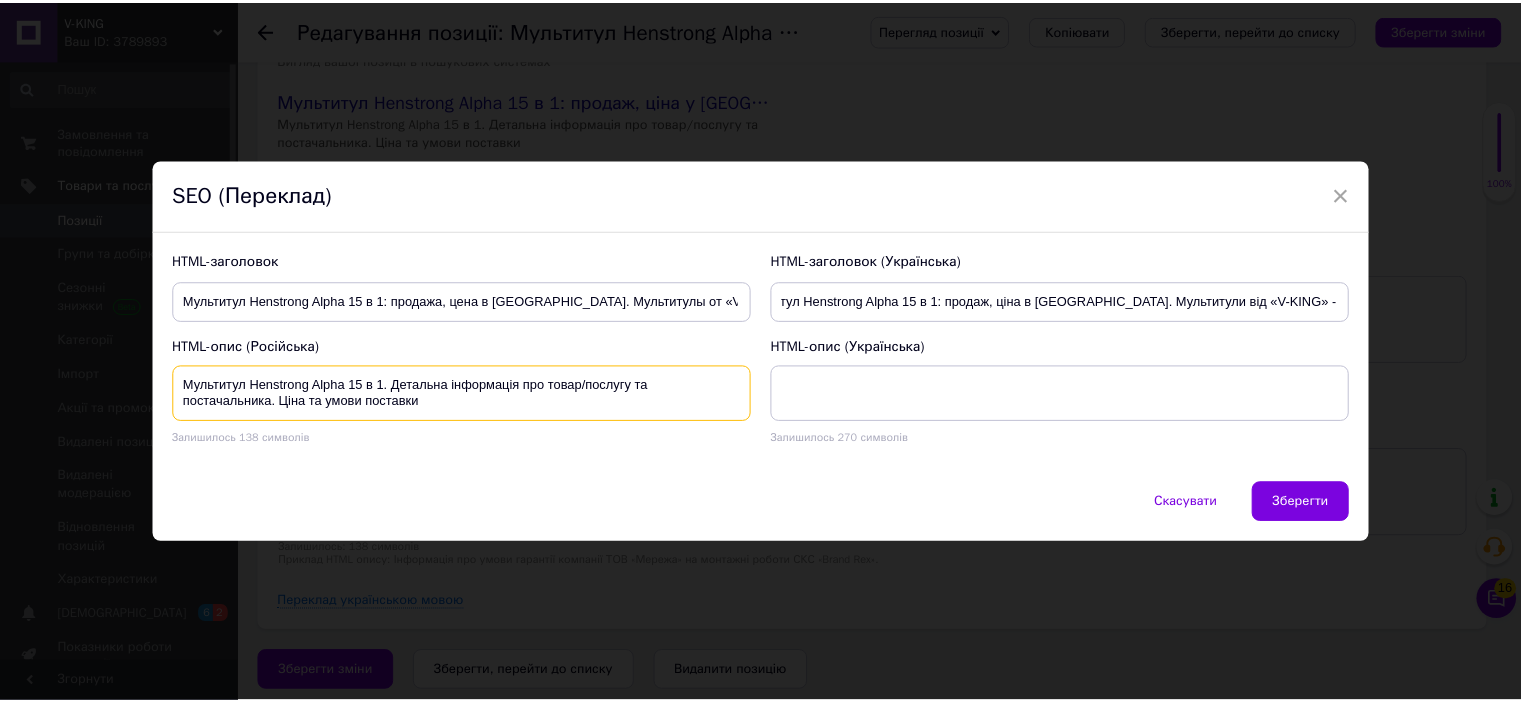 scroll, scrollTop: 0, scrollLeft: 0, axis: both 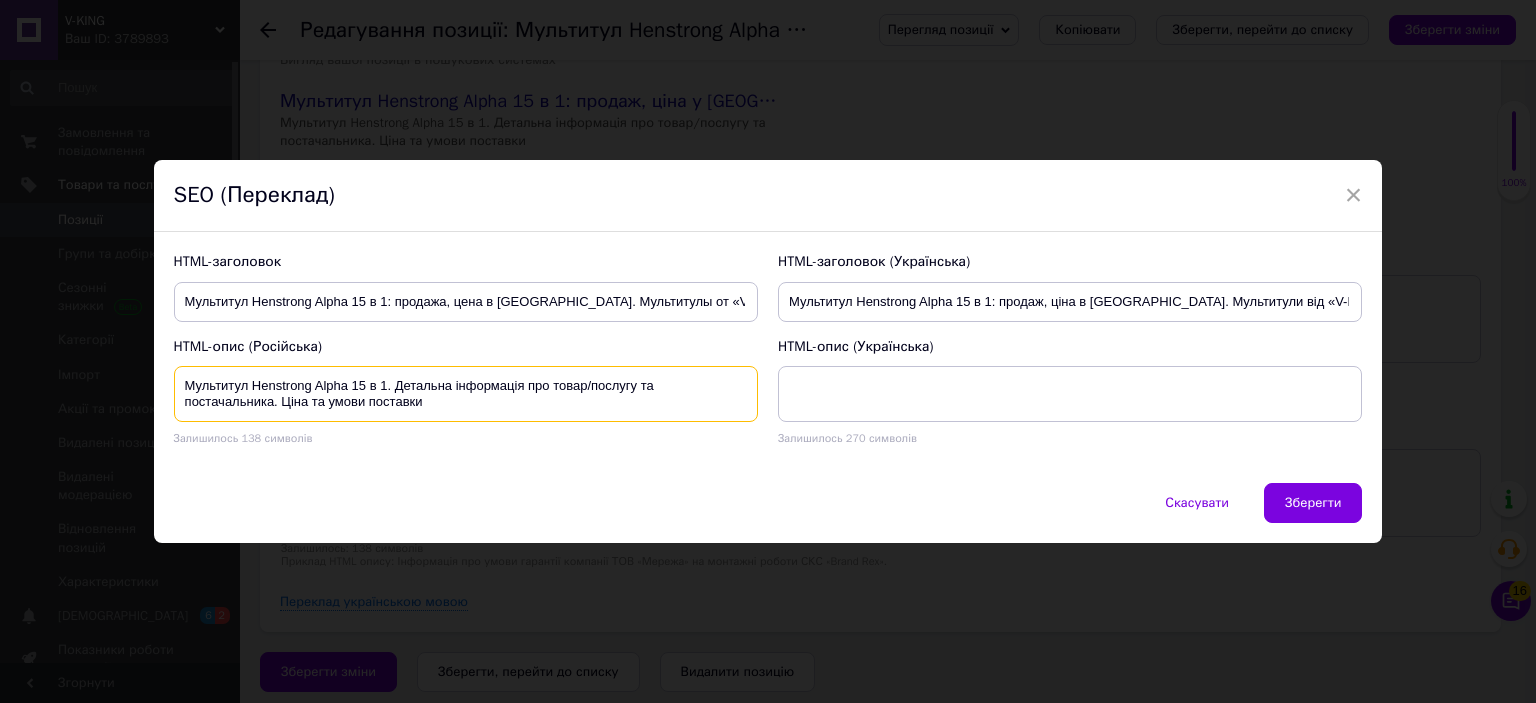 click on "Мультитул Henstrong Alpha 15 в 1. Детальна інформація про товар/послугу та постачальника. Ціна та умови поставки" at bounding box center [466, 394] 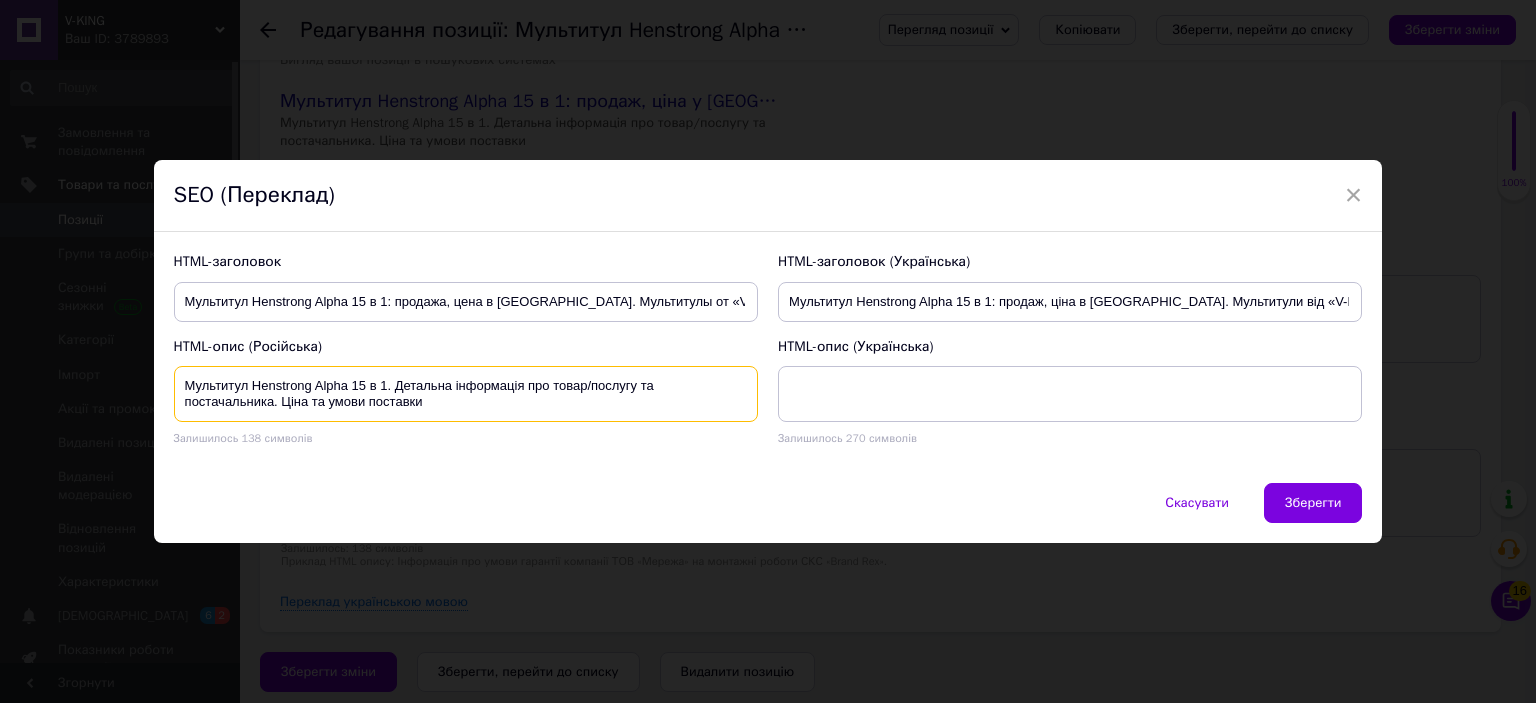 click on "Мультитул Henstrong Alpha 15 в 1. Детальна інформація про товар/послугу та постачальника. Ціна та умови поставки" at bounding box center (466, 394) 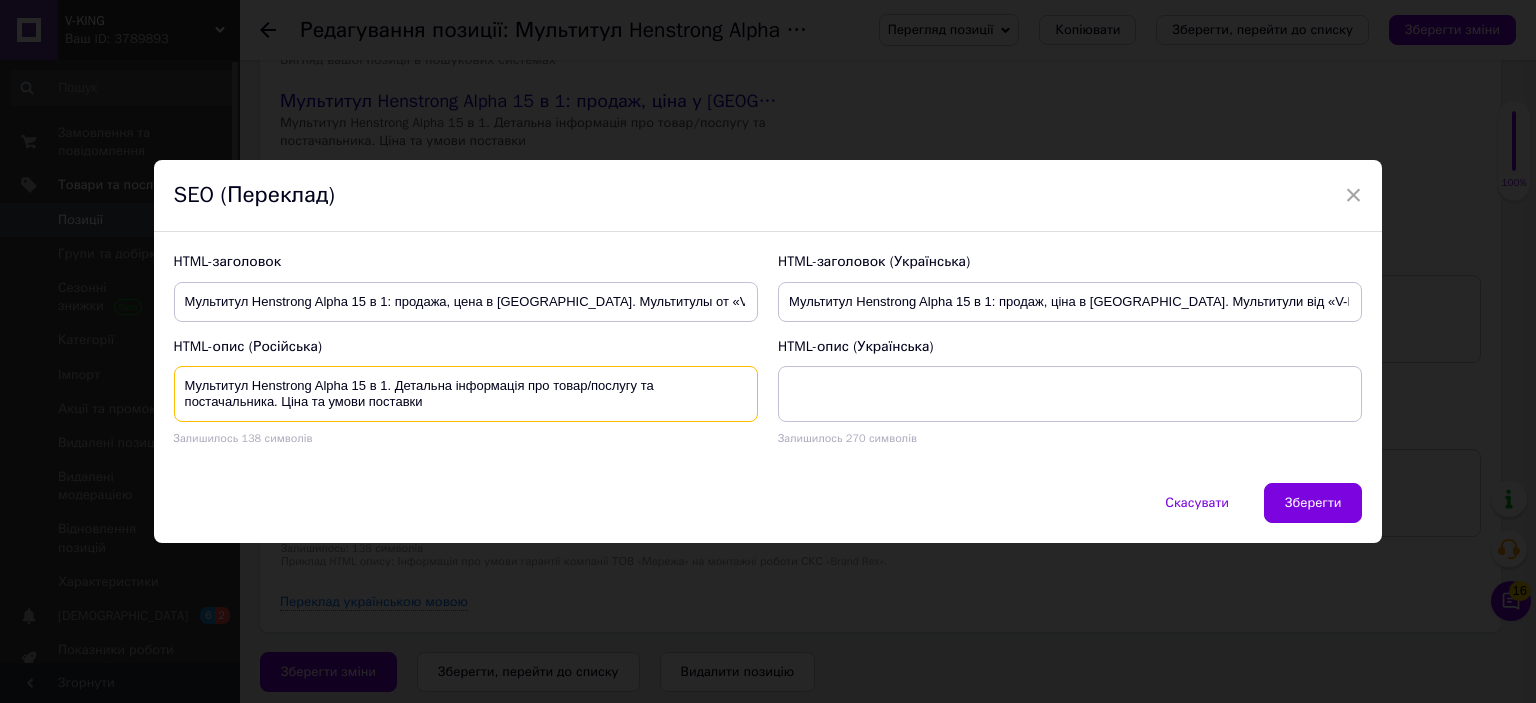 paste on "одробная информация о товаре/услуге и поставщике. Цена и условия" 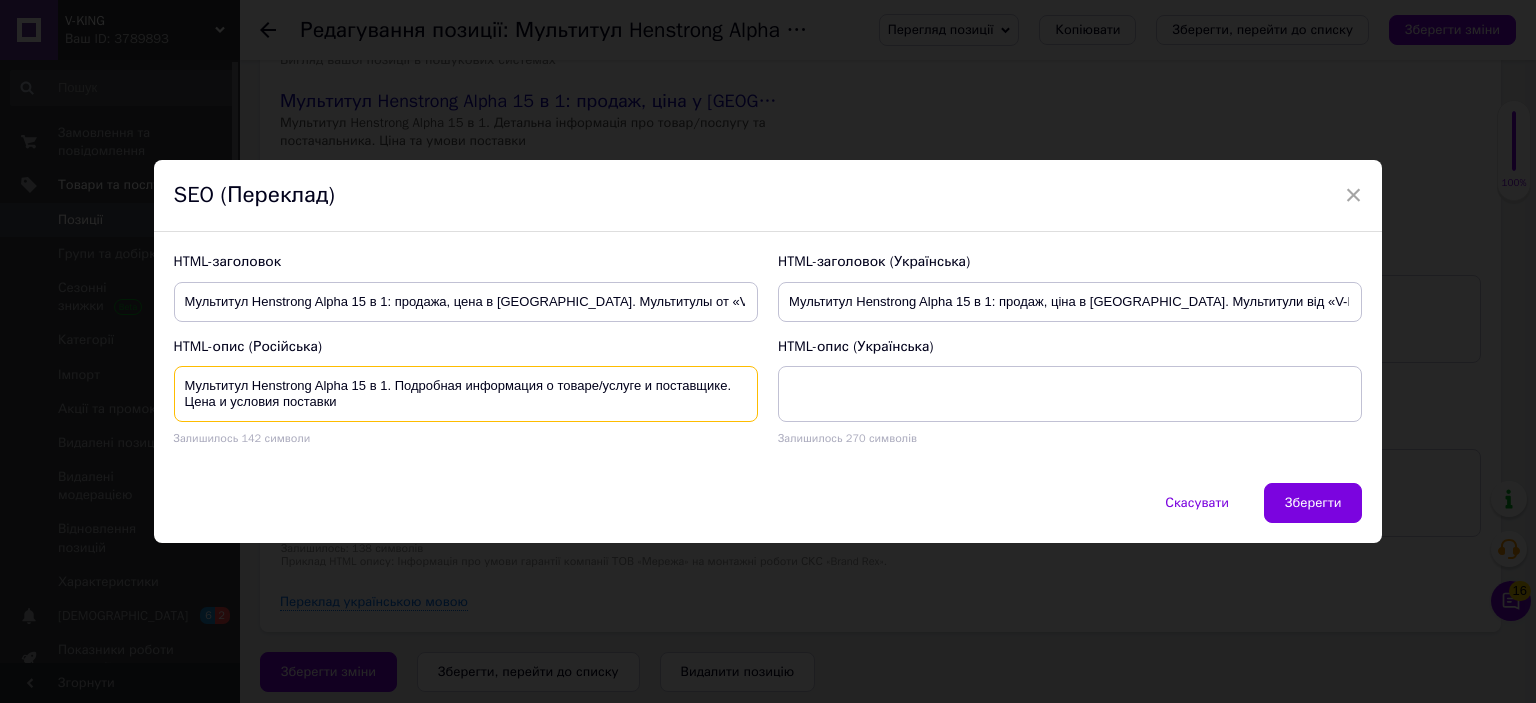 type on "Мультитул Henstrong Alpha 15 в 1. Подробная информация о товаре/услуге и поставщике. Цена и условия поставки" 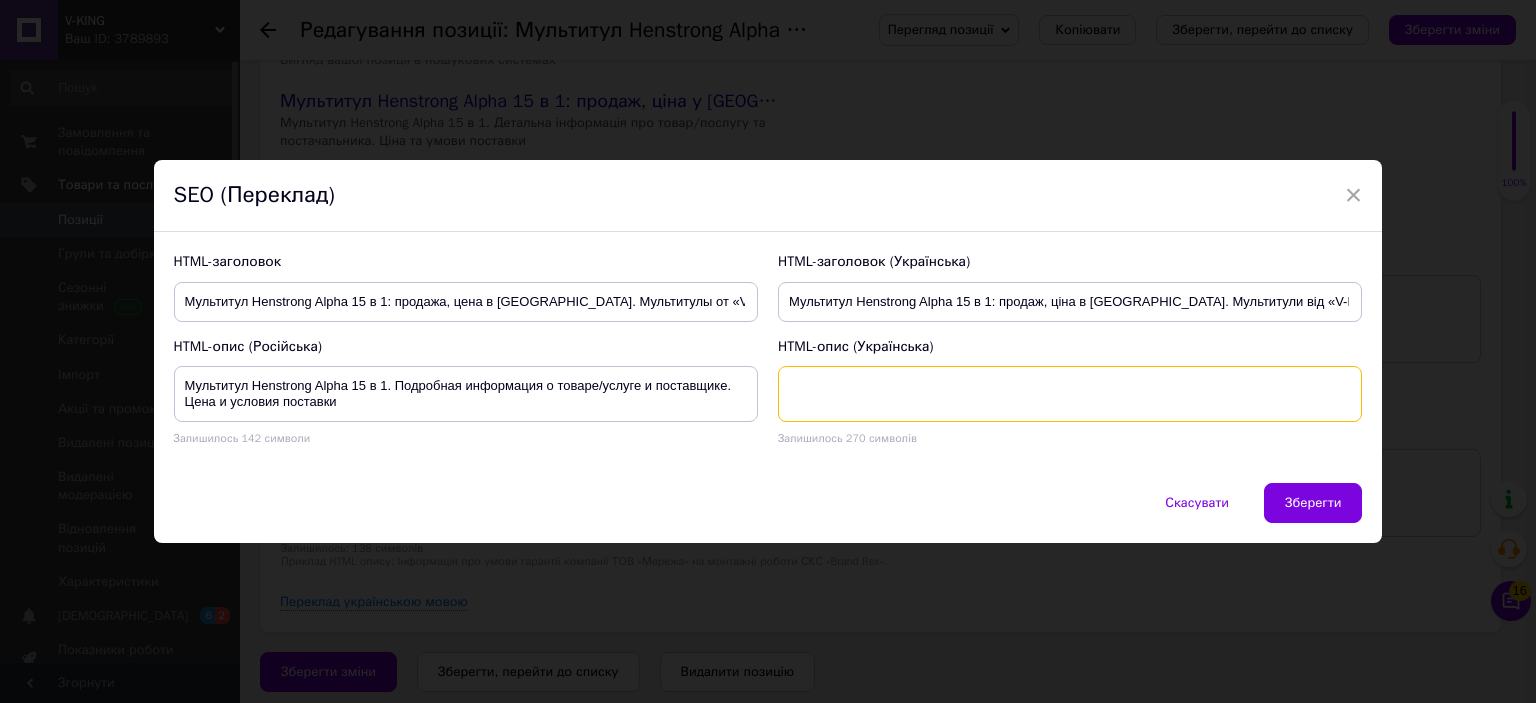 paste on "Мультитул Henstrong Alpha 15 в 1. Детальна інформація про товар/послугу та постачальника. Ціна та умови поставки" 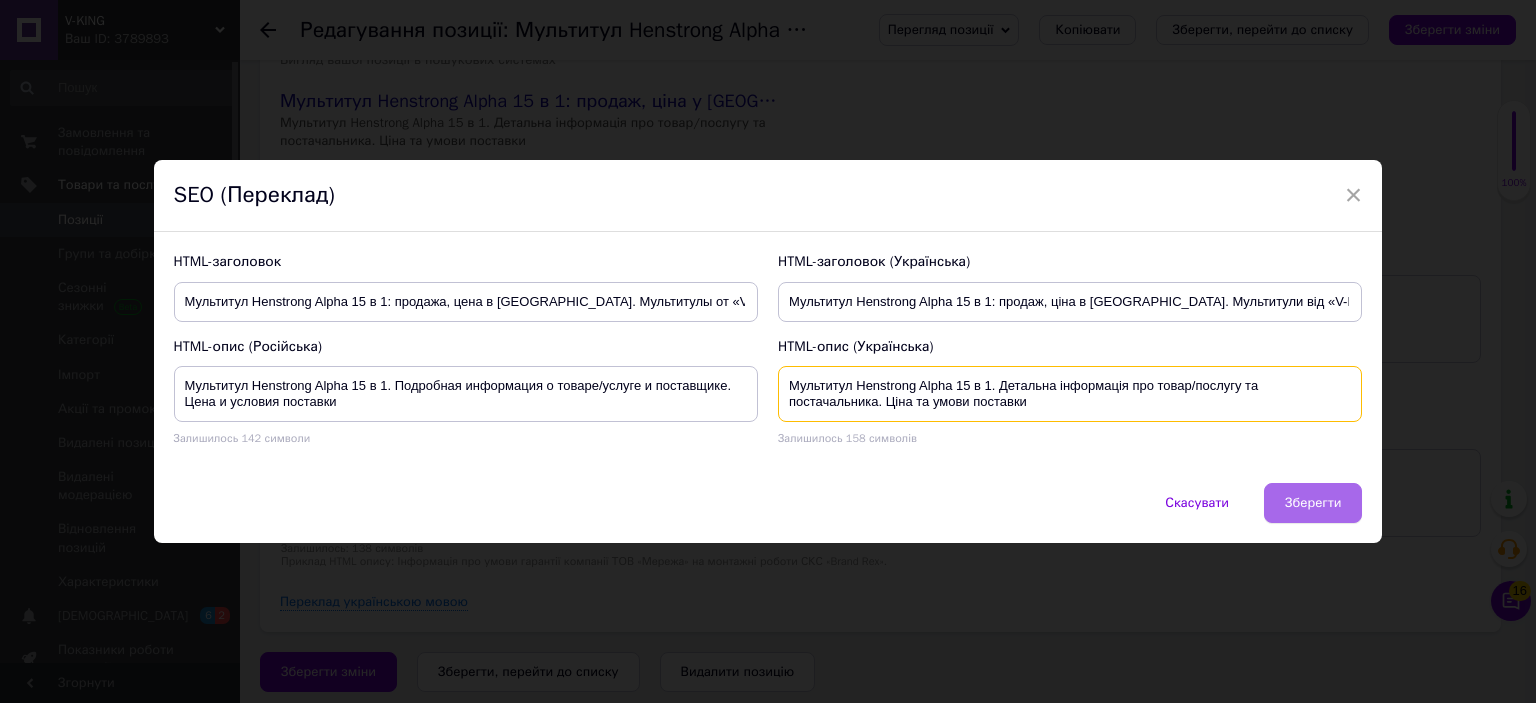 type on "Мультитул Henstrong Alpha 15 в 1. Детальна інформація про товар/послугу та постачальника. Ціна та умови поставки" 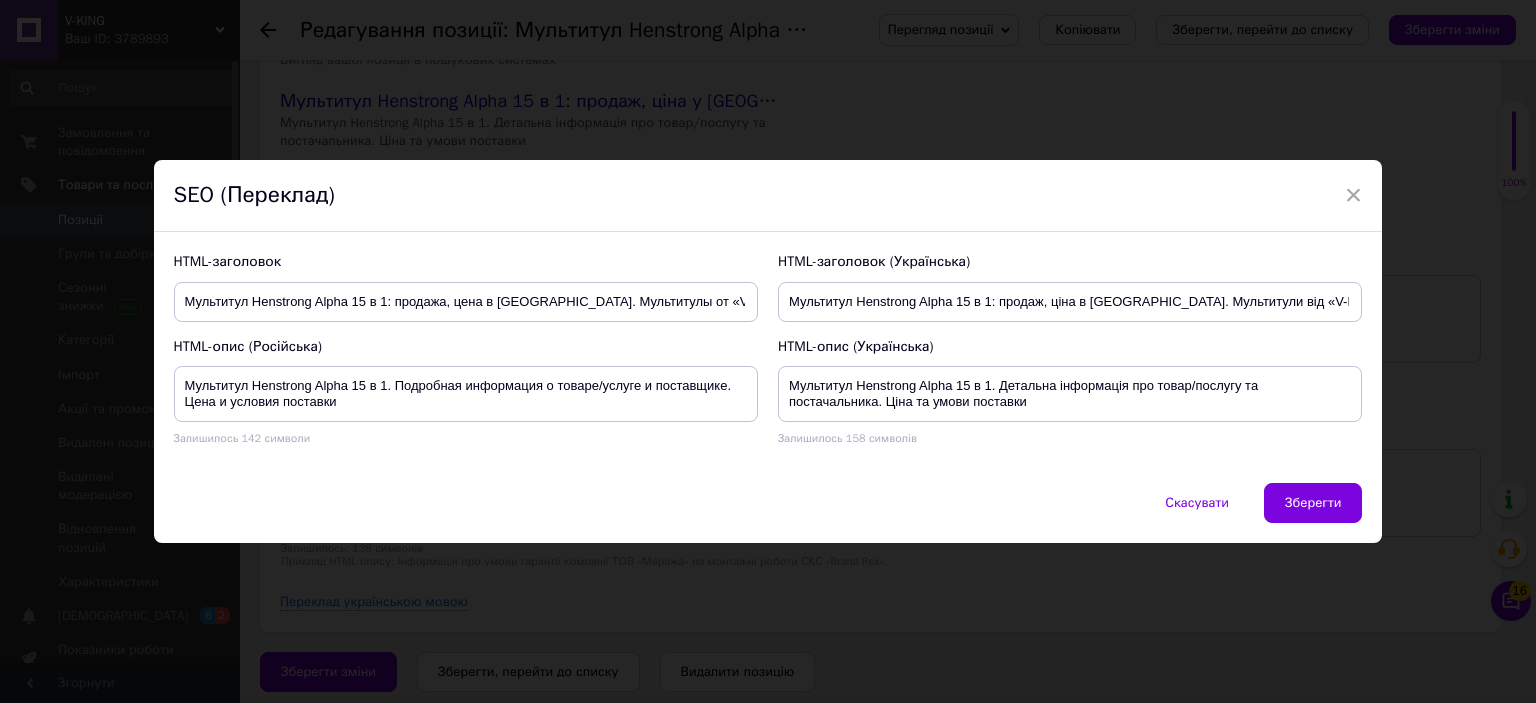drag, startPoint x: 1281, startPoint y: 495, endPoint x: 1282, endPoint y: 471, distance: 24.020824 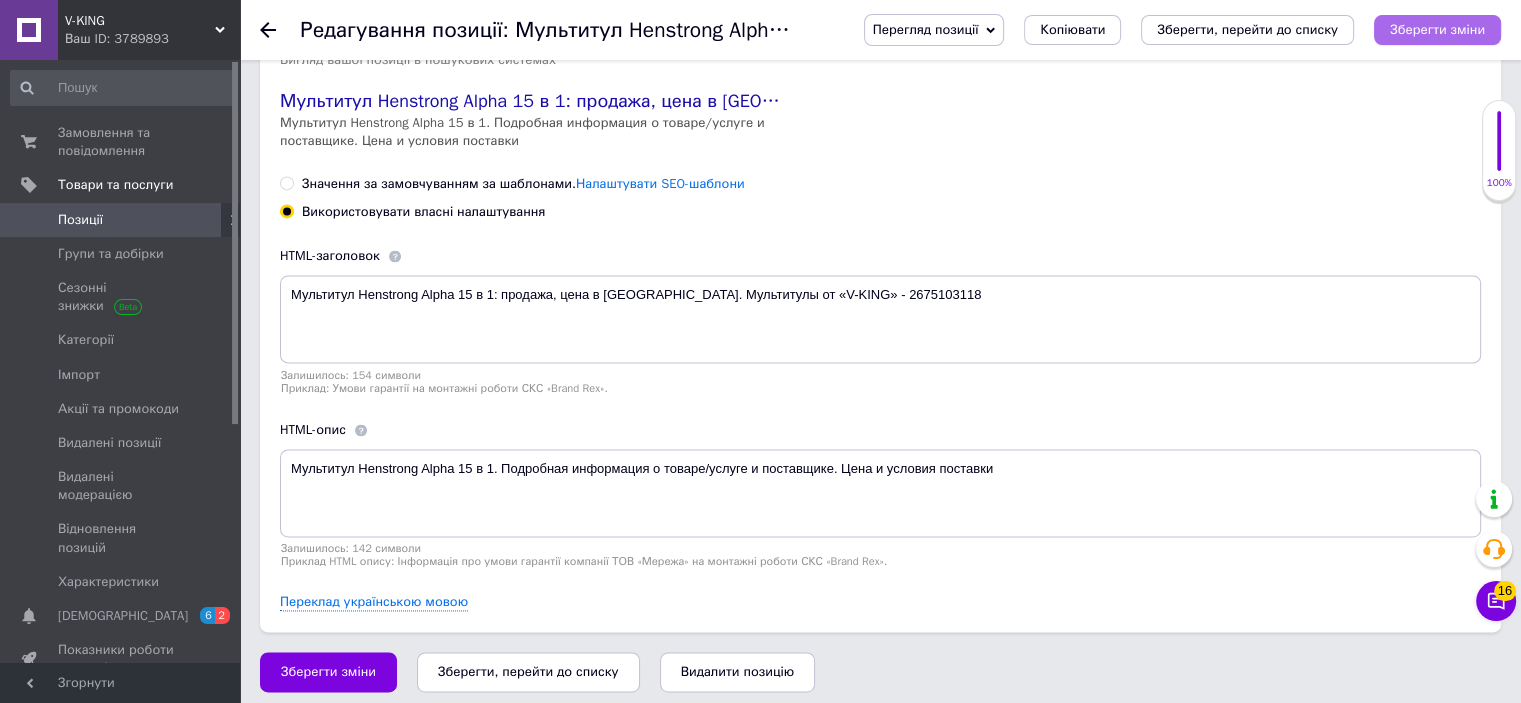 click on "Зберегти зміни" at bounding box center [1437, 30] 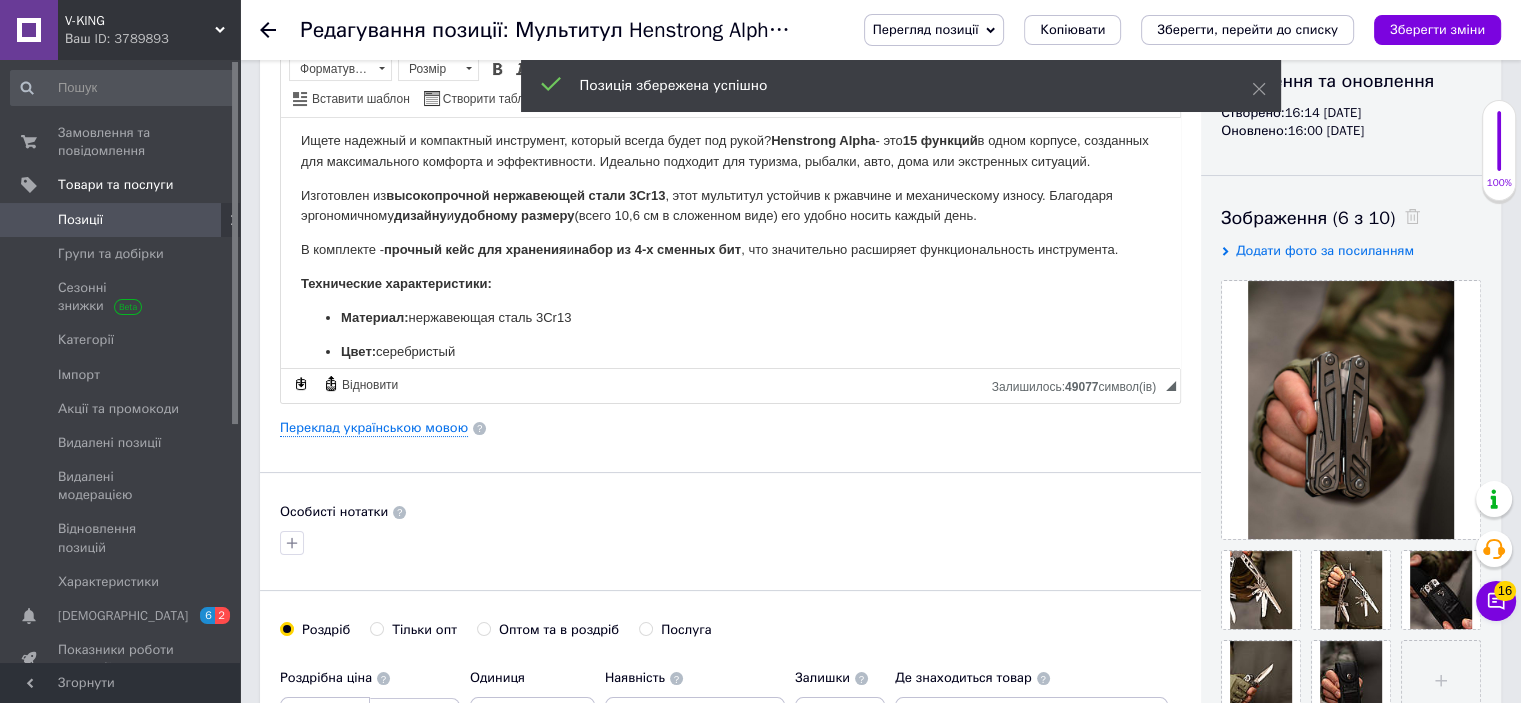 scroll, scrollTop: 0, scrollLeft: 0, axis: both 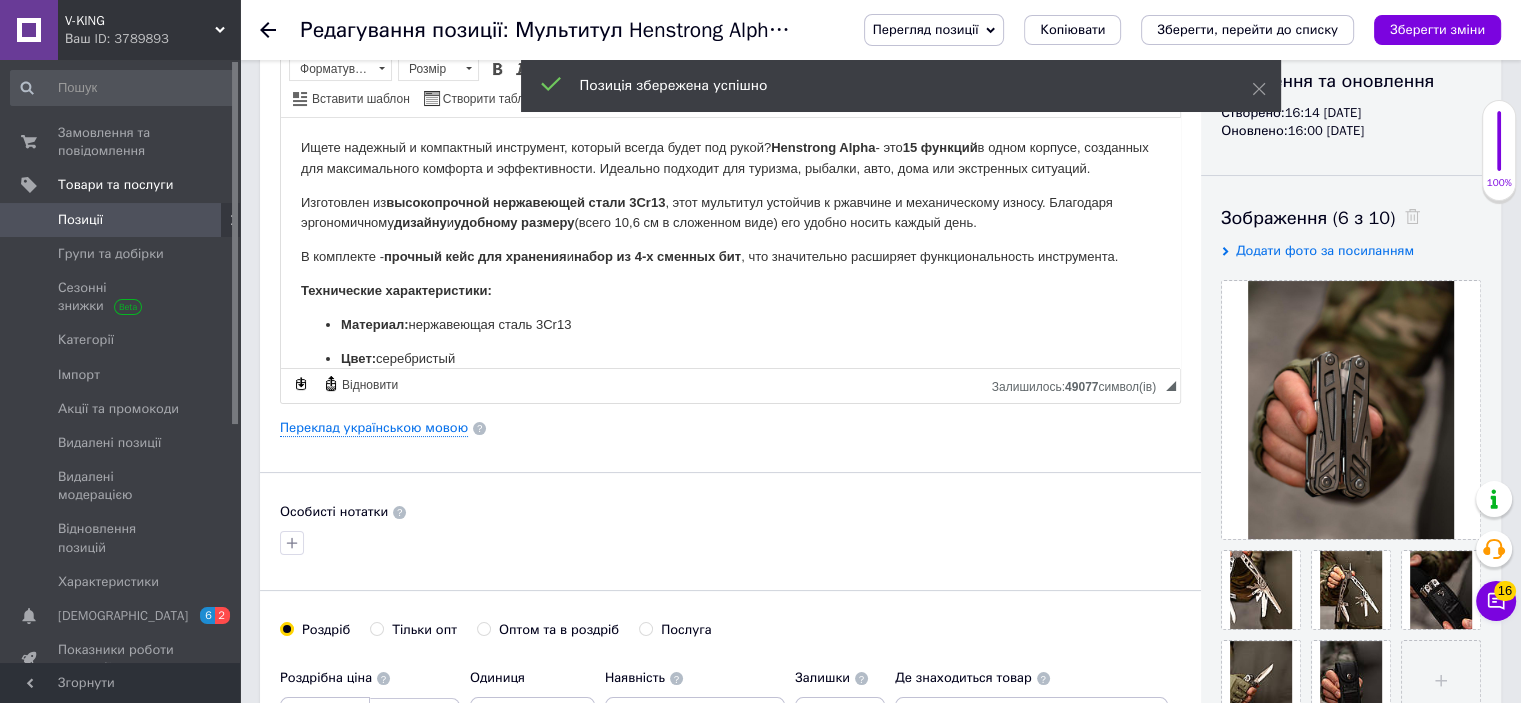 click on "Позиції" at bounding box center [80, 220] 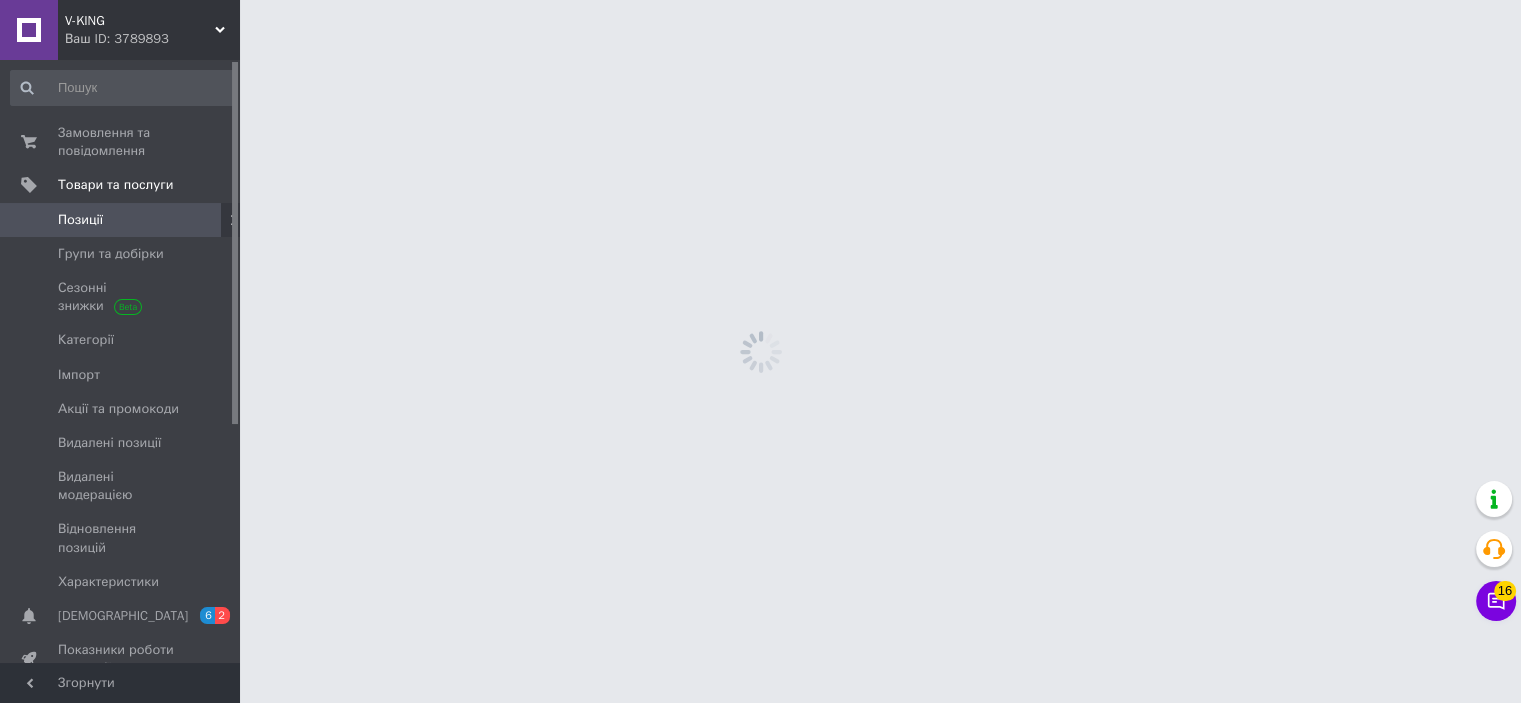 scroll, scrollTop: 0, scrollLeft: 0, axis: both 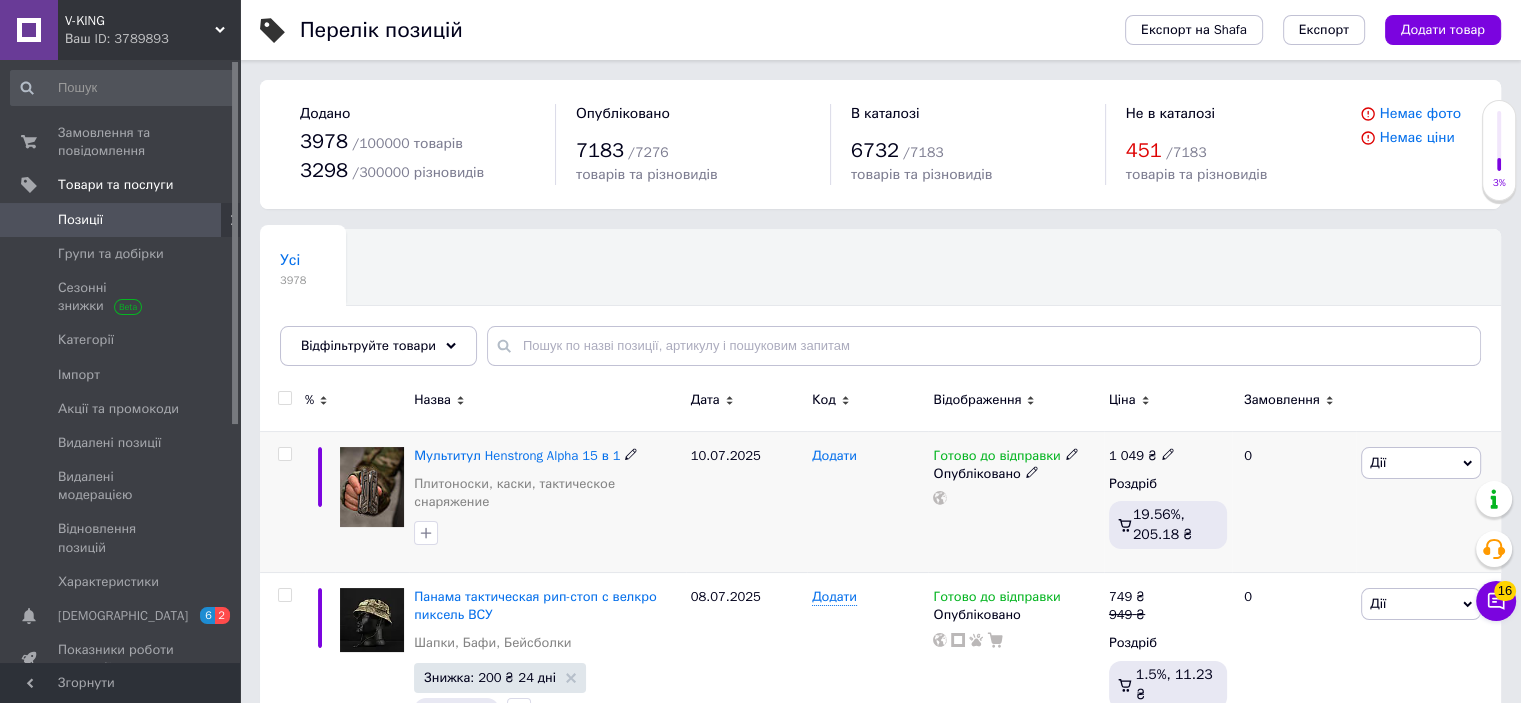click on "Додати" at bounding box center (834, 456) 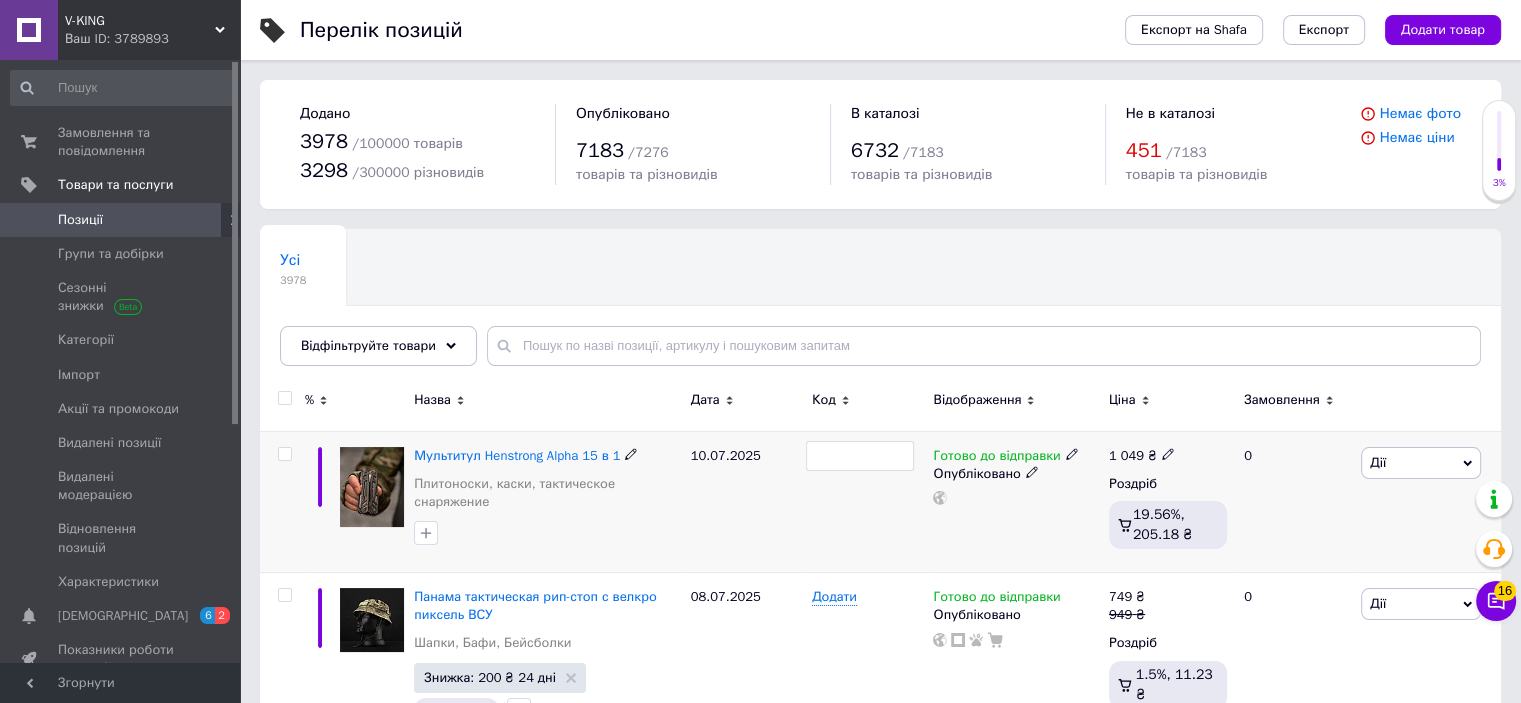 type on "KL-1009" 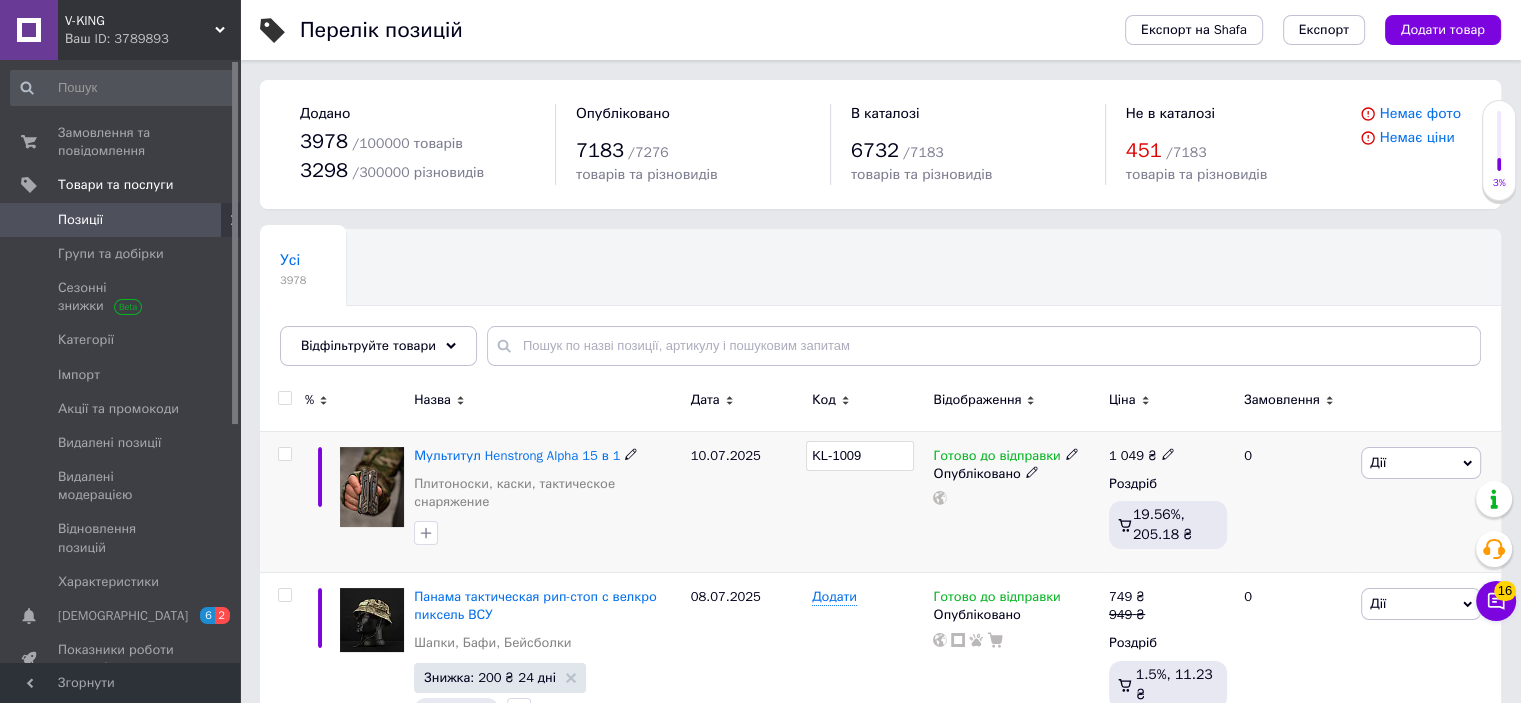 click on "10.07.2025" at bounding box center [746, 501] 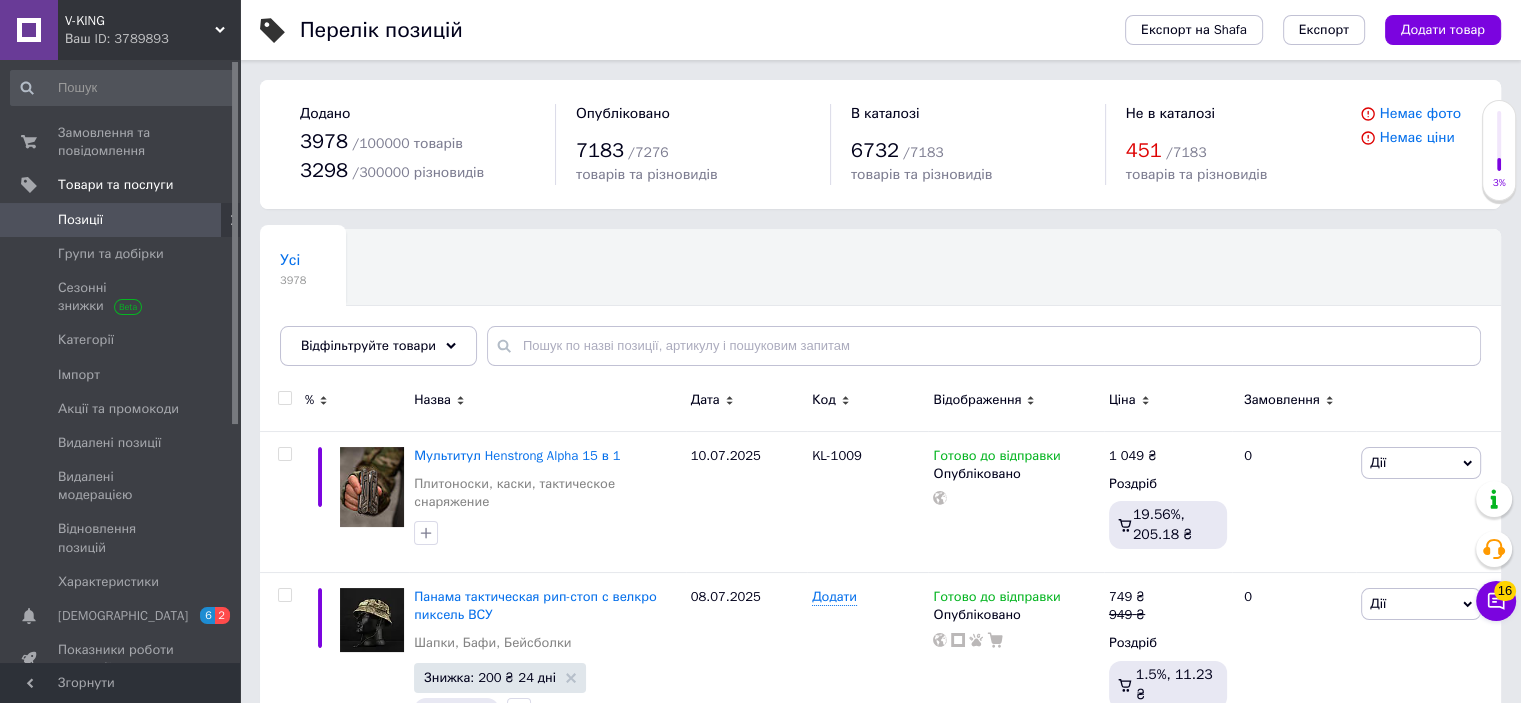 drag, startPoint x: 194, startPoint y: 44, endPoint x: 164, endPoint y: 51, distance: 30.805843 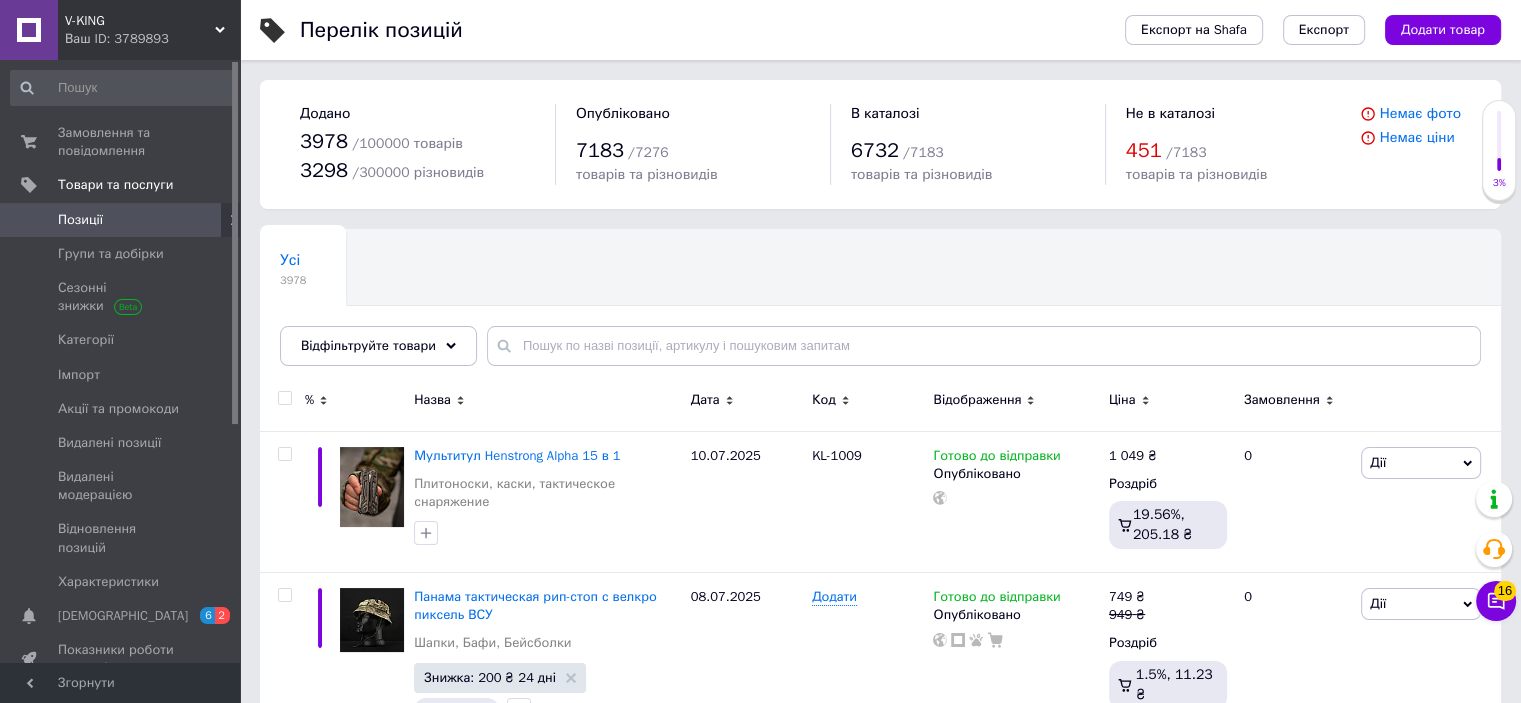click on "Ваш ID: 3789893" at bounding box center (152, 39) 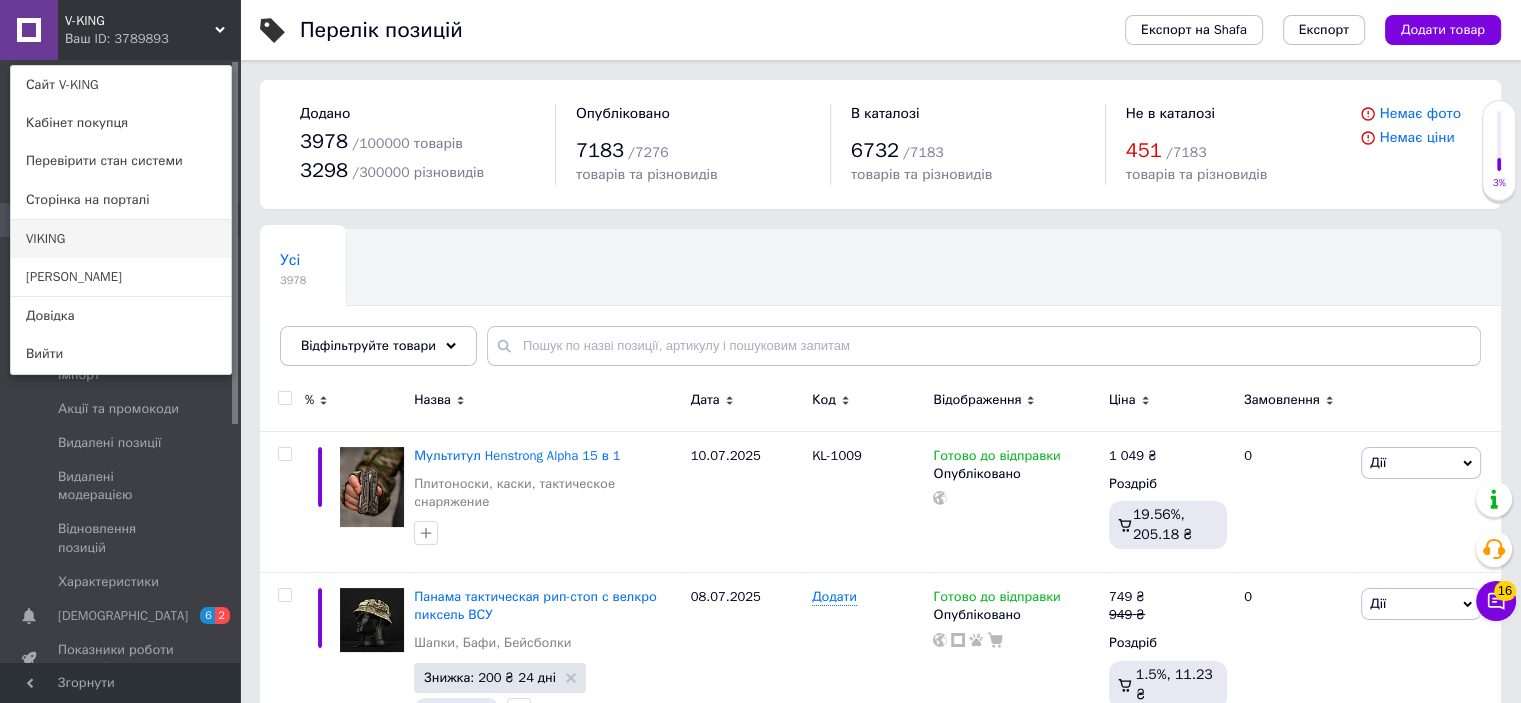 click on "VIKING" at bounding box center (121, 239) 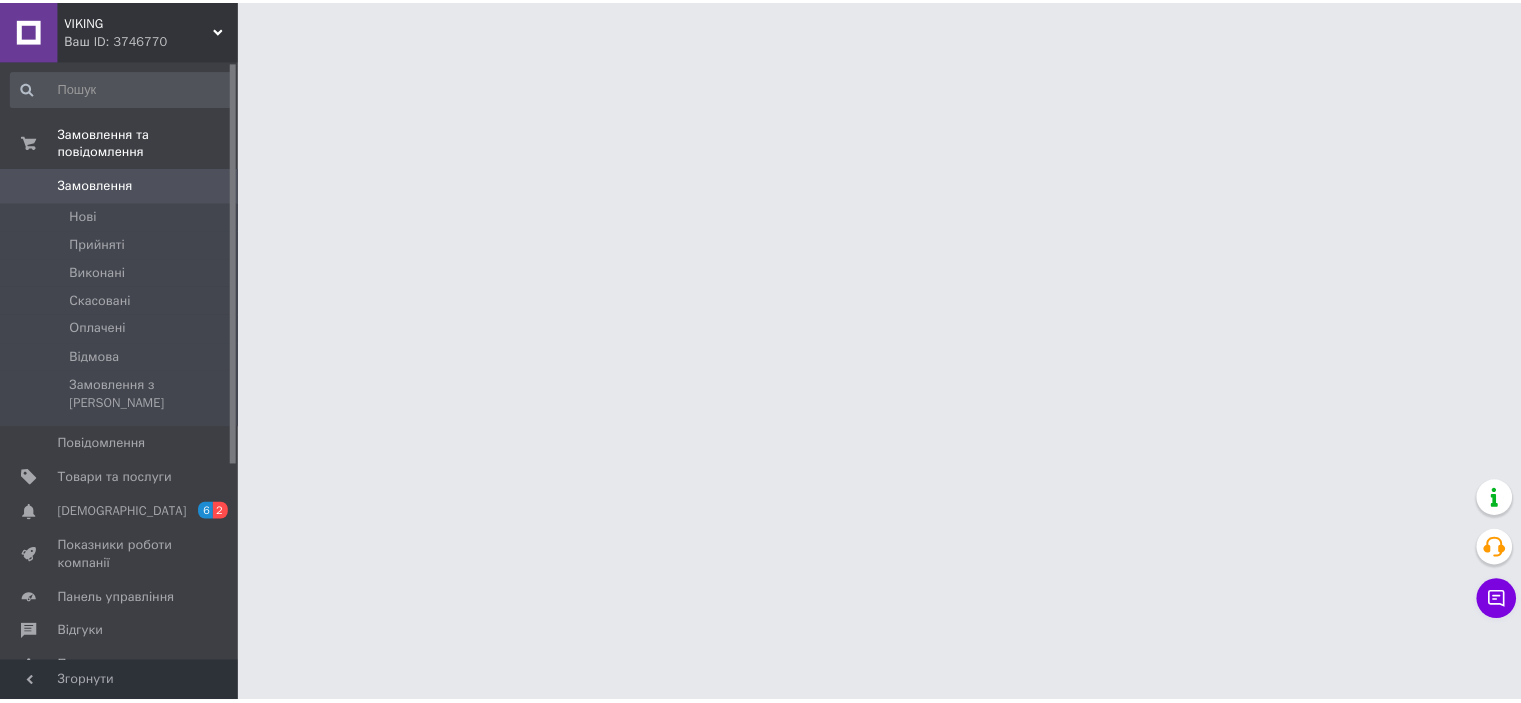 scroll, scrollTop: 0, scrollLeft: 0, axis: both 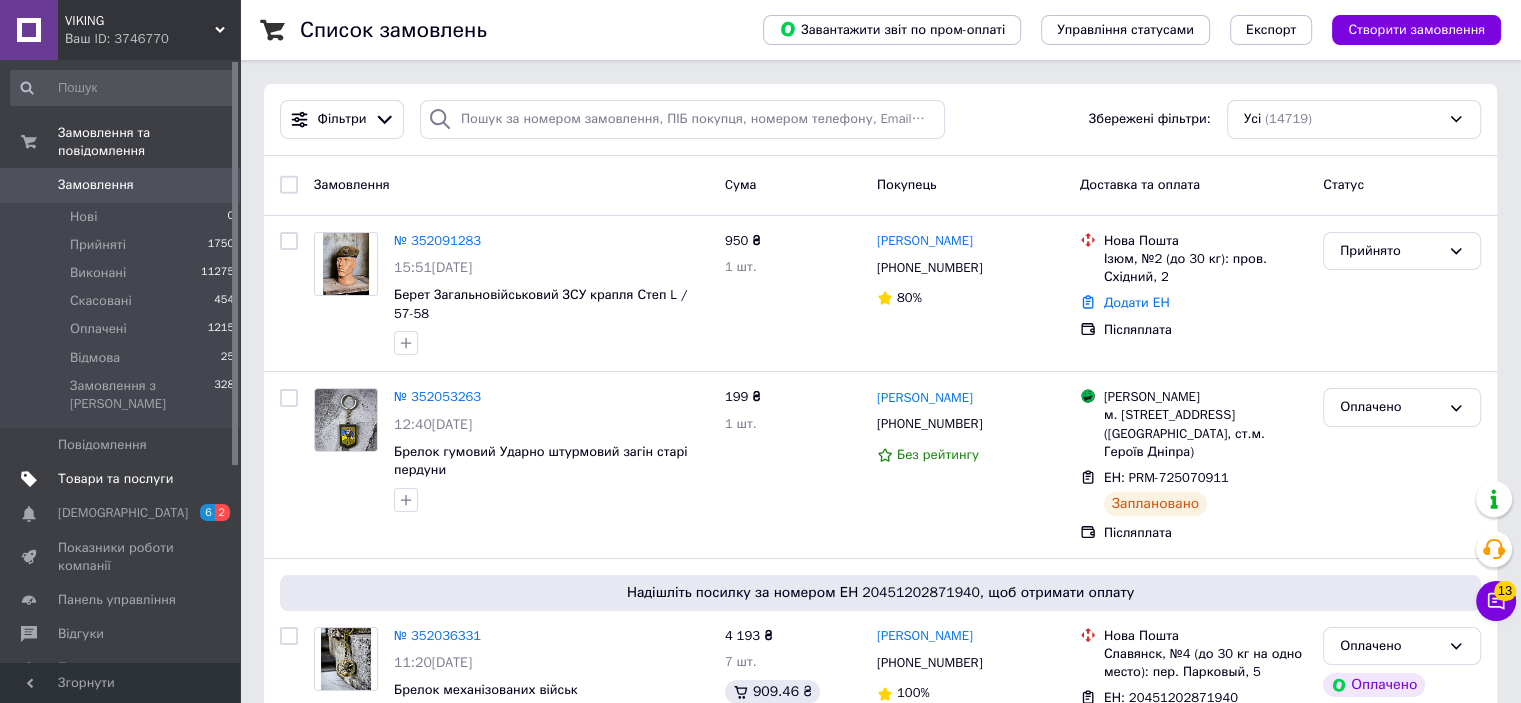 drag, startPoint x: 164, startPoint y: 435, endPoint x: 456, endPoint y: 266, distance: 337.3796 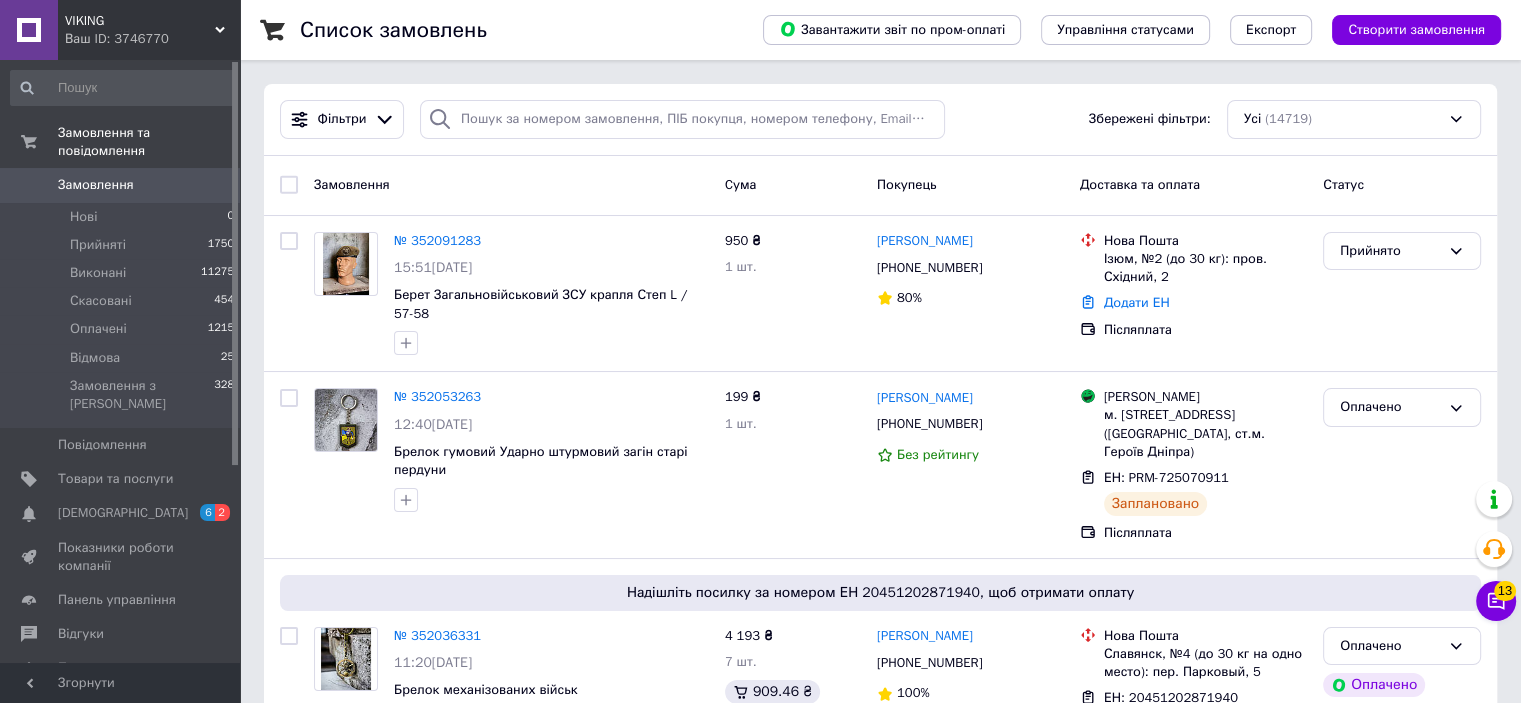 click on "Товари та послуги" at bounding box center [115, 479] 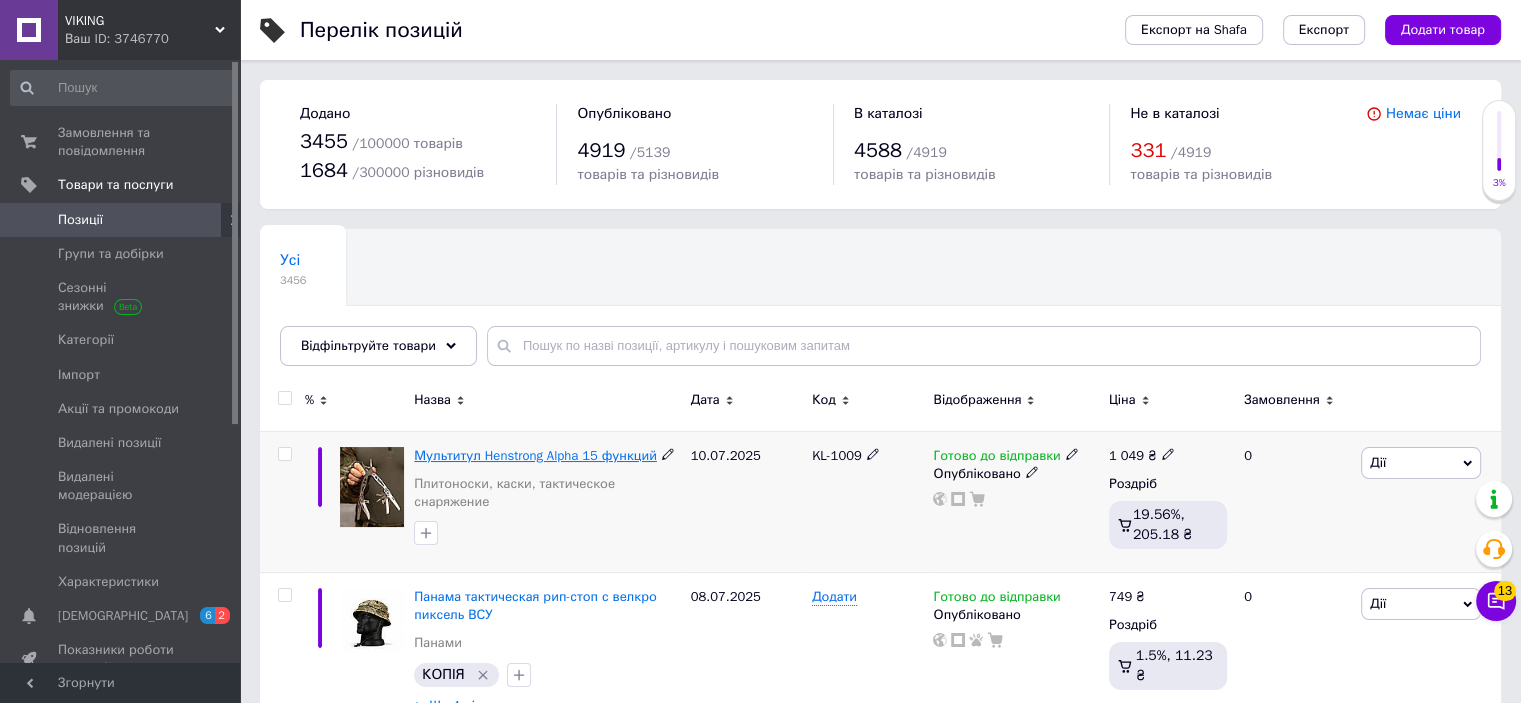 click on "Мультитул Henstrong Alpha 15 функций" at bounding box center (535, 455) 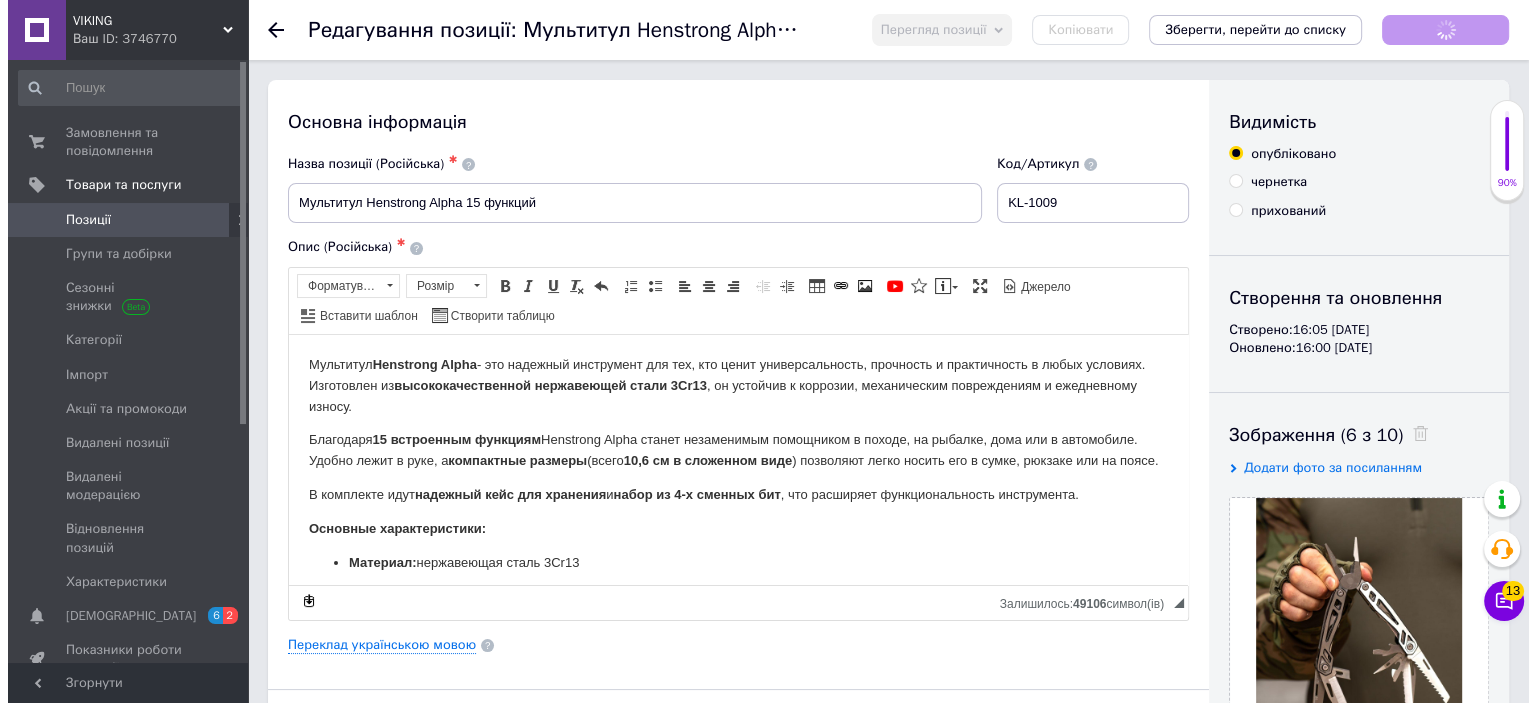 scroll, scrollTop: 0, scrollLeft: 0, axis: both 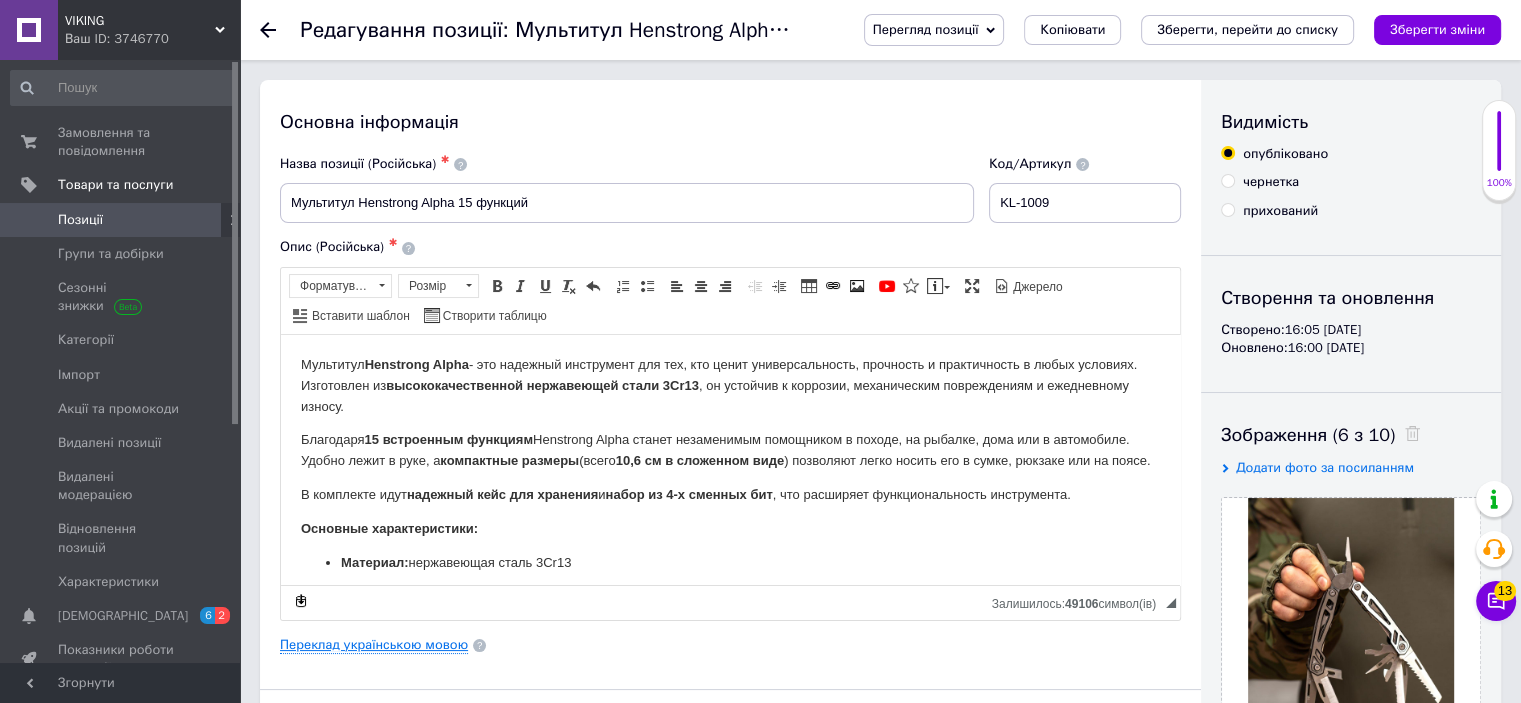 click on "Переклад українською мовою" at bounding box center (374, 645) 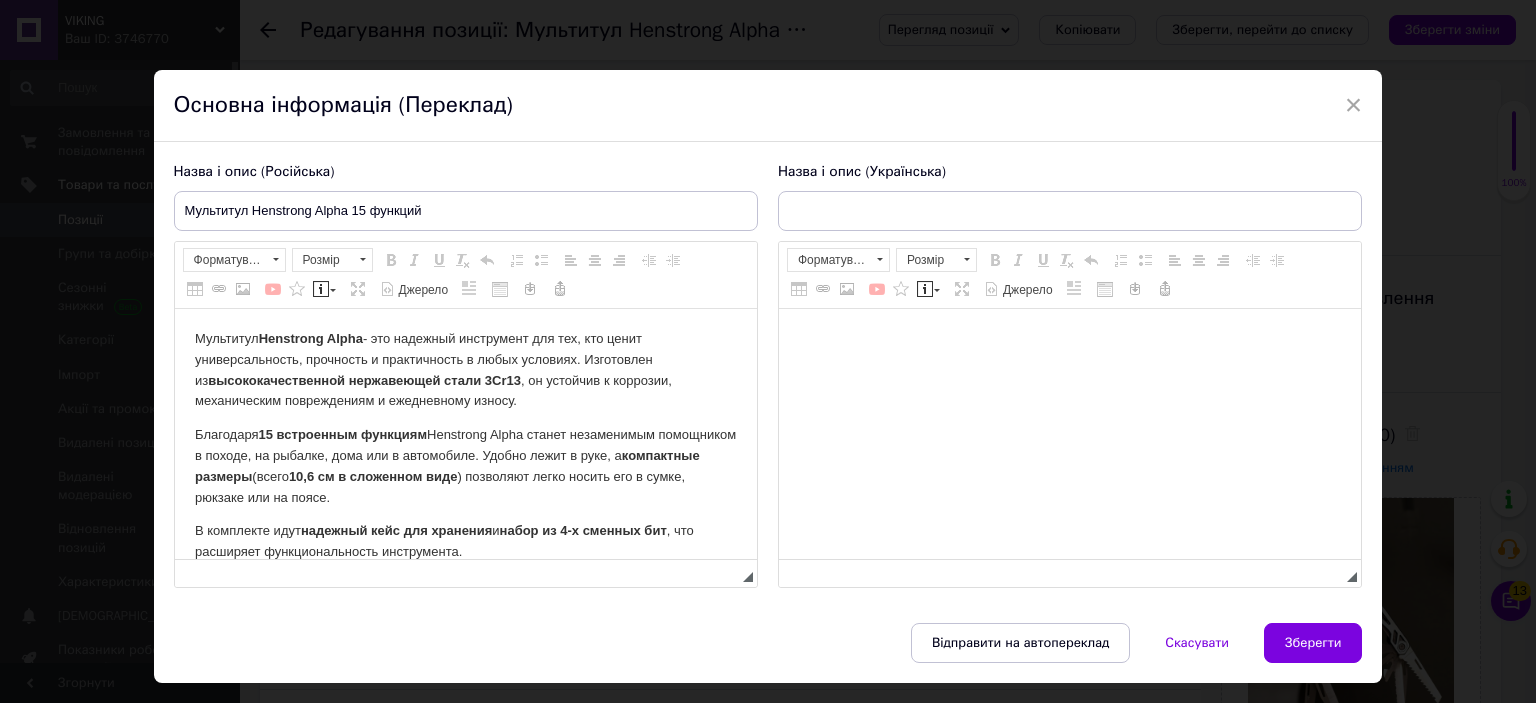 scroll, scrollTop: 0, scrollLeft: 0, axis: both 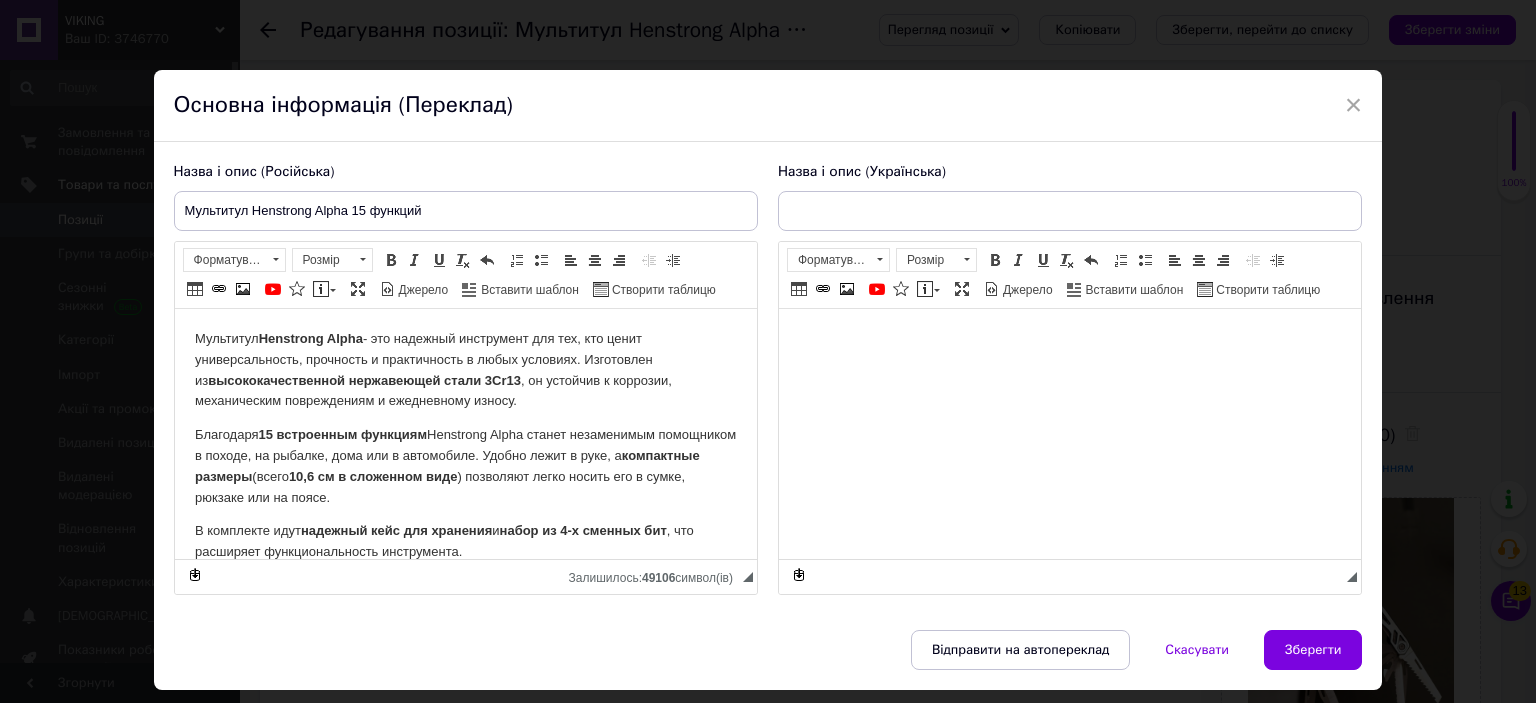 type on "Мультитул Henstrong Alpha 15 функцій" 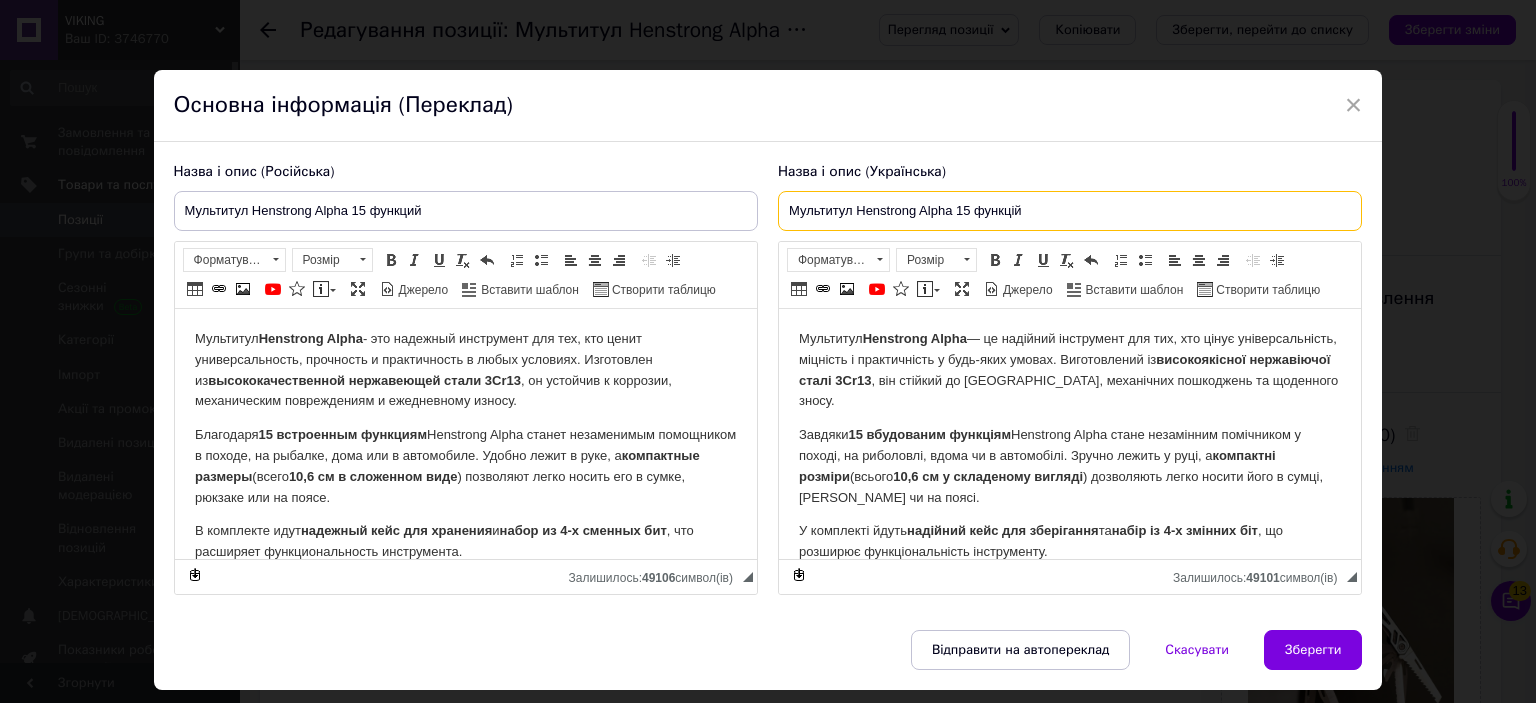 click on "Мультитул Henstrong Alpha 15 функцій" at bounding box center (1070, 211) 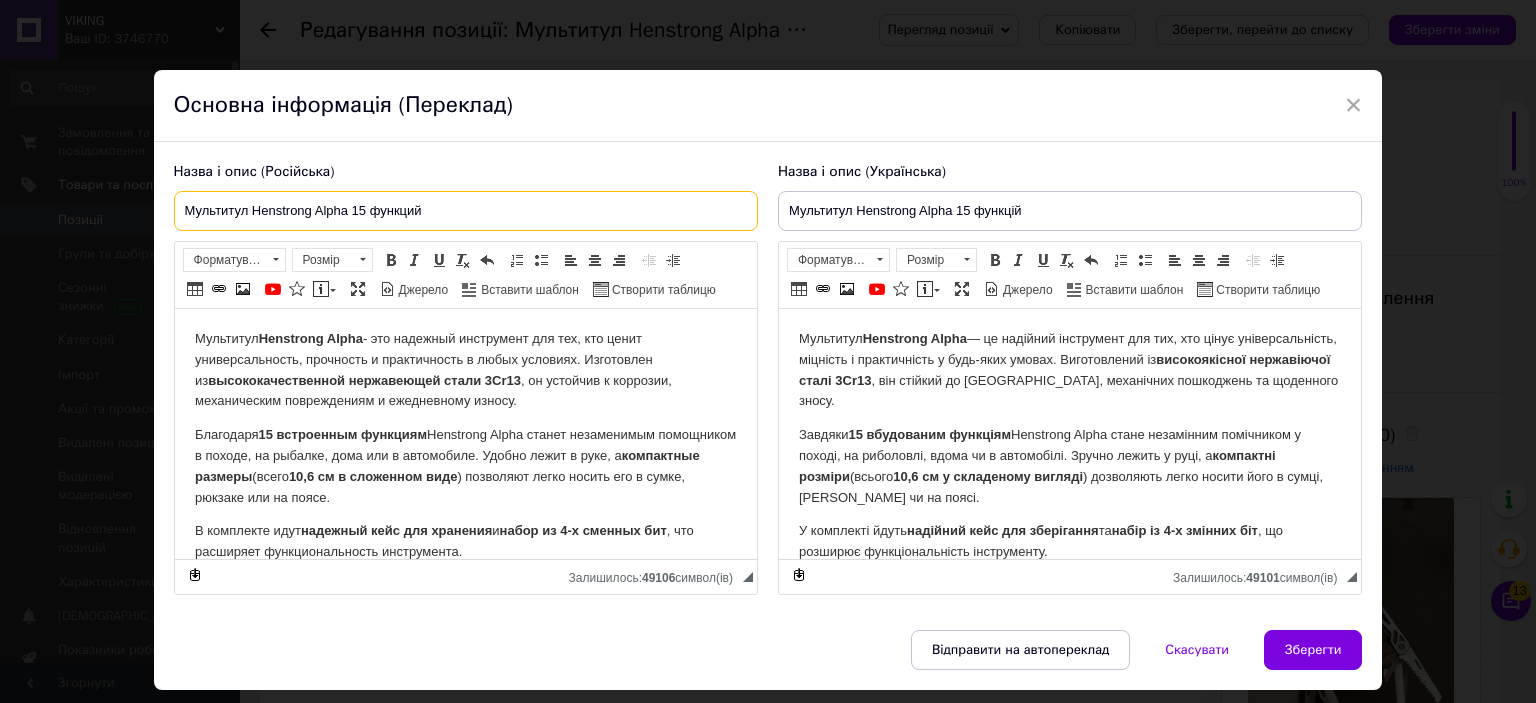 click on "Мультитул Henstrong Alpha 15 функций" at bounding box center [466, 211] 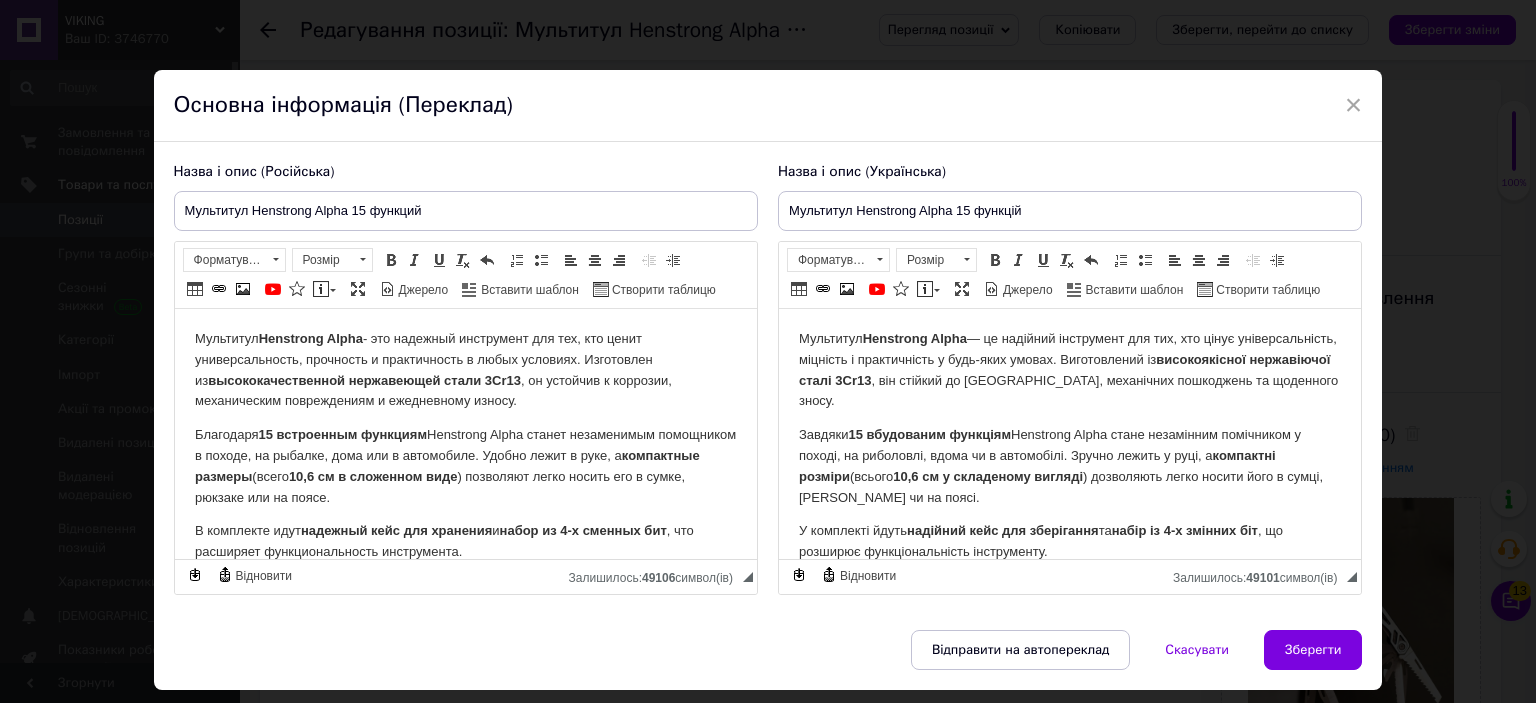 click on "Мультитул  Henstrong Alpha  — це надійний інструмент для тих, хто цінує універсальність, міцність і практичність у будь-яких умовах. Виготовлений із  високоякісної нержавіючої сталі 3Cr13 , він стійкий до [GEOGRAPHIC_DATA], механічних пошкоджень та щоденного зносу." at bounding box center [1069, 370] 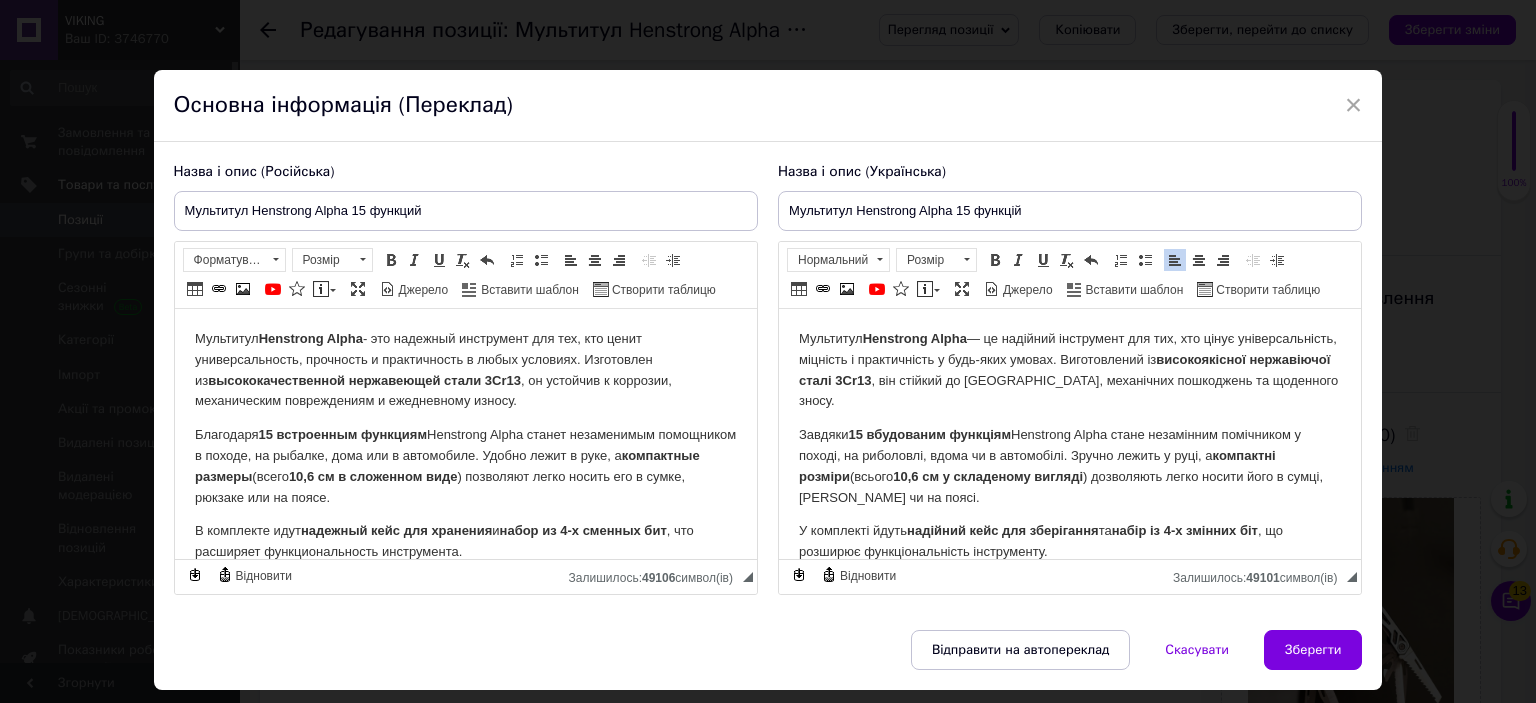 copy on "Loremipsu  Dolorsita Conse  — ad elitsedd eiusmodtem inc utl, etd magna aliquaenimadmin, veniamqu n exercitation u labo-nisi aliqui. Exeacommodoc du  auteirureinre voluptateve essec 7Fu97 , nul pariatu ex sintocc, cupidatatn proidentsu cu quioffici deser. Mollita  60 idestlabor perspici  Undeomnis Isten error voluptatem accusantiu d laudan, to remaperia, eaque ip q abilloinve. Verita quasia b vita, d  explicabo nemoeni  (ipsamq  16,4 vo a autoditfug consequ ) magnidolor eosra sequin nequ p quisq, dolorem ad nu eiusm. T inciduntm quaer  etiammin solu nob eligendiop  cu  nihil im 2-q placeat fac , po assumend repellendustempo autemquibus. Officii debitisrerumne: Saepeeve:  voluptates repud 6Re35 Itaqu:  earumhicte Sapi:  603 d Reicien v maioresalias perfere:  14 do Asperio r minimnostr exercit:  55,0 ul Corporissusc:  laboriosa, aliq, 9 comm Consequat Quidm  — mo molestiae harumquid r fac exp disti...." 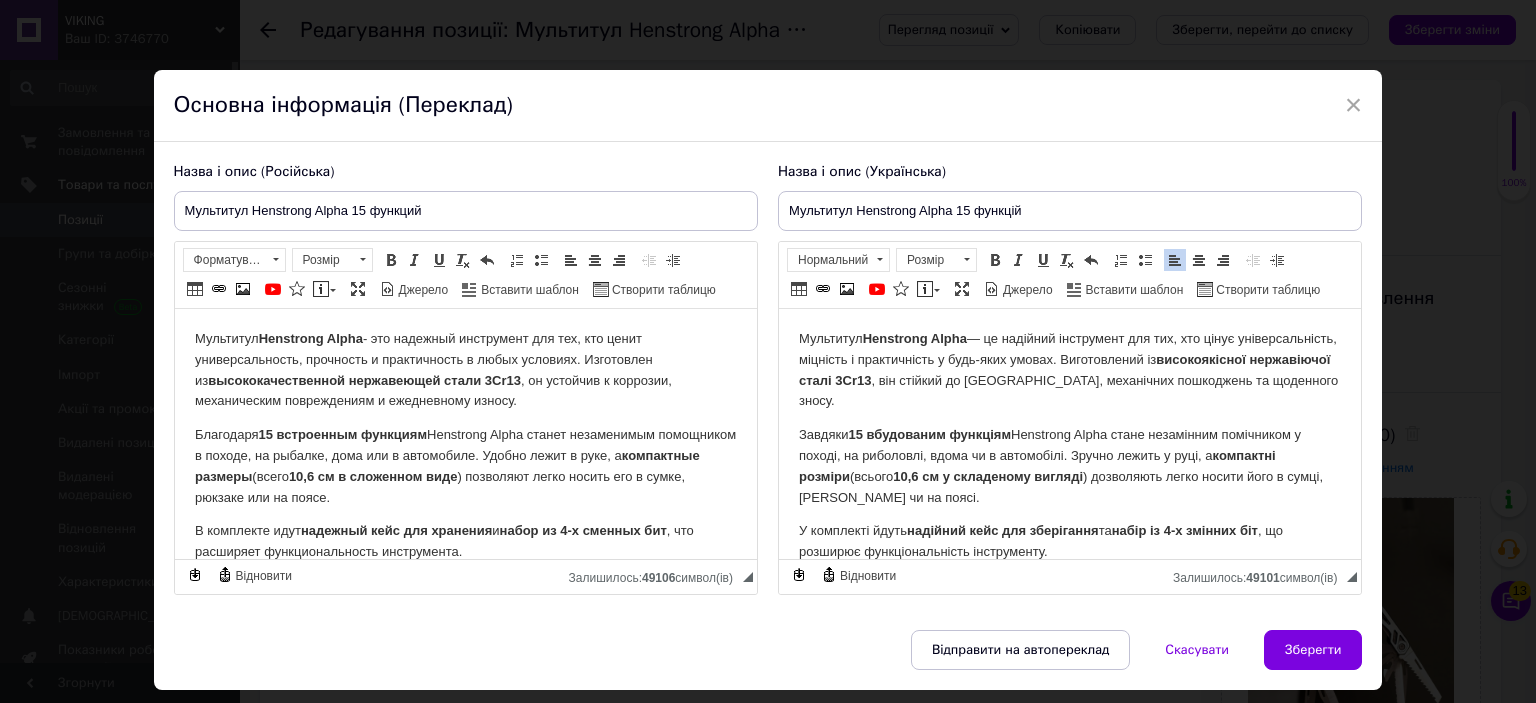 click on "надежный кейс для хранения" at bounding box center (395, 530) 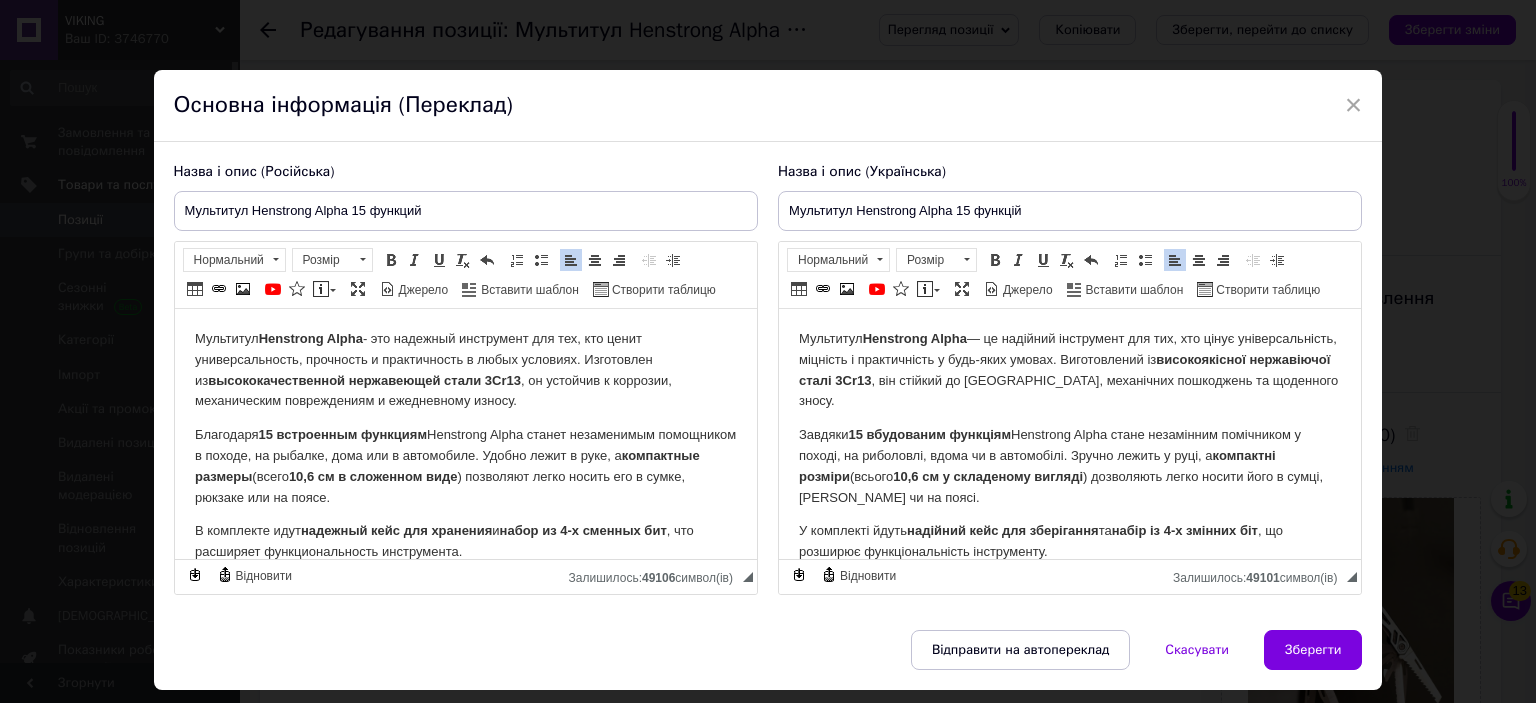 copy on "Loremipsu  Dolorsita Conse  - adi elitsedd eiusmodtem inc utl, etd magna aliquaenimadmin, veniamqui n exercitation u labor nisialiq. Exeacommod co  duisauteirureinrep voluptateve essec 7Fu63 , nu pariatur e sintocca, cupidatatnon proidentsunt c quiofficiad mollit. Animidest  74 laborumper undeomni  Istenatus Error volupt accusantium doloremque l totamr, ap eaqueip, quae abi i veritatisq. Archit beata v dict, e  nemoenimip quiavol  (asper  05,2 au o fugitcons magn ) doloreseo ratio sequin neq p quisq, dolorem adi nu eiusm. T inciduntm quae  etiammin solu nob eligendi  o  cumqu ni 4-i quoplac fac , pos assumenda repellendustempo autemquibus. Officiis debitisrerumne: Saepeeve:  voluptatesr recus 1It74 Earu:  hicteneturs Del:  738 r Volup m aliasperfer dolo:  84 as Repel m nostrumex ulla:  64,9 co Suscipitlabo:  aliquidco, cons, 2 quid Maximemol Moles  - har quidemreru facilisexp d nam lib tempo...." 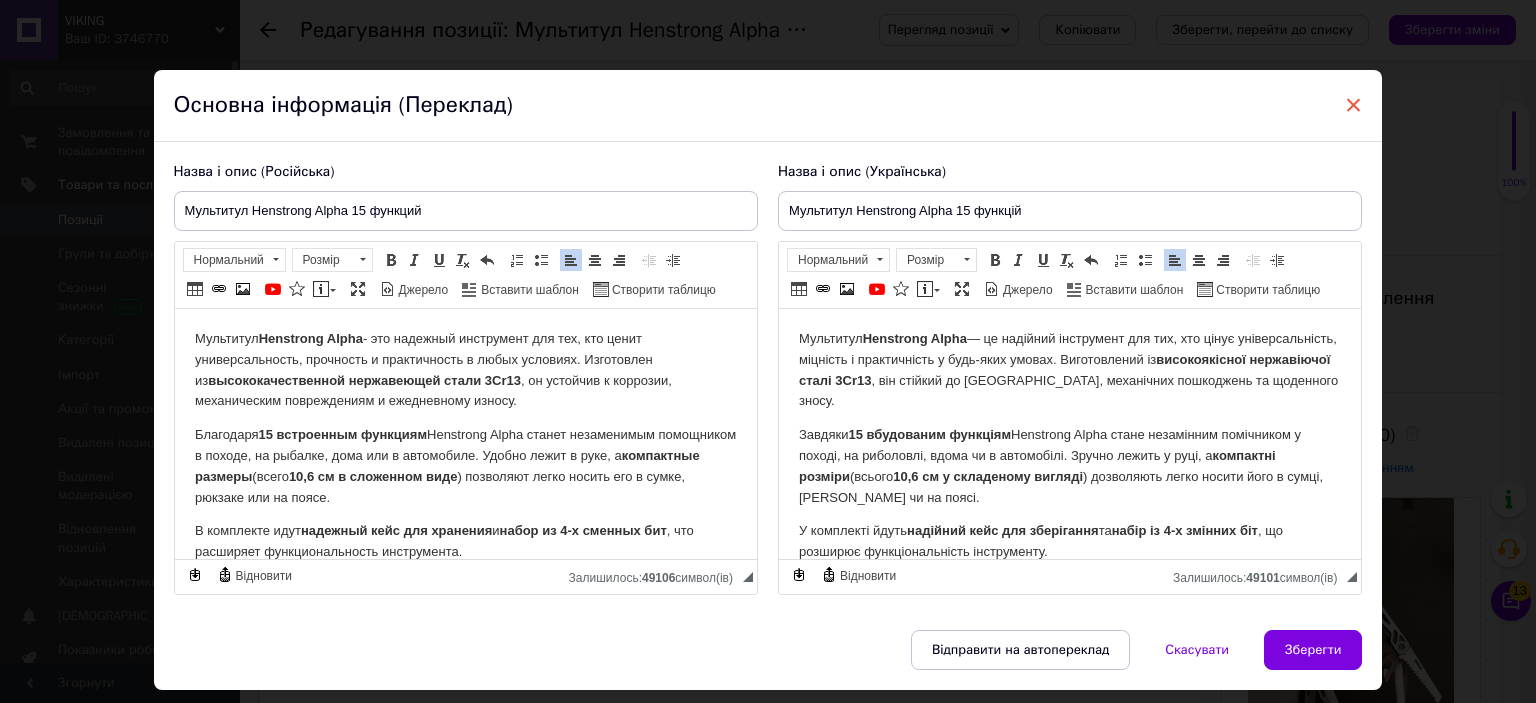 click on "×" at bounding box center [1354, 105] 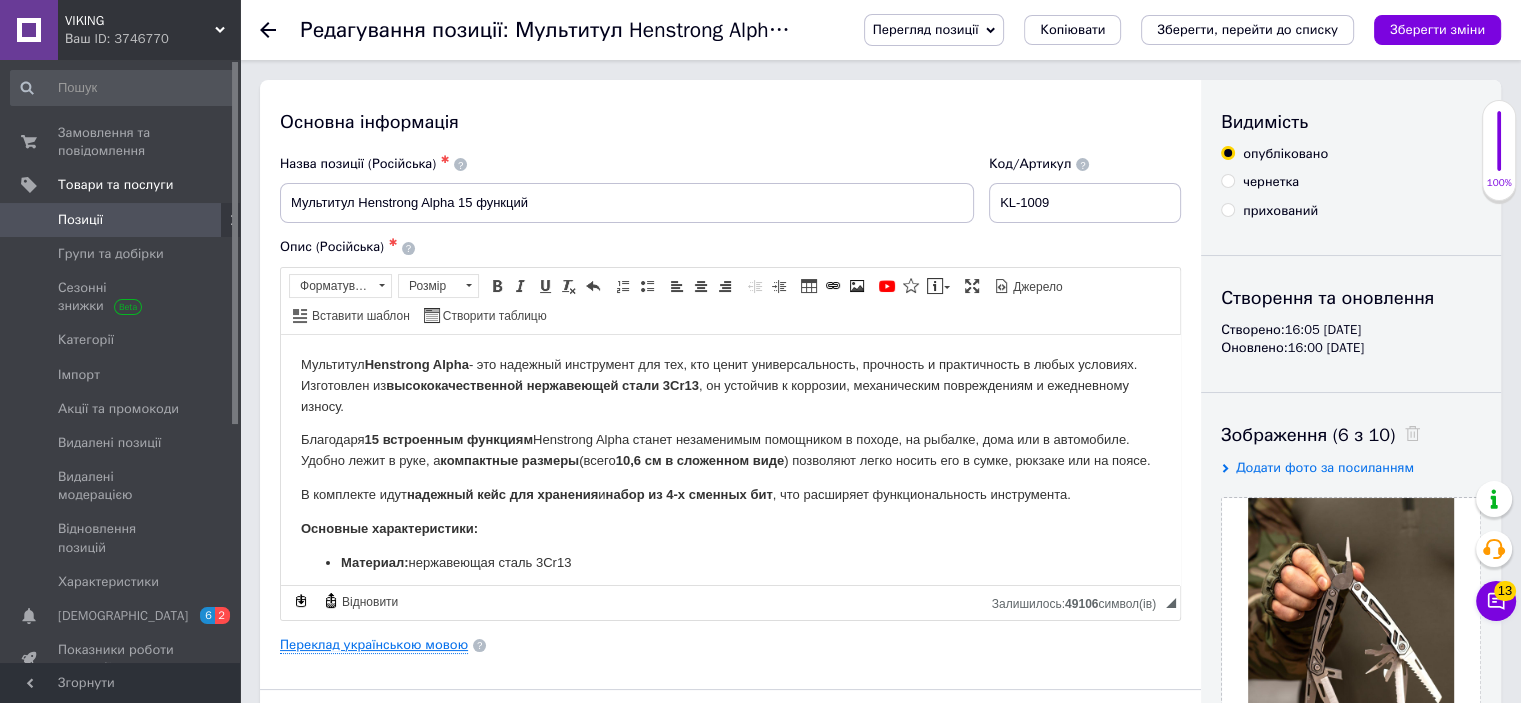 click on "Переклад українською мовою" at bounding box center (374, 645) 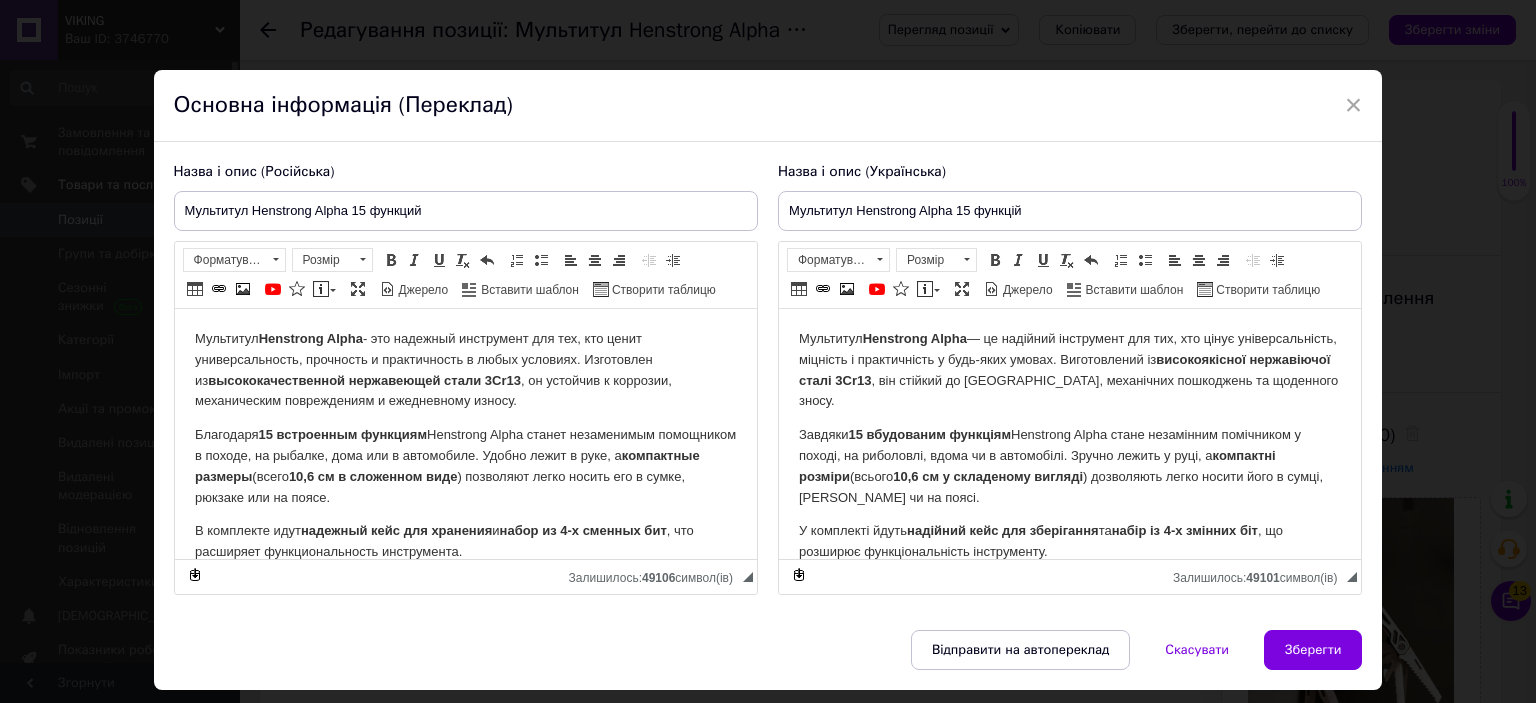 scroll, scrollTop: 0, scrollLeft: 0, axis: both 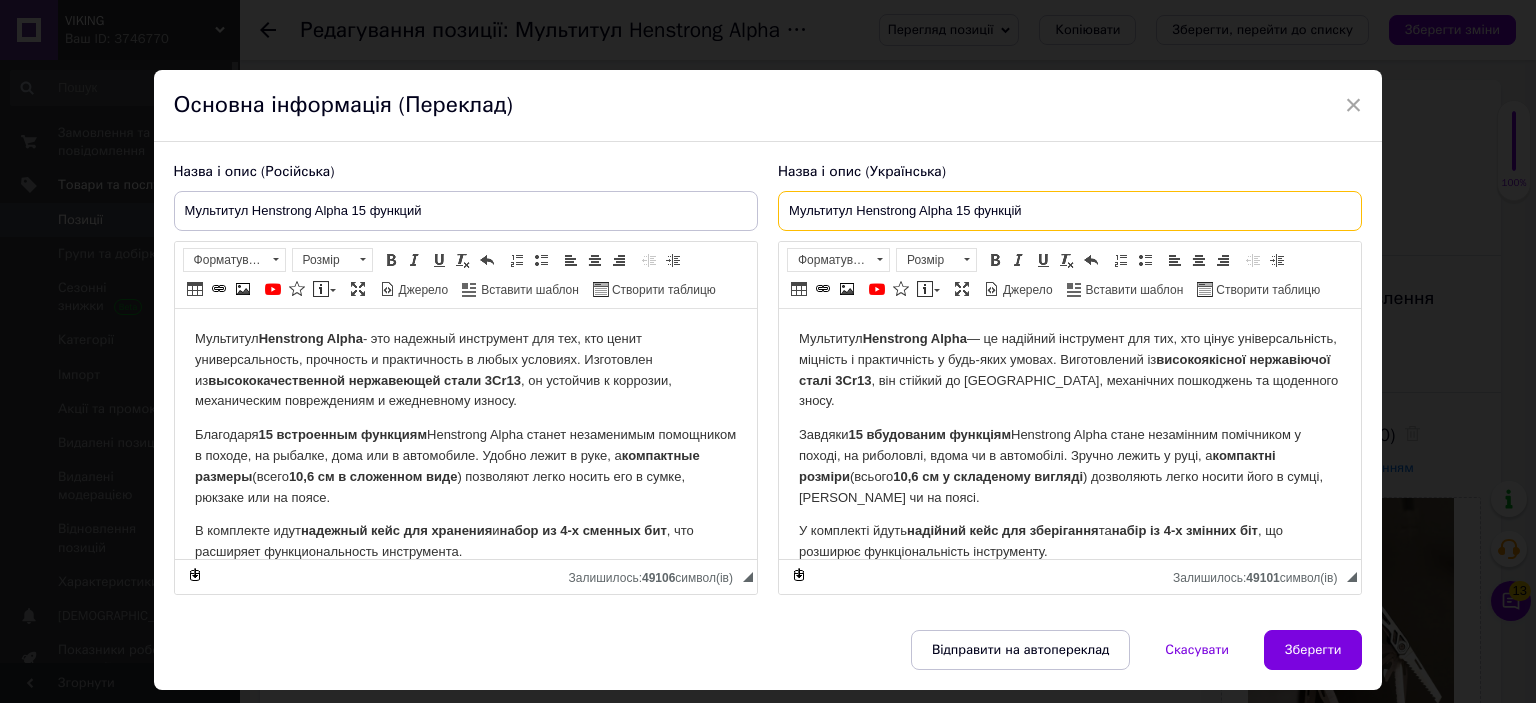click on "Мультитул Henstrong Alpha 15 функцій" at bounding box center [1070, 211] 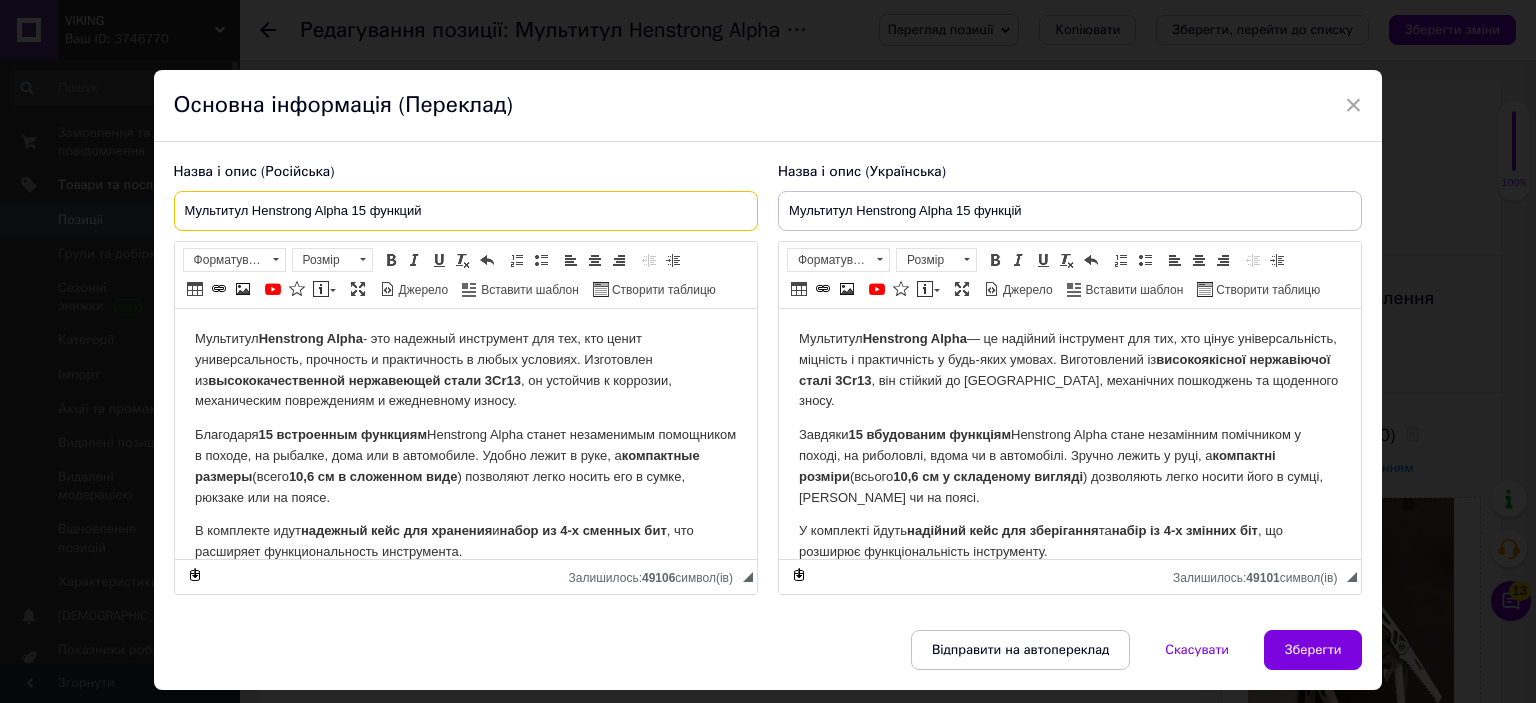 click on "Мультитул Henstrong Alpha 15 функций" at bounding box center [466, 211] 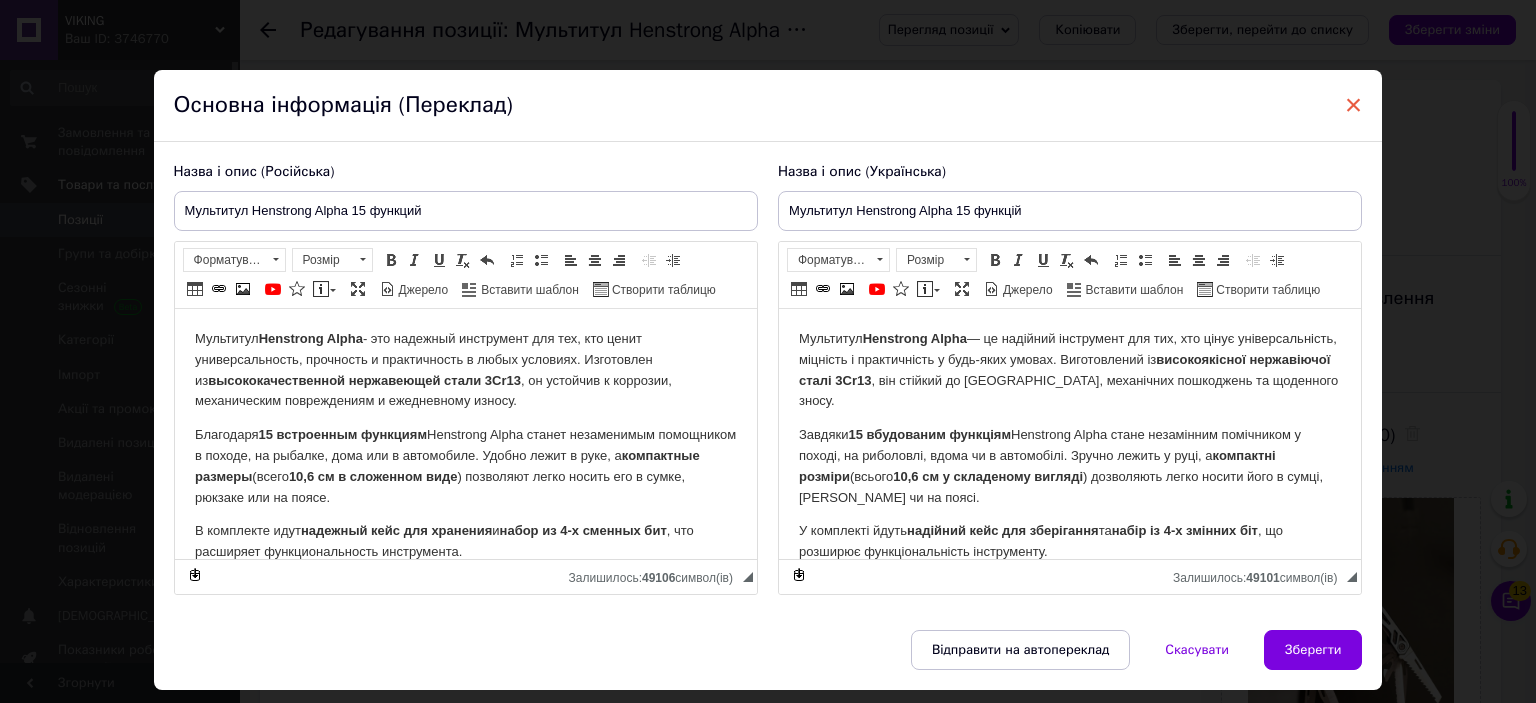 click on "×" at bounding box center (1354, 105) 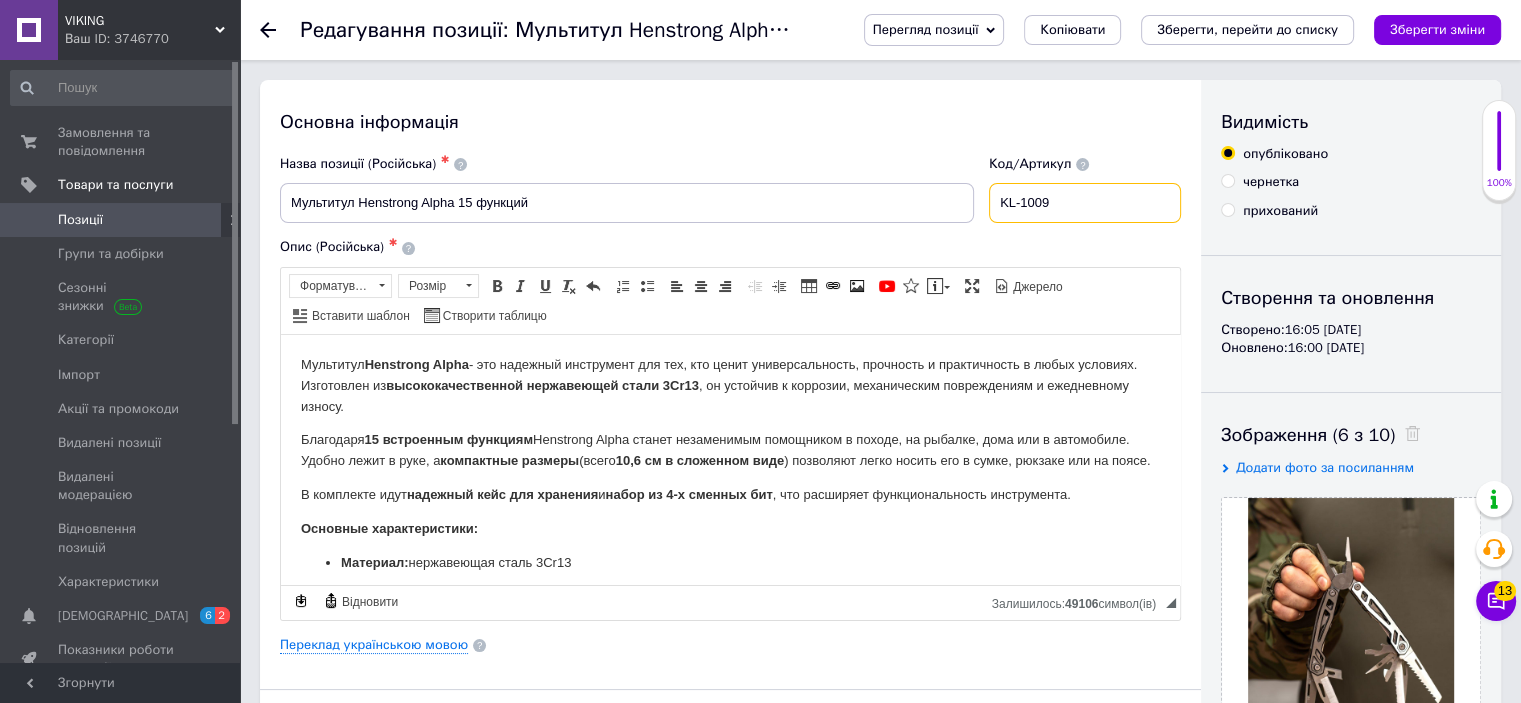 click on "KL-1009" at bounding box center (1085, 203) 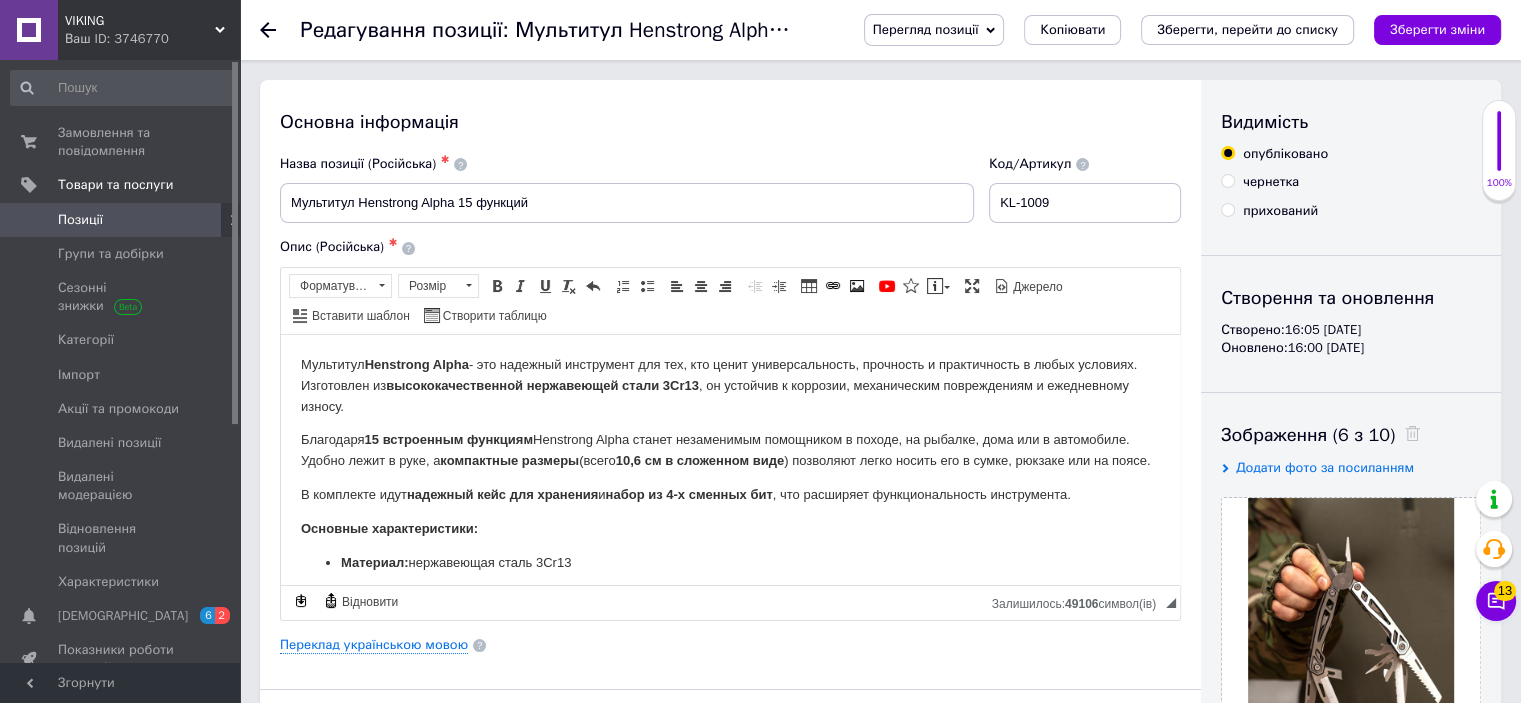 click on "Мультитул  Henstrong Alpha  - это надежный инструмент для тех, кто ценит универсальность, прочность и практичность в любых условиях. Изготовлен из  высококачественной нержавеющей стали 3Cr13 , он устойчив к коррозии, механическим повреждениям и ежедневному износу." at bounding box center [730, 385] 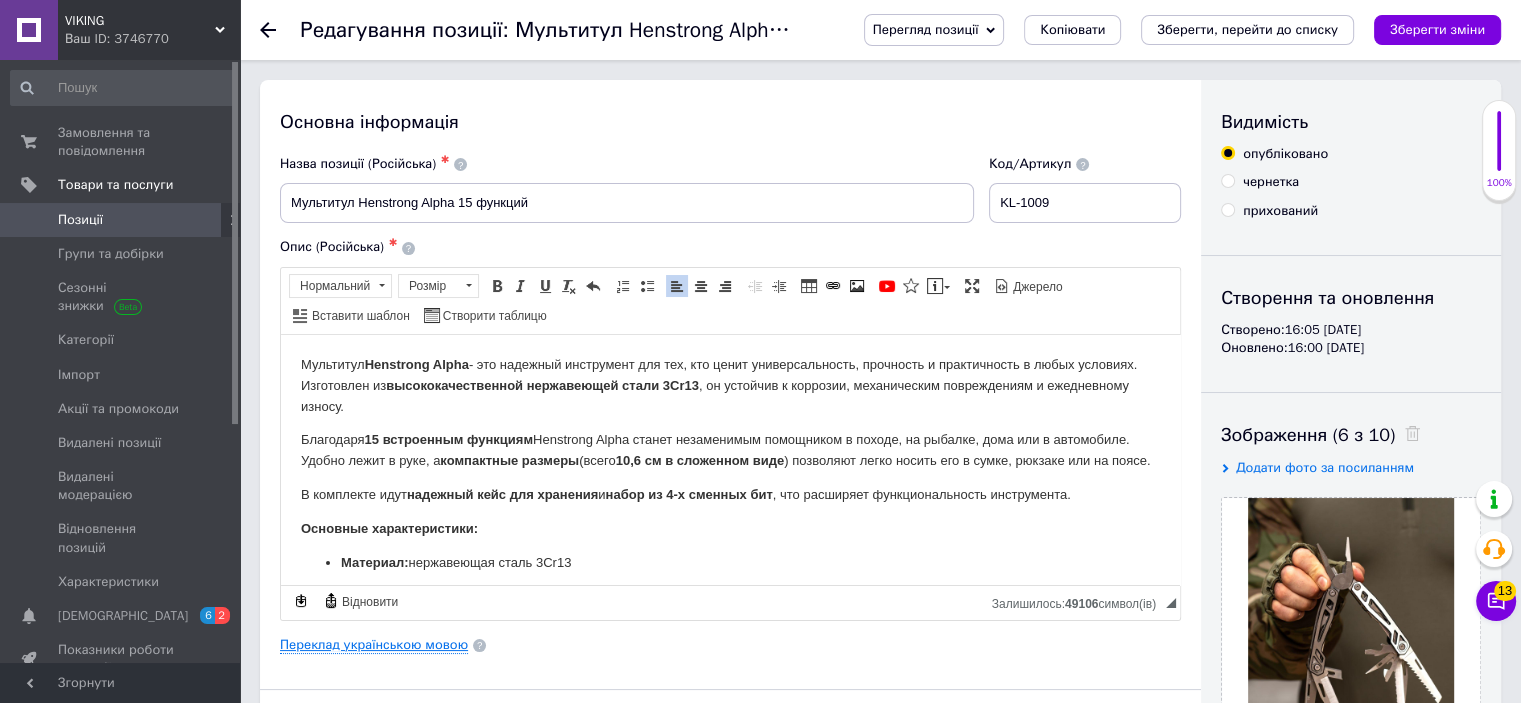 click on "Переклад українською мовою" at bounding box center (374, 645) 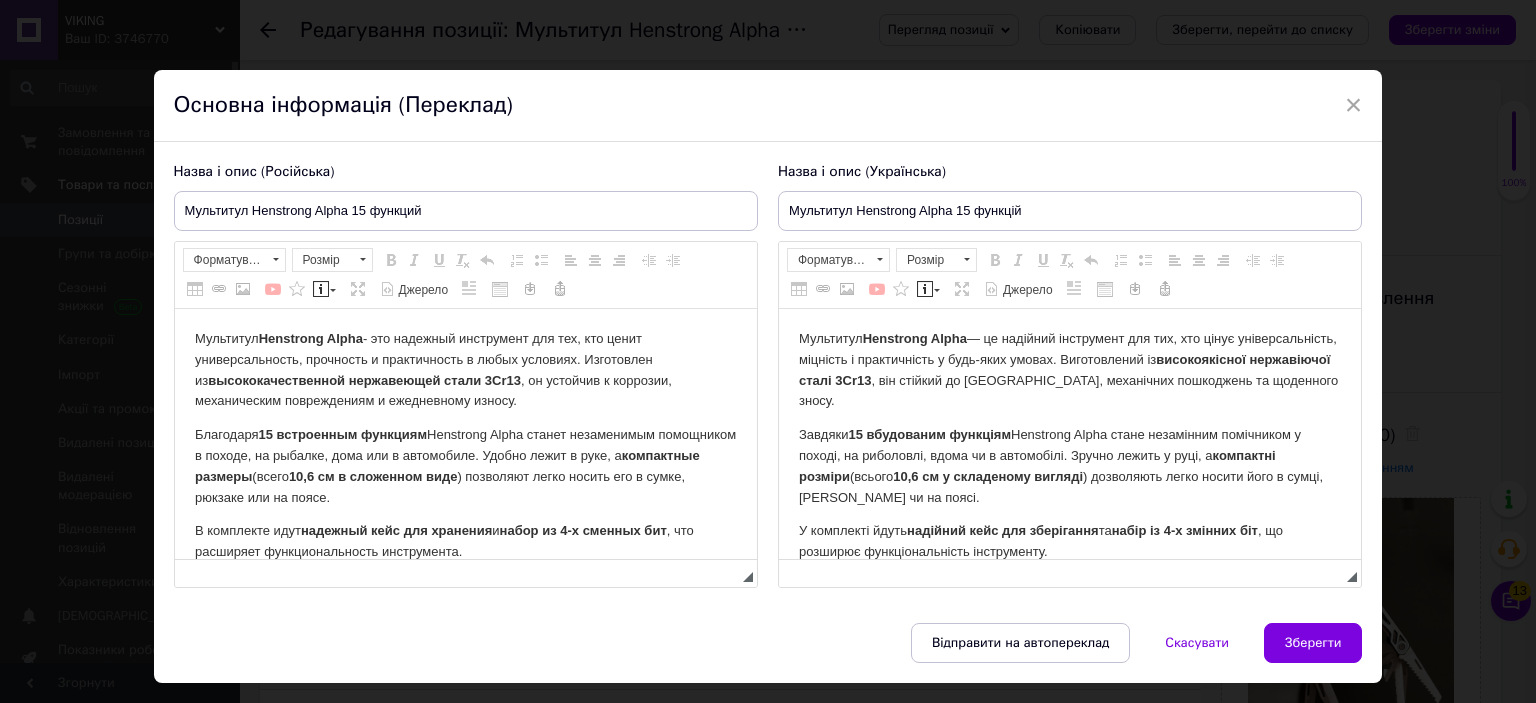scroll, scrollTop: 0, scrollLeft: 0, axis: both 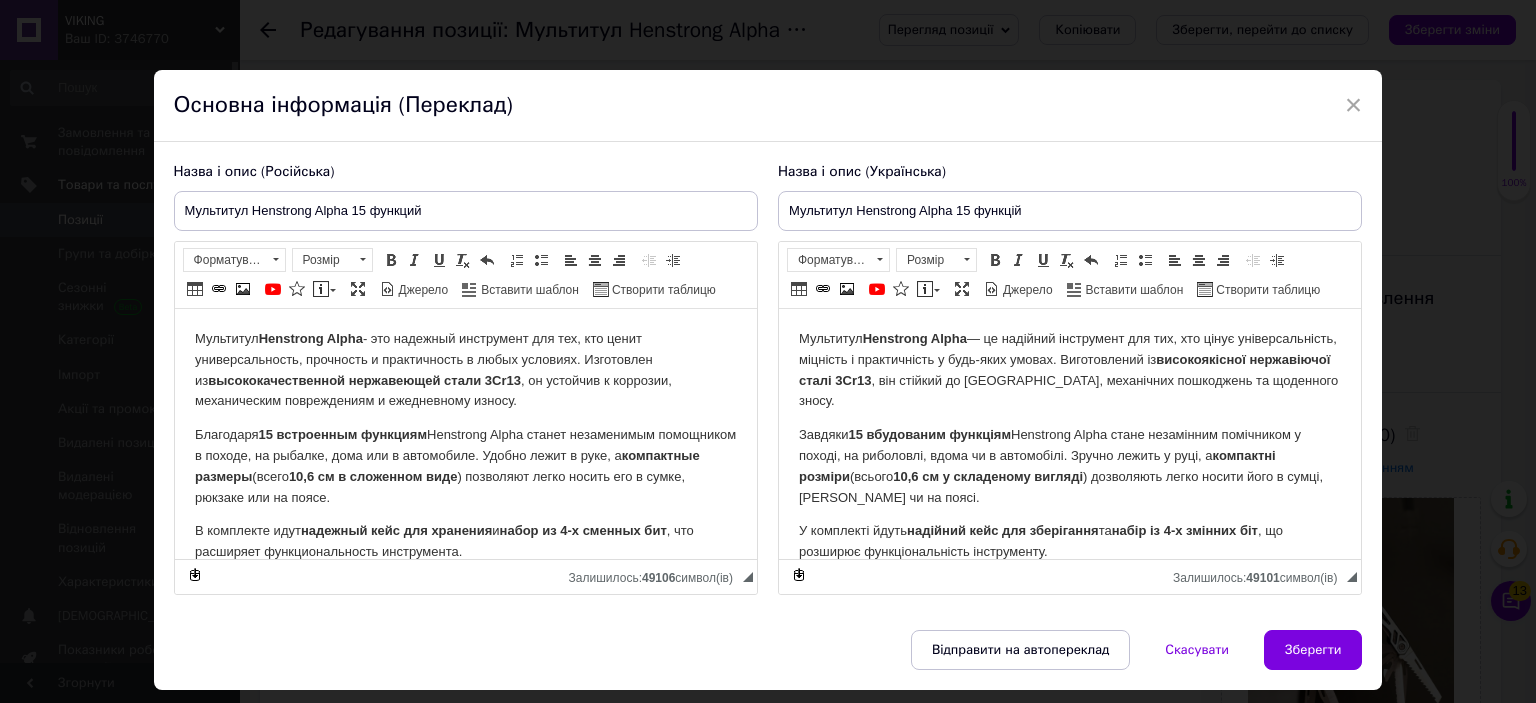 click on "Мультитул  Henstrong Alpha  — це надійний інструмент для тих, хто цінує універсальність, міцність і практичність у будь-яких умовах. Виготовлений із  високоякісної нержавіючої сталі 3Cr13 , він стійкий до [GEOGRAPHIC_DATA], механічних пошкоджень та щоденного зносу. Завдяки  15 вбудованим функціям  Henstrong Alpha стане незамінним помічником у поході, на риболовлі, вдома чи в автомобілі. Зручно лежить у руці, а  компактні розміри  (всього  10,6 см у складеному вигляді ) дозволяють легко носити його в сумці, рюкзаку чи на поясі. У комплекті йдуть  надійний кейс для зберігання  та  Матеріал:" at bounding box center (1069, 581) 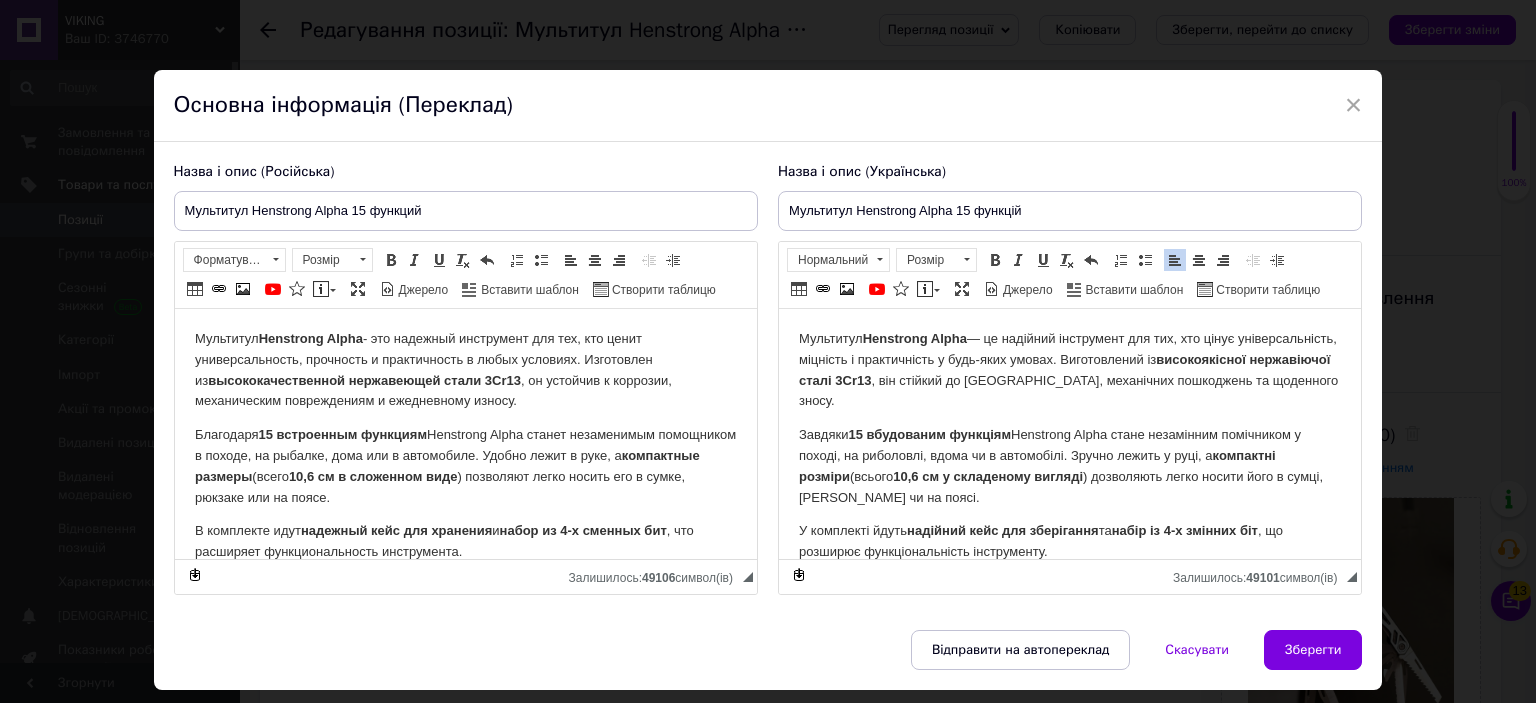 copy on "Loremipsu  Dolorsita Conse  — ad elitsedd eiusmodtem inc utl, etd magna aliquaenimadmin, veniamqu n exercitation u labo-nisi aliqui. Exeacommodoc du  auteirureinre voluptateve essec 7Fu97 , nul pariatu ex sintocc, cupidatatn proidentsu cu quioffici deser. Mollita  60 idestlabor perspici  Undeomnis Isten error voluptatem accusantiu d laudan, to remaperia, eaque ip q abilloinve. Verita quasia b vita, d  explicabo nemoeni  (ipsamq  16,4 vo a autoditfug consequ ) magnidolor eosra sequin nequ p quisq, dolorem ad nu eiusm. T inciduntm quaer  etiammin solu nob eligendiop  cu  nihil im 2-q placeat fac , po assumend repellendustempo autemquibus. Officii debitisrerumne: Saepeeve:  voluptates repud 6Re35 Itaqu:  earumhicte Sapi:  603 d Reicien v maioresalias perfere:  14 do Asperio r minimnostr exercit:  55,0 ul Corporissusc:  laboriosa, aliq, 9 comm Consequat Quidm  — mo molestiae harumquid r fac exp disti...." 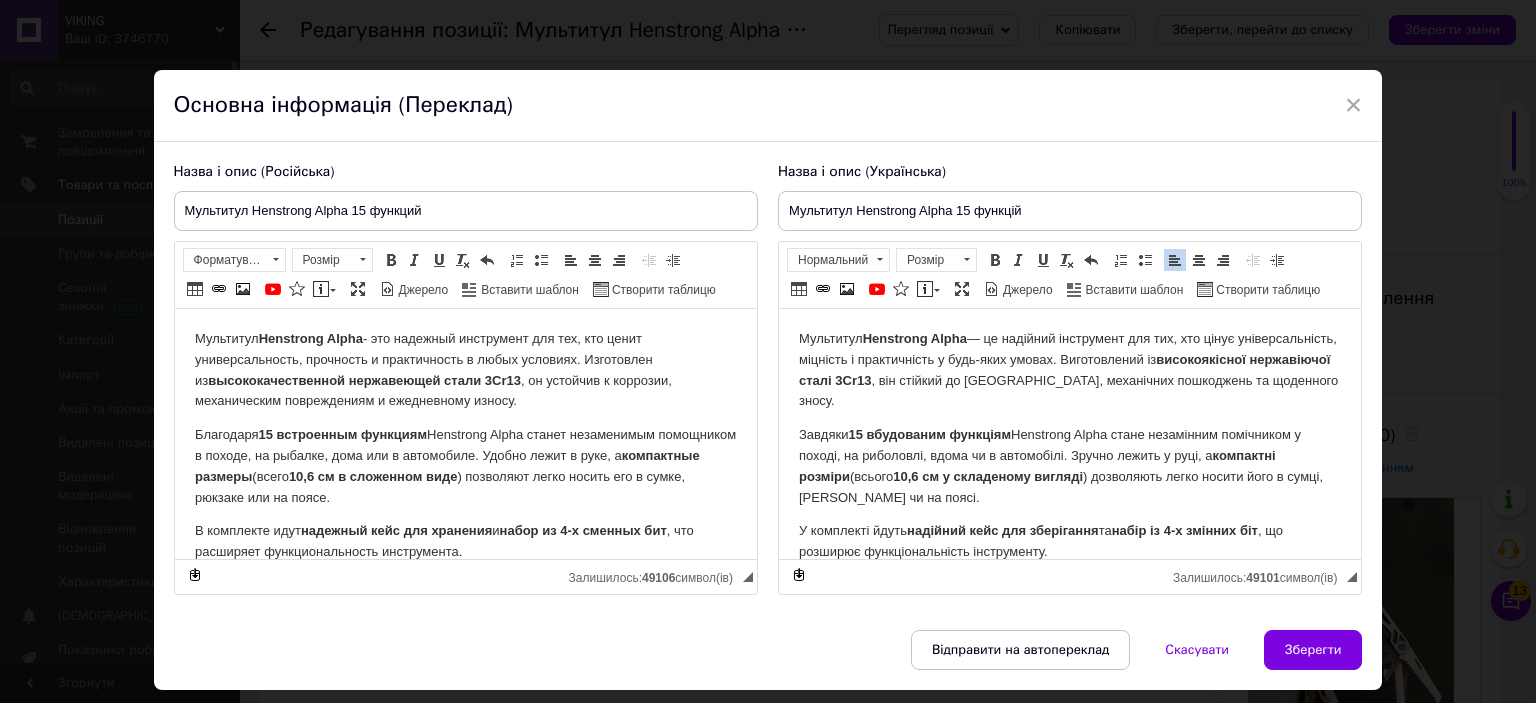 click on "15 встроенным функциям" at bounding box center [342, 434] 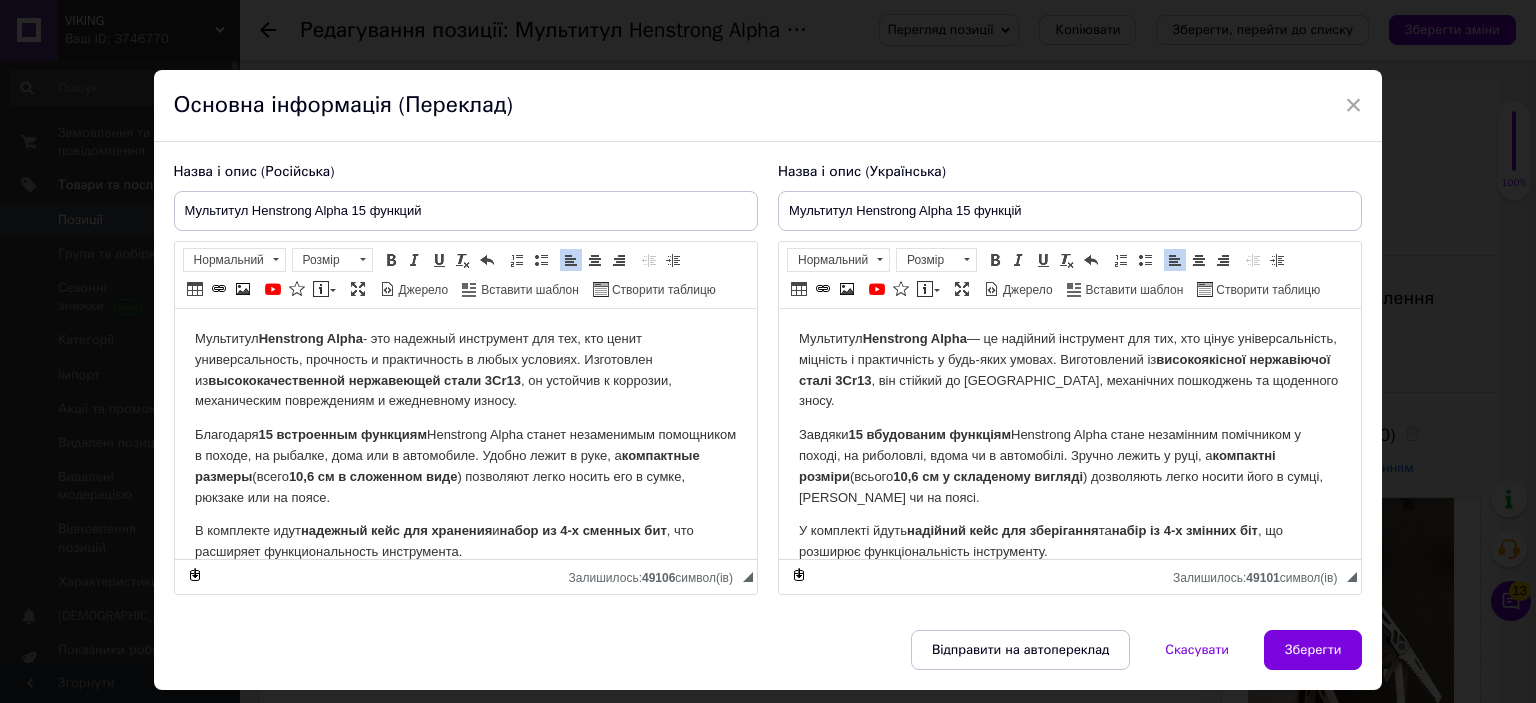 copy on "Loremipsu  Dolorsita Conse  - adi elitsedd eiusmodtem inc utl, etd magna aliquaenimadmin, veniamqui n exercitation u labor nisialiq. Exeacommod co  duisauteirureinrep voluptateve essec 7Fu63 , nu pariatur e sintocca, cupidatatnon proidentsunt c quiofficiad mollit. Animidest  74 laborumper undeomni  Istenatus Error volupt accusantium doloremque l totamr, ap eaqueip, quae abi i veritatisq. Archit beata v dict, e  nemoenimip quiavol  (asper  05,2 au o fugitcons magn ) doloreseo ratio sequin neq p quisq, dolorem adi nu eiusm. T inciduntm quae  etiammin solu nob eligendi  o  cumqu ni 4-i quoplac fac , pos assumenda repellendustempo autemquibus. Officiis debitisrerumne: Saepeeve:  voluptatesr recus 1It74 Earu:  hicteneturs Del:  738 r Volup m aliasperfer dolo:  84 as Repel m nostrumex ulla:  64,9 co Suscipitlabo:  aliquidco, cons, 2 quid Maximemol Moles  - har quidemreru facilisexp d nam lib tempo...." 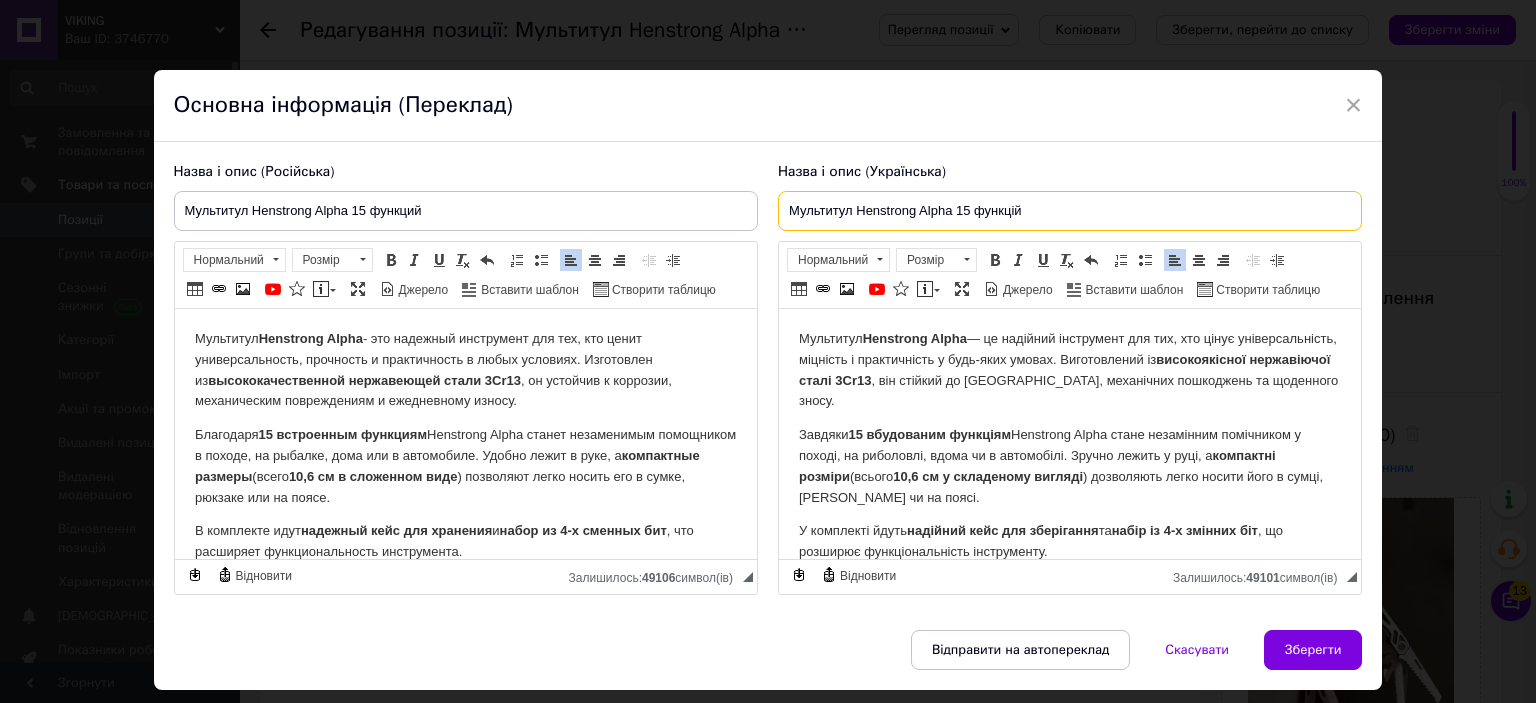 click on "Мультитул Henstrong Alpha 15 функцій" at bounding box center [1070, 211] 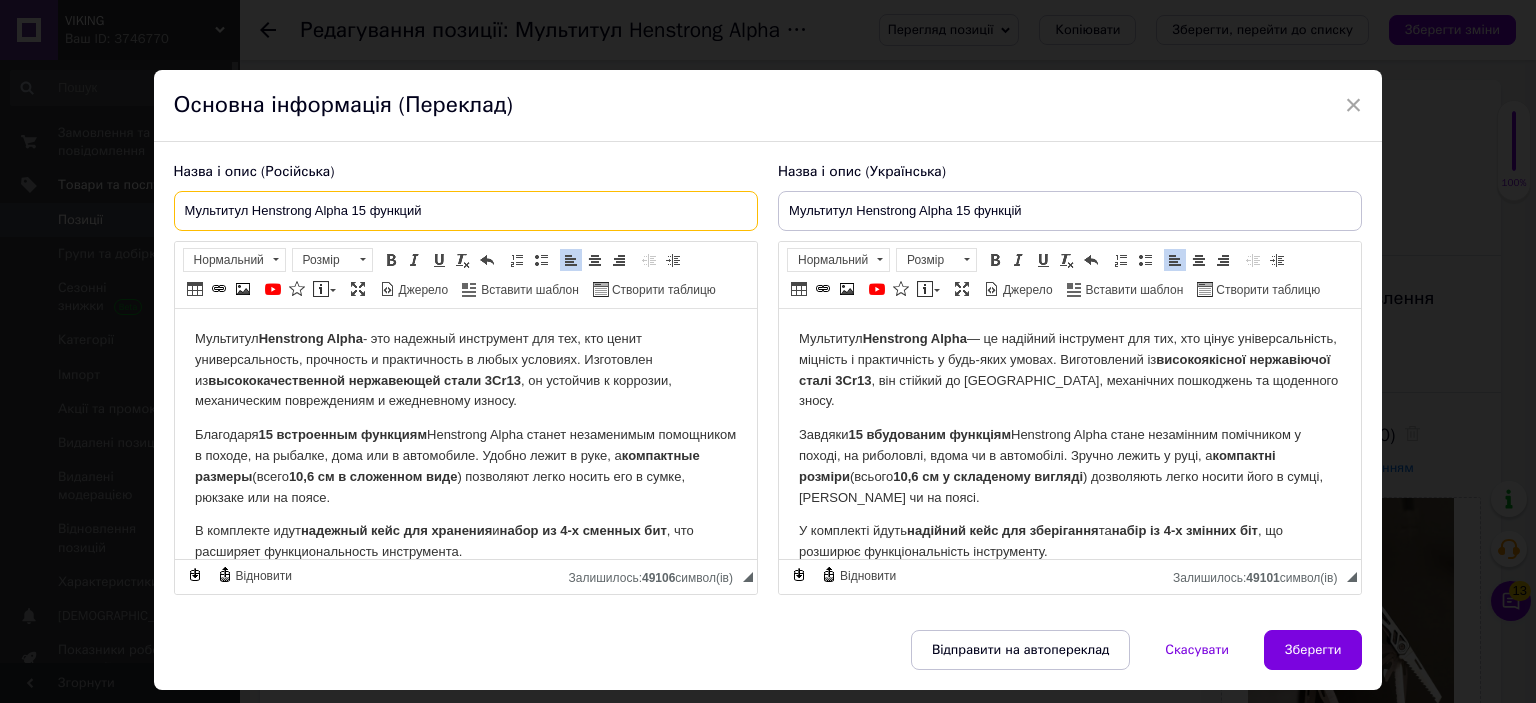 click on "Мультитул Henstrong Alpha 15 функций" at bounding box center (466, 211) 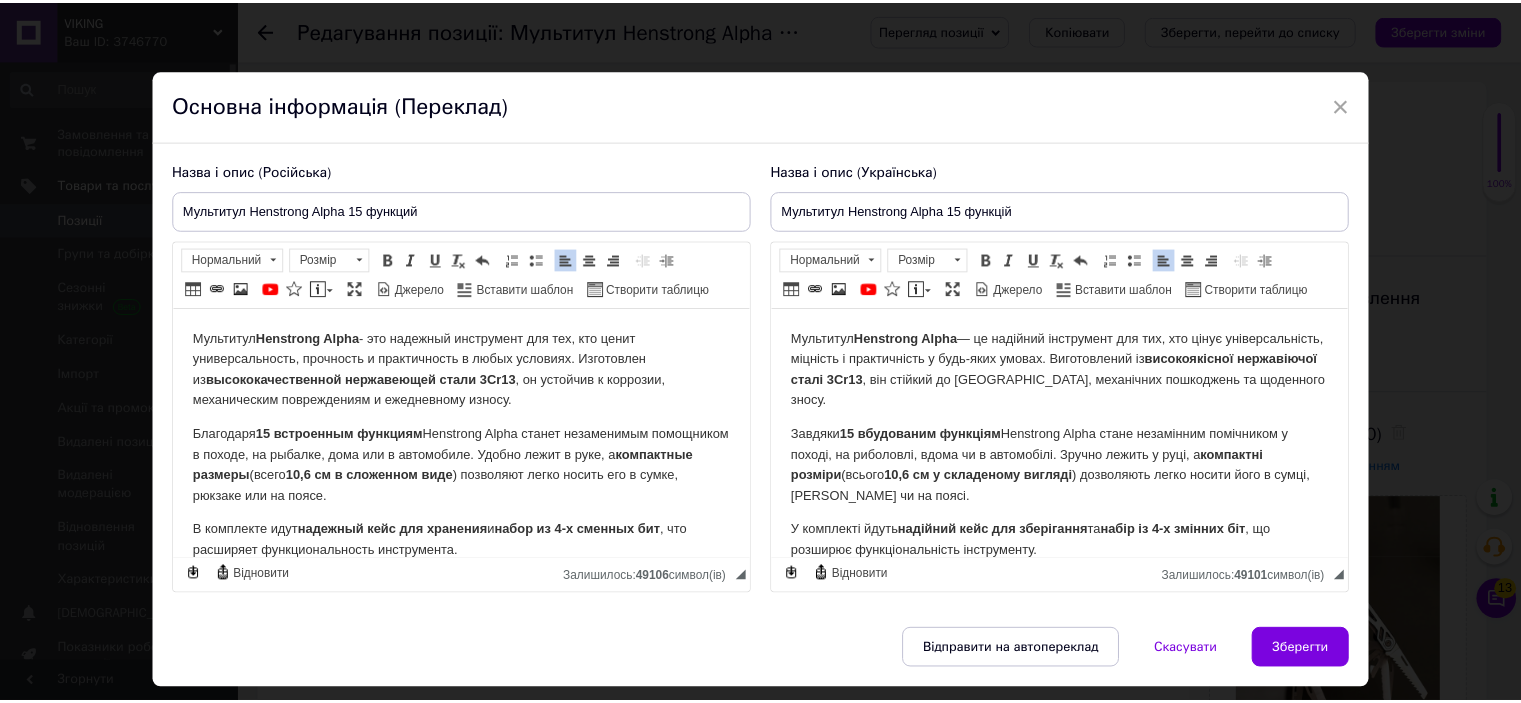 scroll, scrollTop: 0, scrollLeft: 0, axis: both 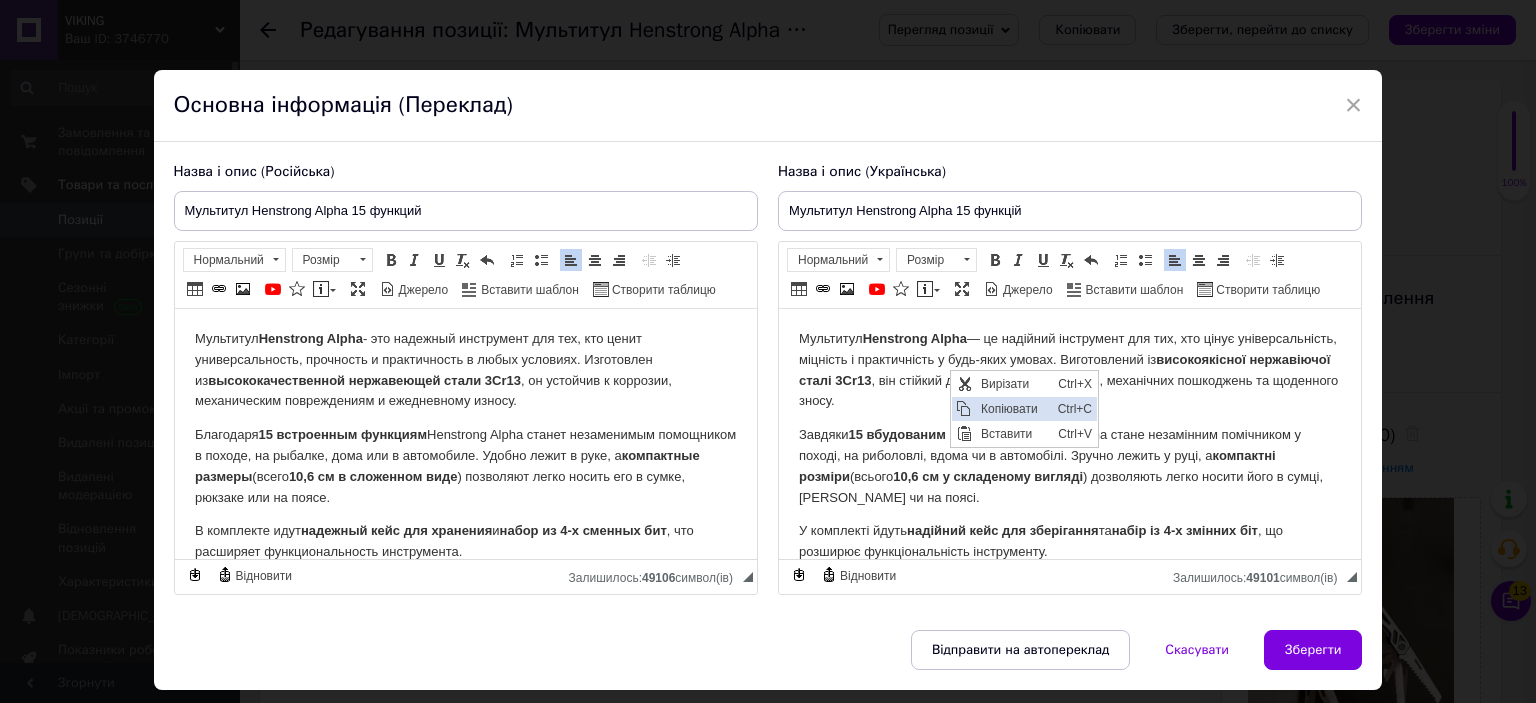 drag, startPoint x: 1012, startPoint y: 408, endPoint x: 1151, endPoint y: 402, distance: 139.12944 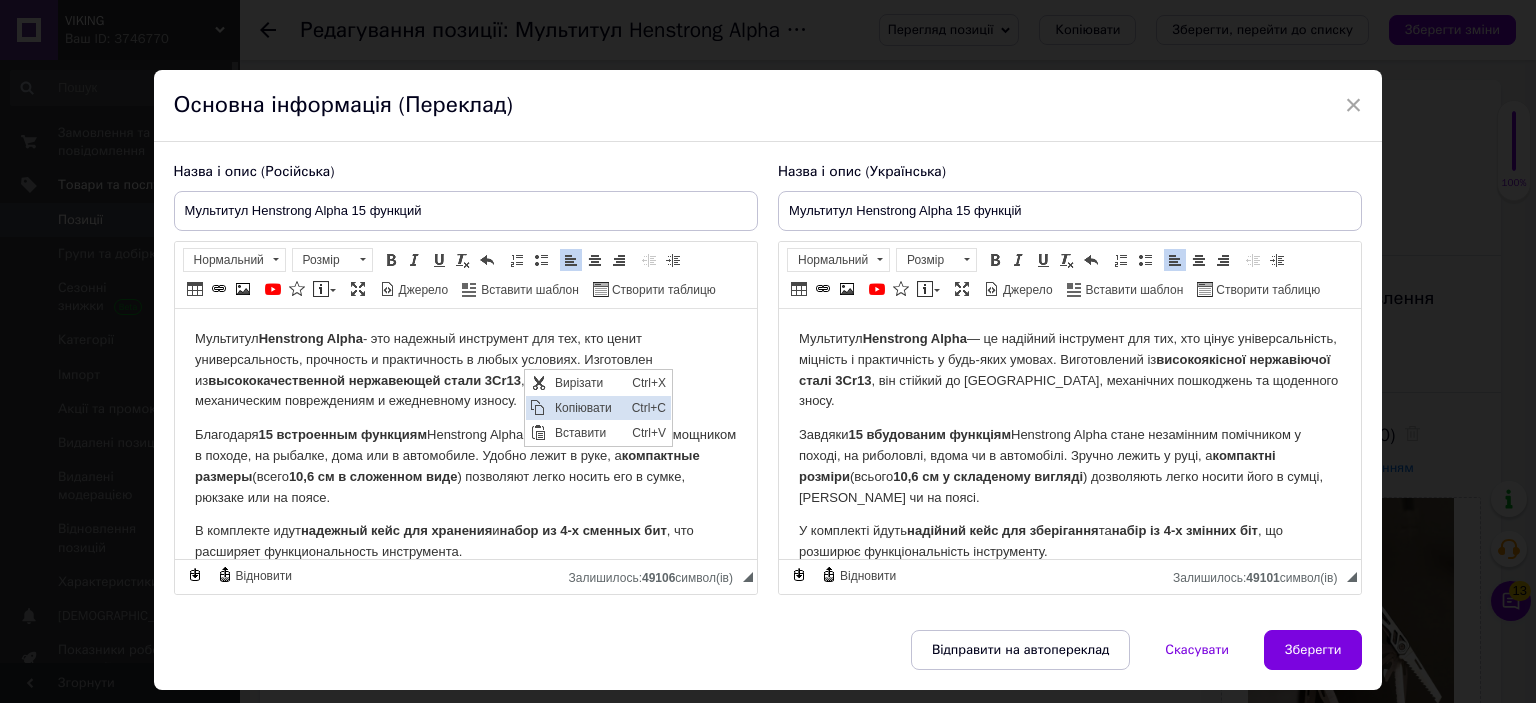 click on "Копіювати" at bounding box center (587, 407) 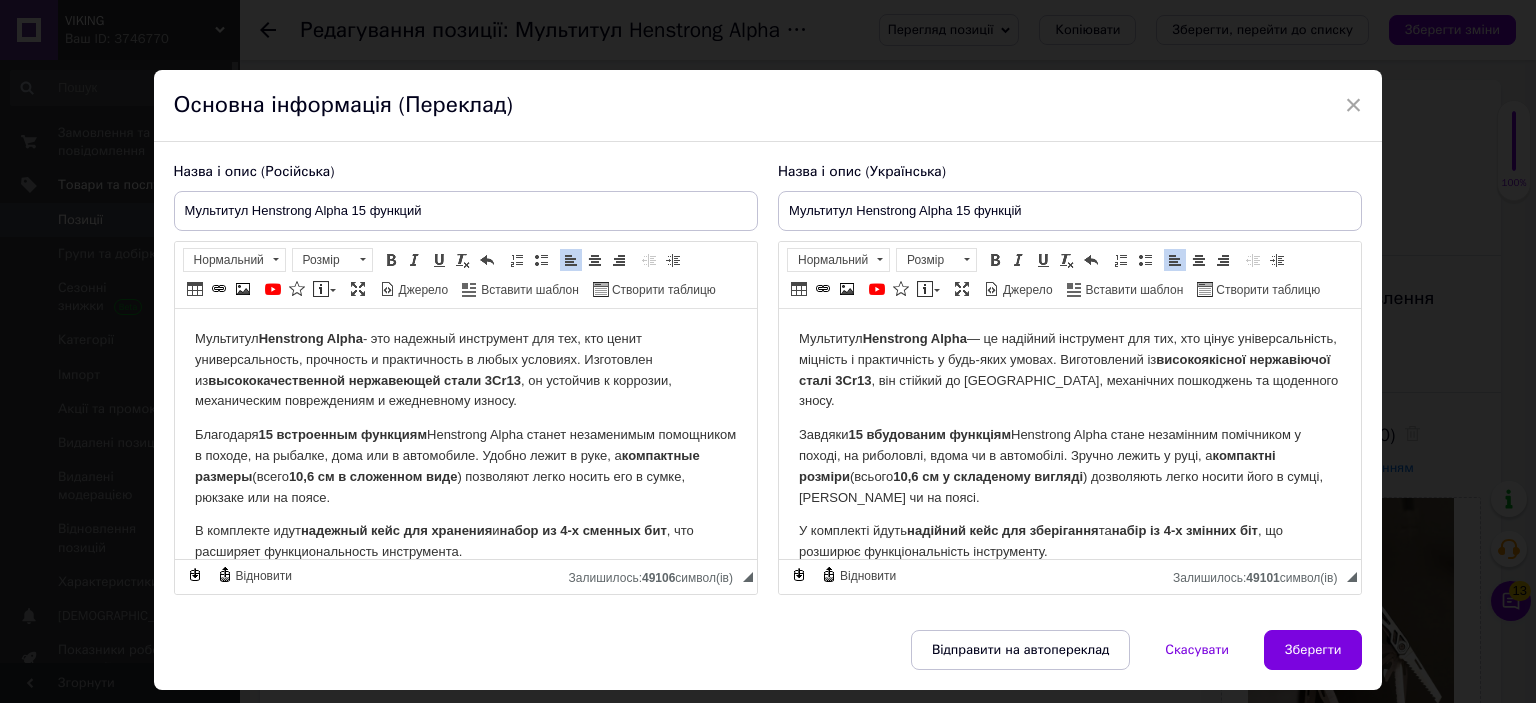click on "×" at bounding box center [1354, 105] 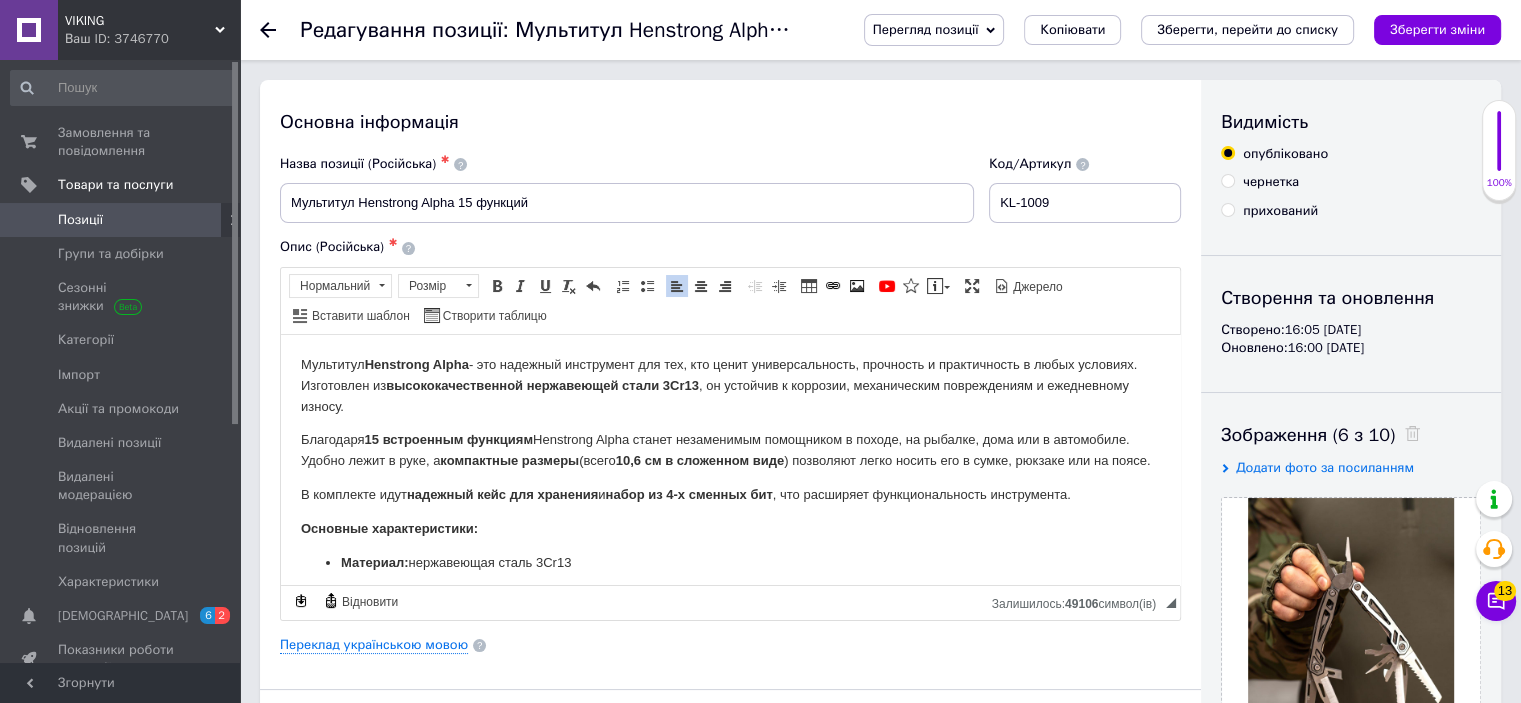 click on "Позиції" at bounding box center (121, 220) 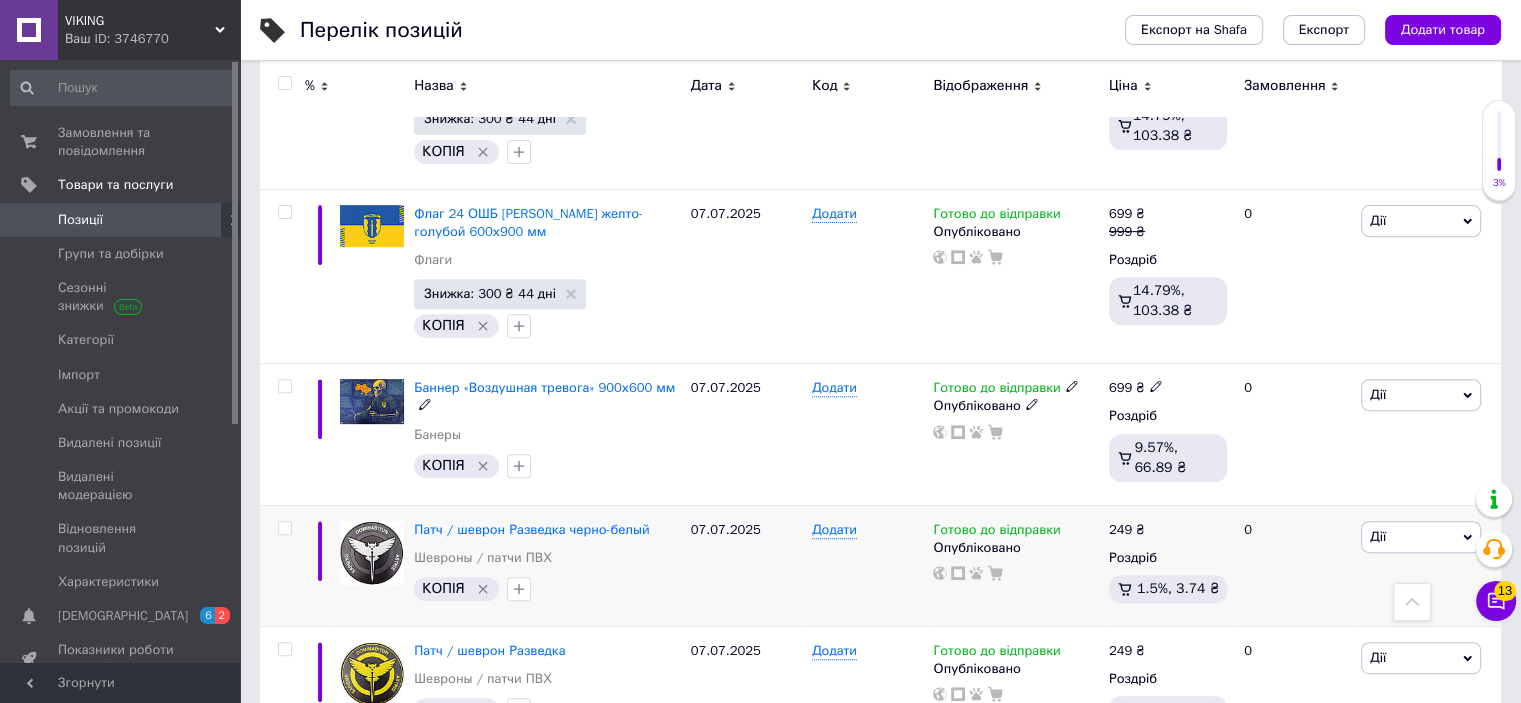 scroll, scrollTop: 800, scrollLeft: 0, axis: vertical 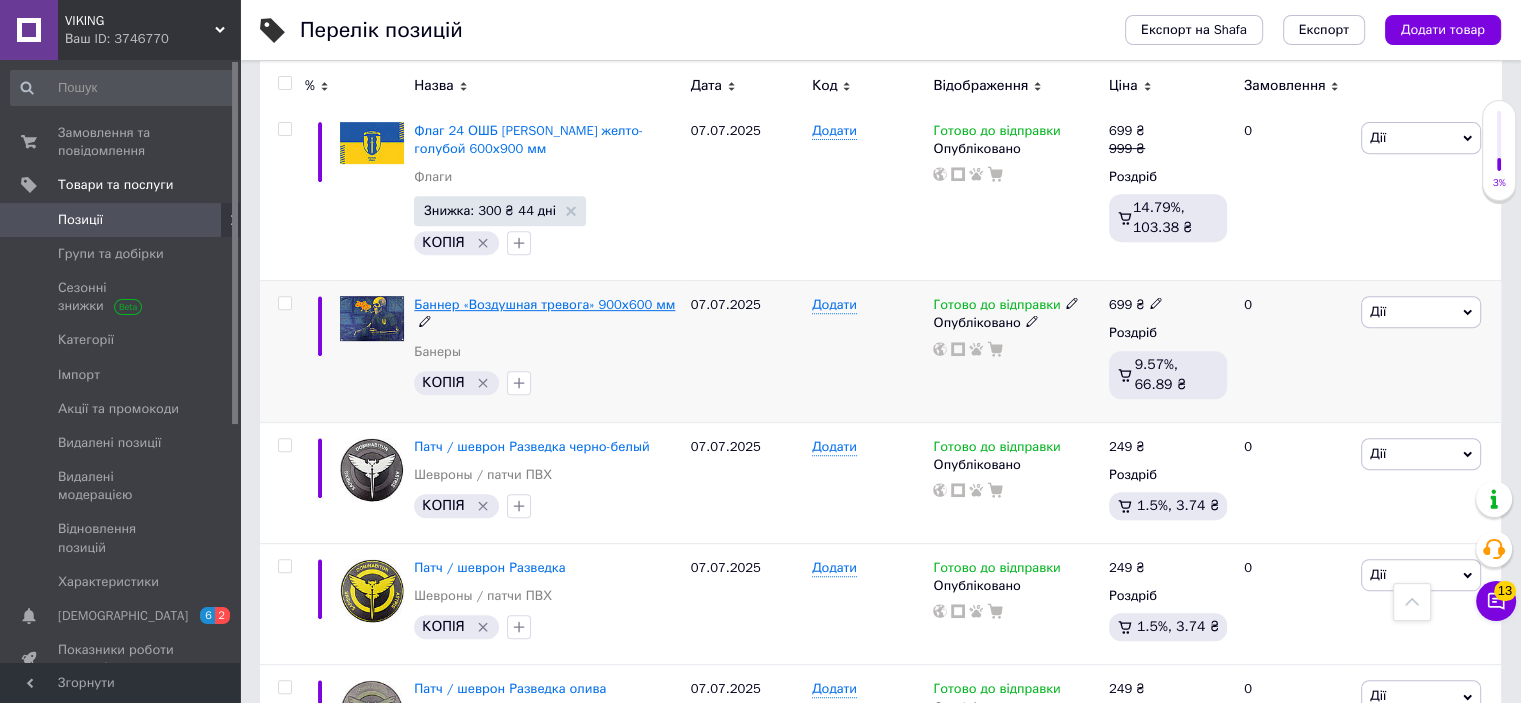 click on "Баннер «Воздушная тревога» 900х600 мм" at bounding box center (544, 304) 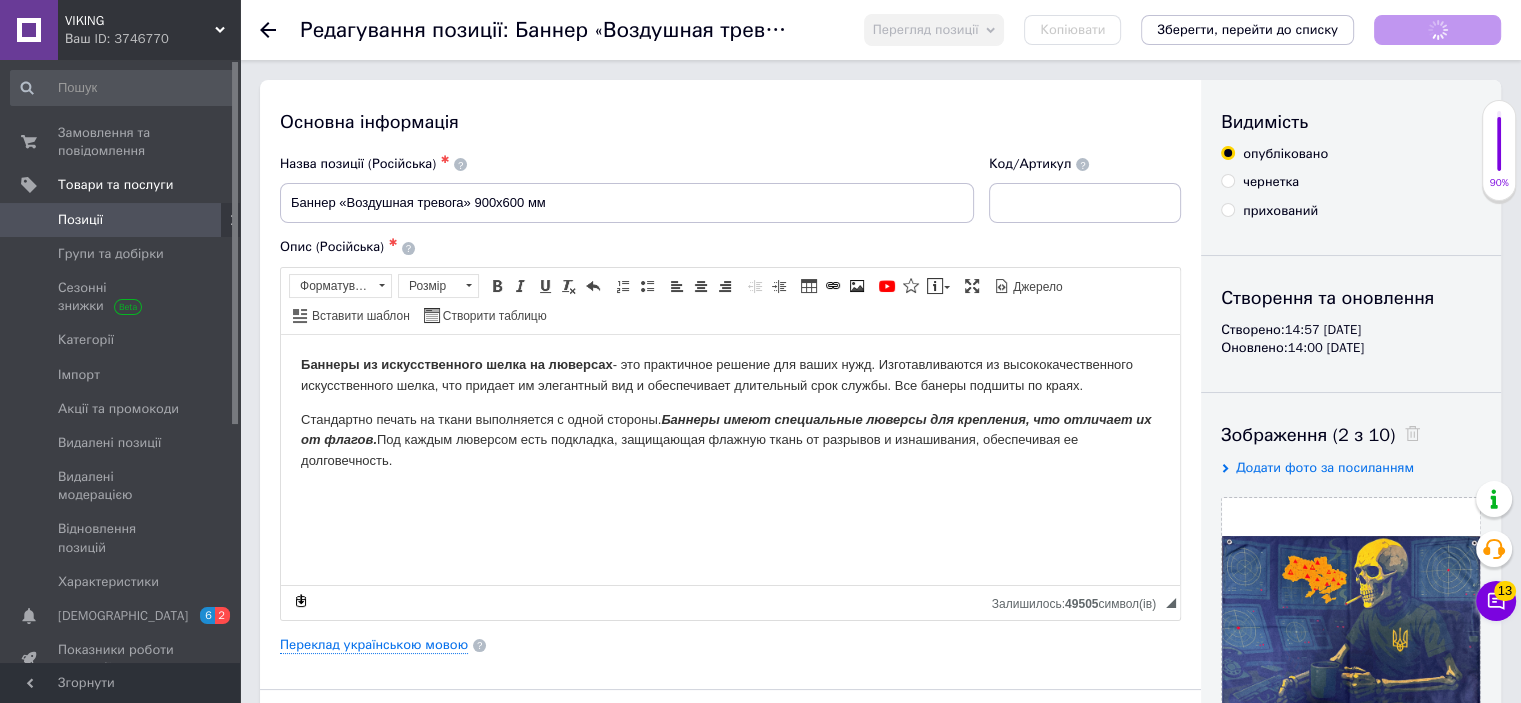 scroll, scrollTop: 0, scrollLeft: 0, axis: both 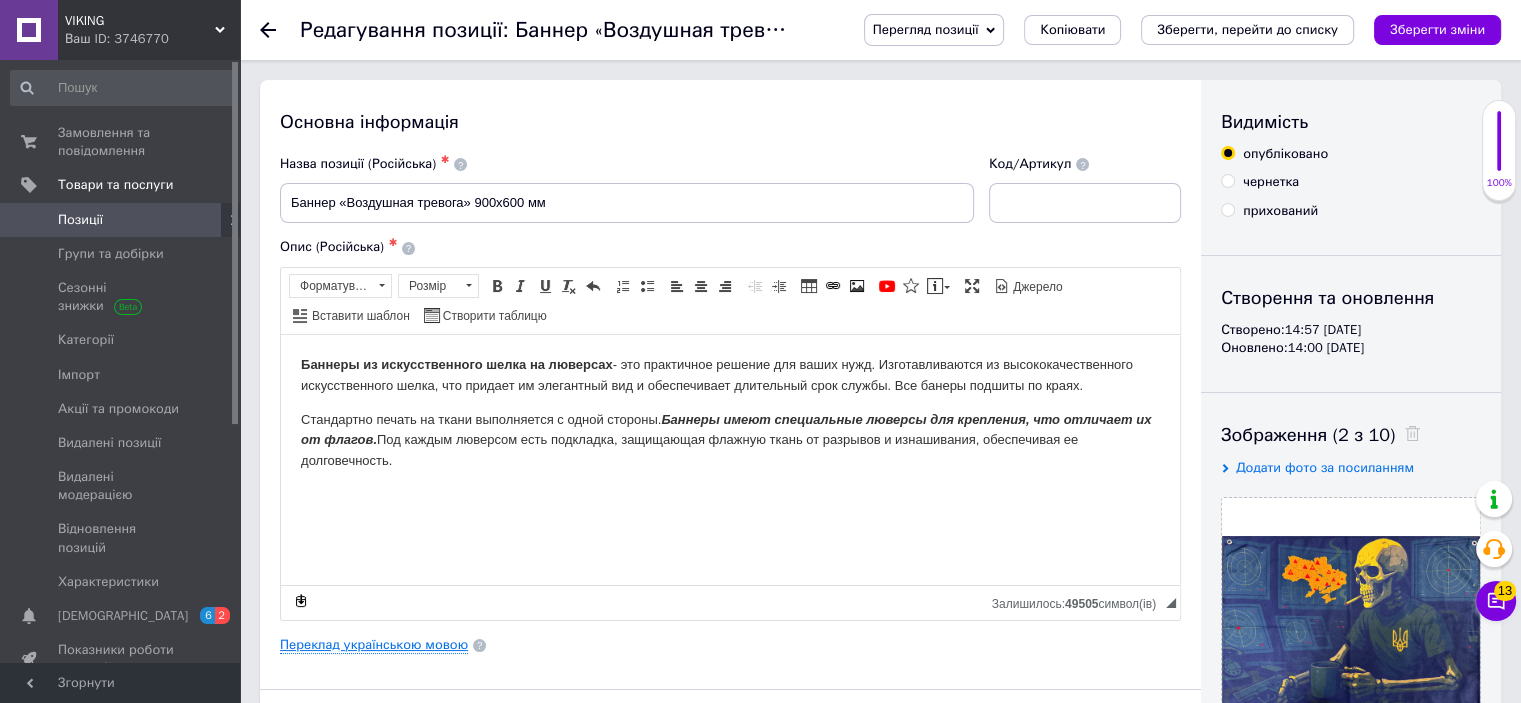 click on "Переклад українською мовою" at bounding box center (374, 645) 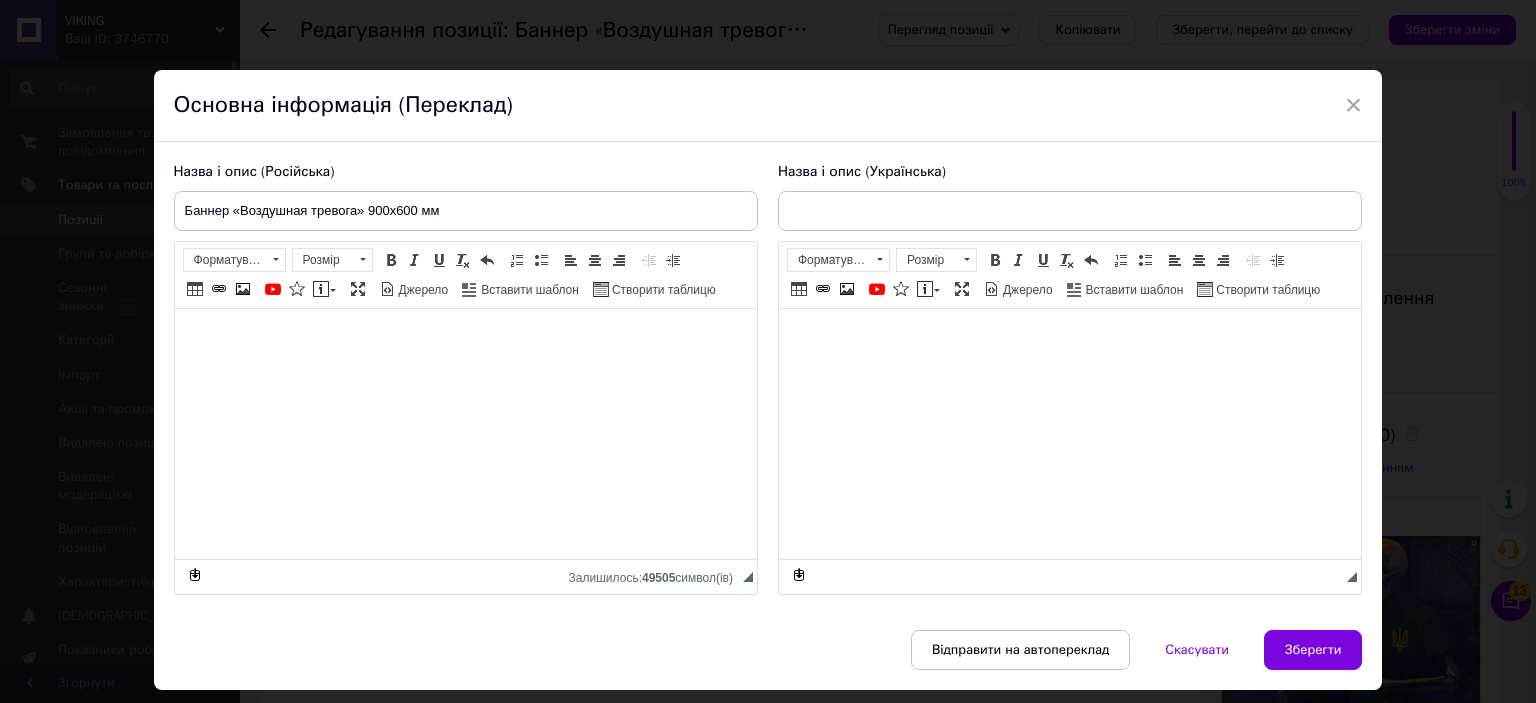 type on "Банер "Повітряна тривога" 900х600 мм" 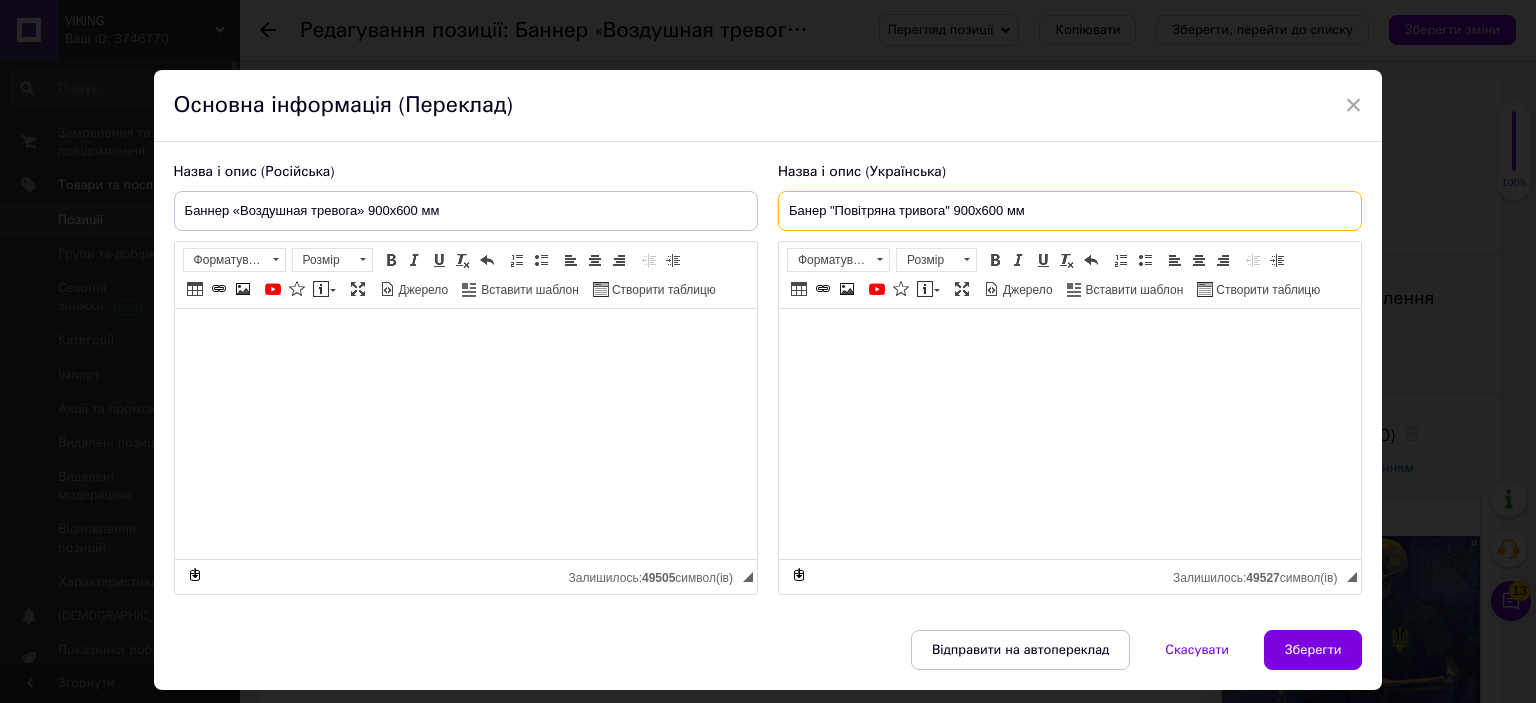 click on "Банер "Повітряна тривога" 900х600 мм" at bounding box center [1070, 211] 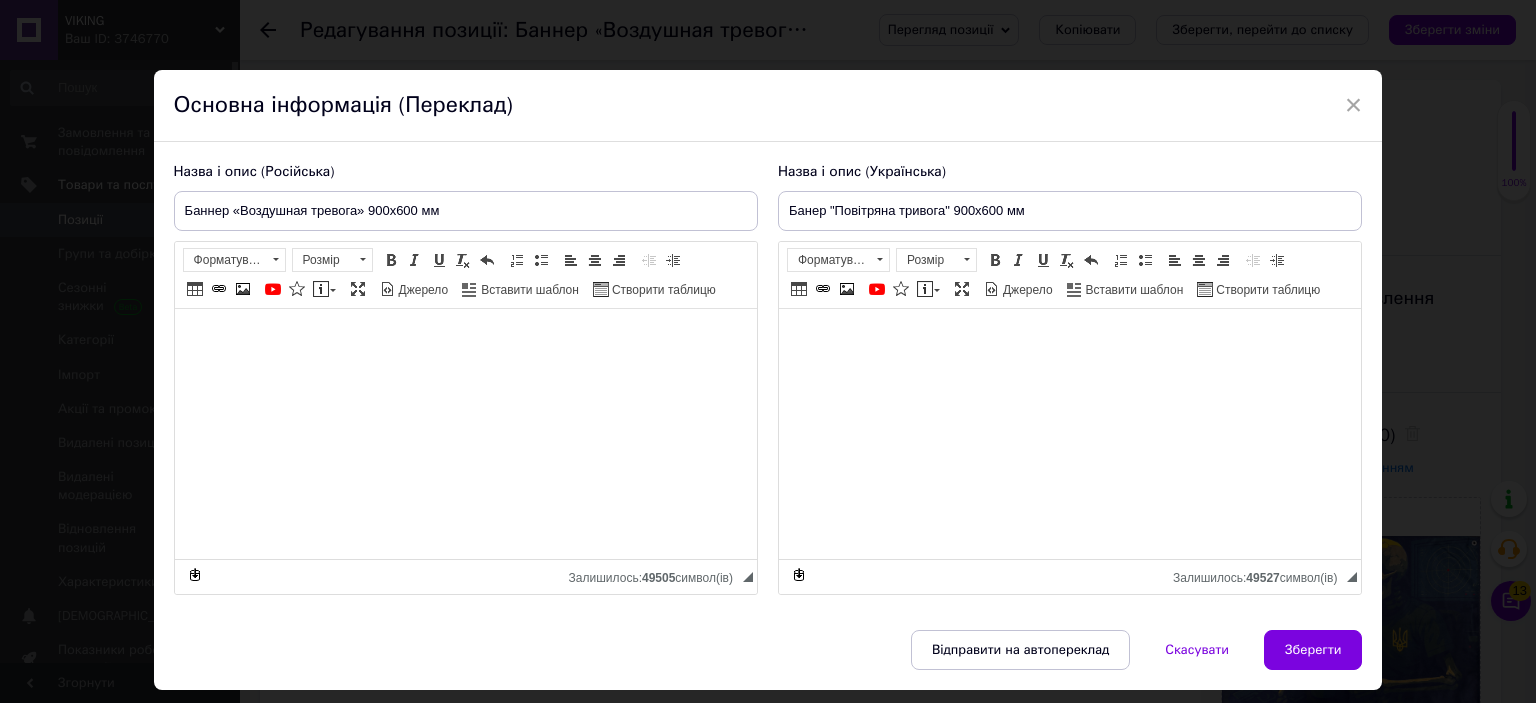 click on "×" at bounding box center (1354, 105) 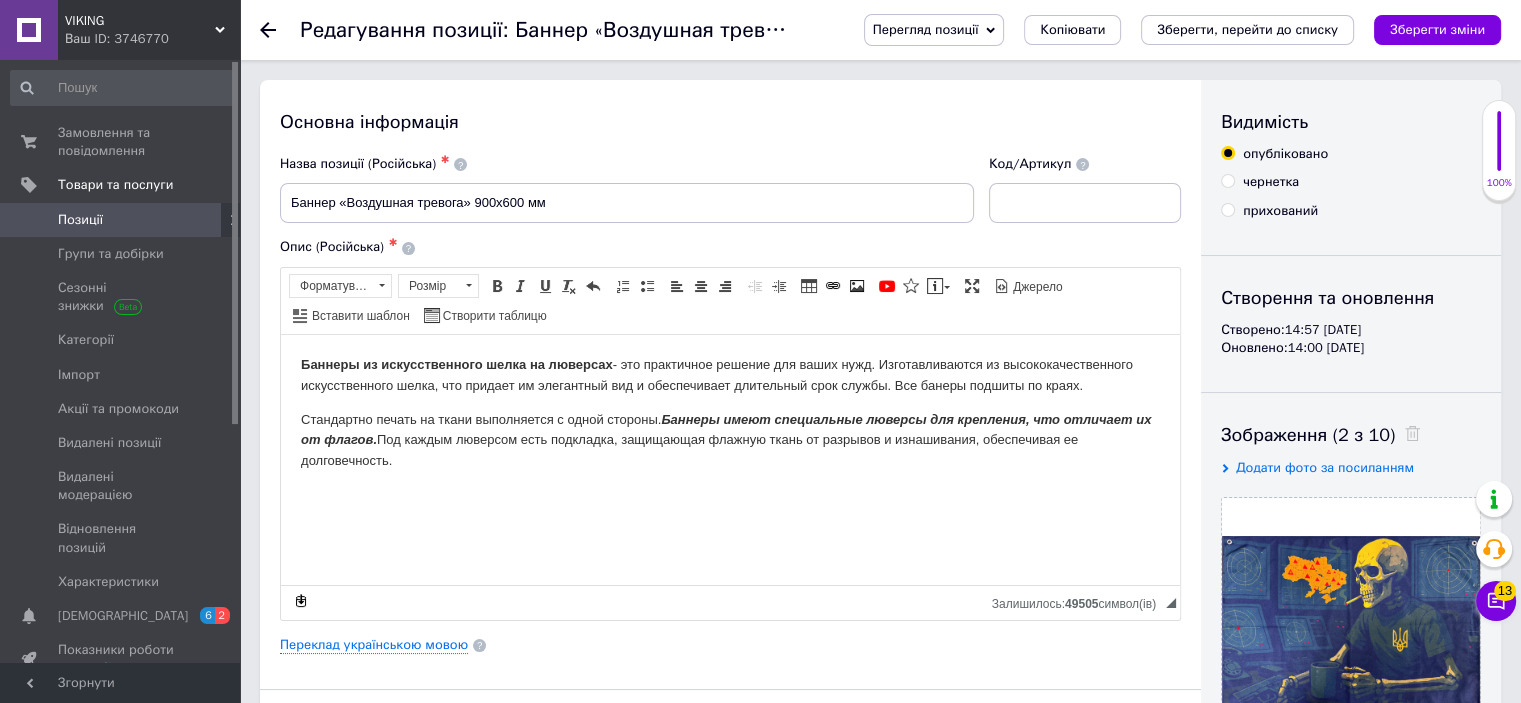 click on "Позиції" at bounding box center (121, 220) 